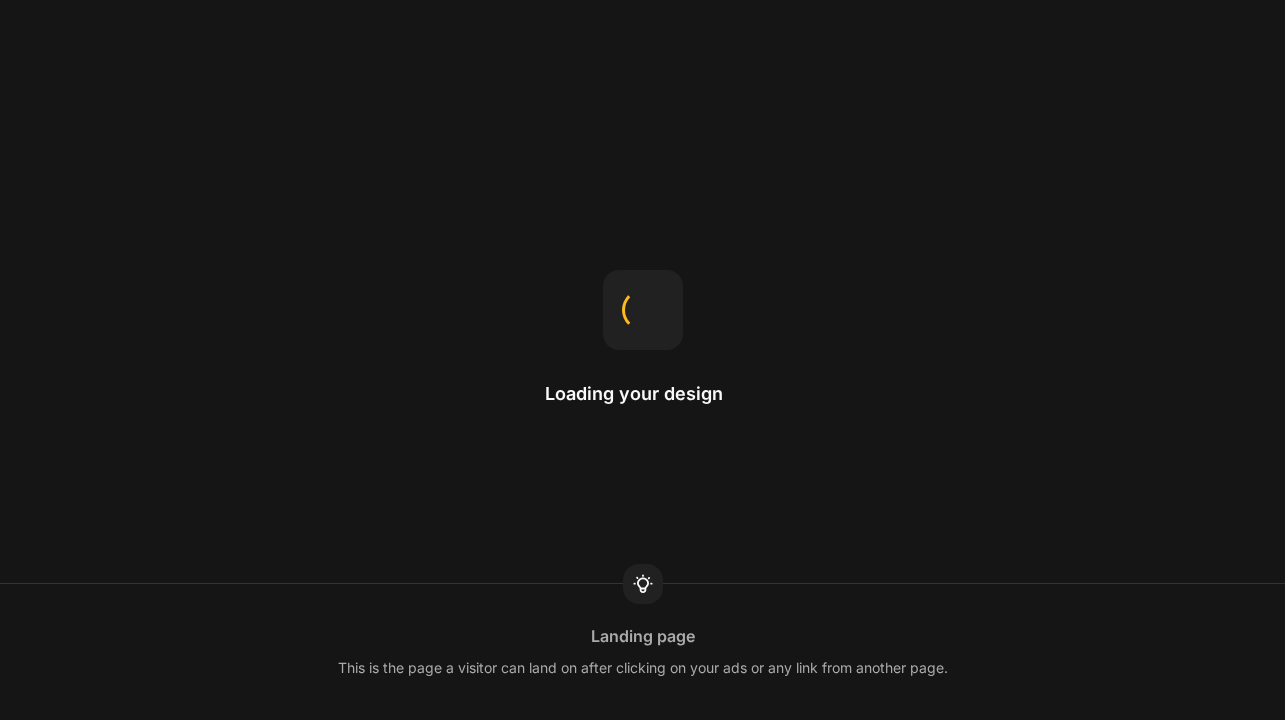 scroll, scrollTop: 0, scrollLeft: 0, axis: both 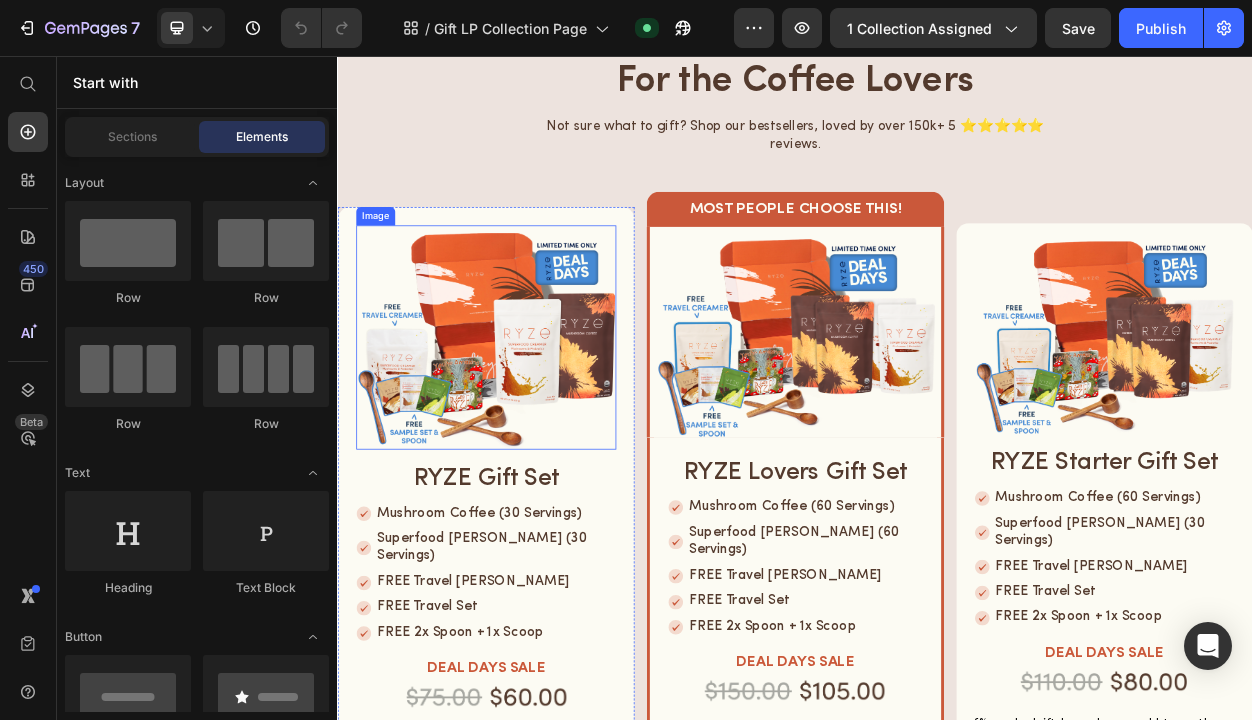 click at bounding box center (531, 425) 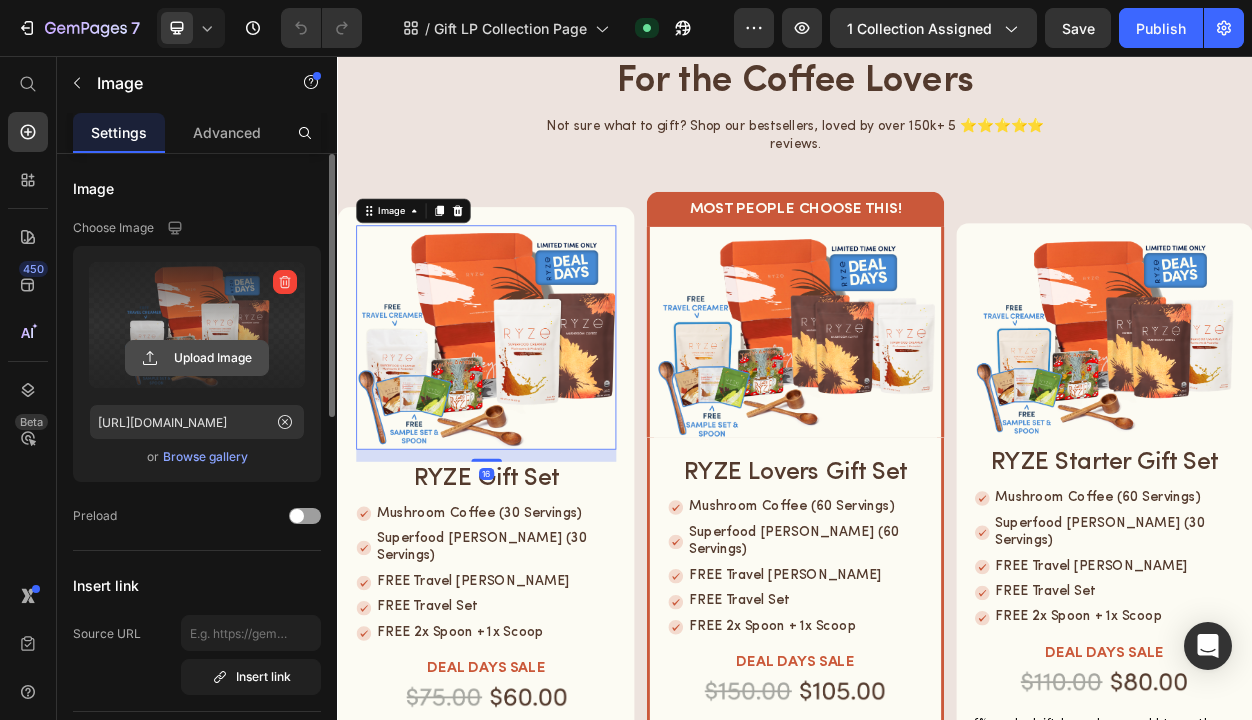 click 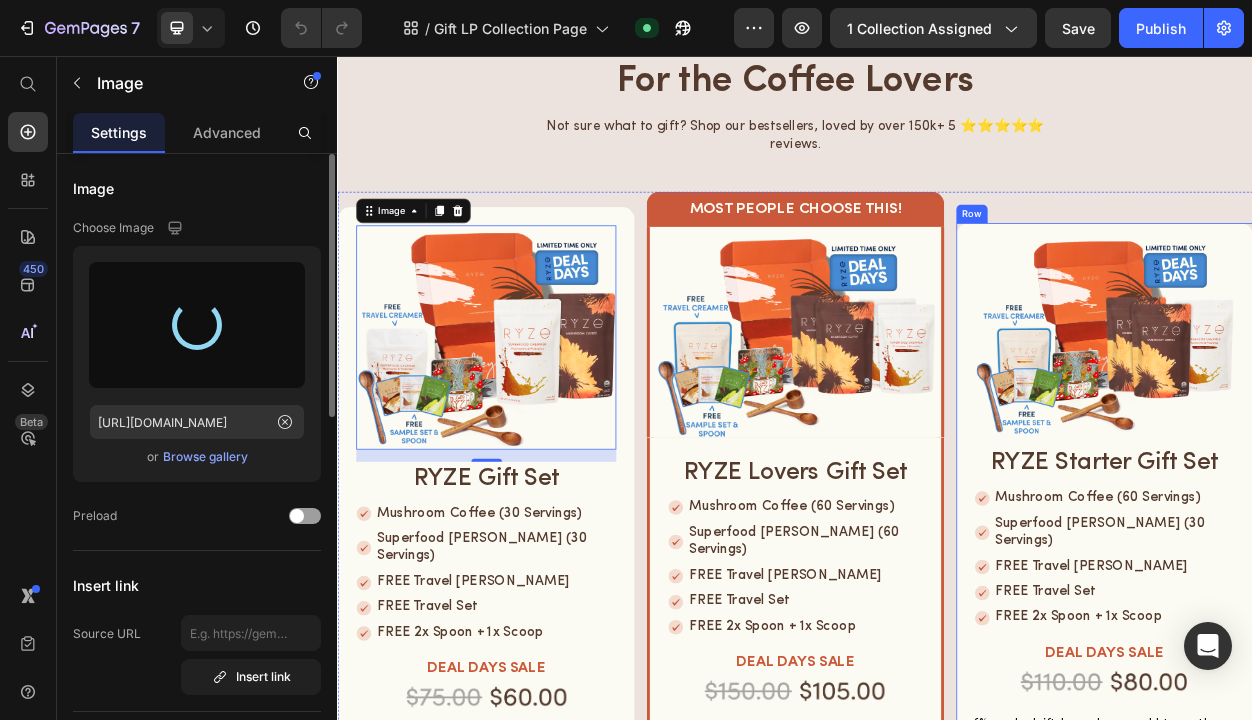 type on "[URL][DOMAIN_NAME]" 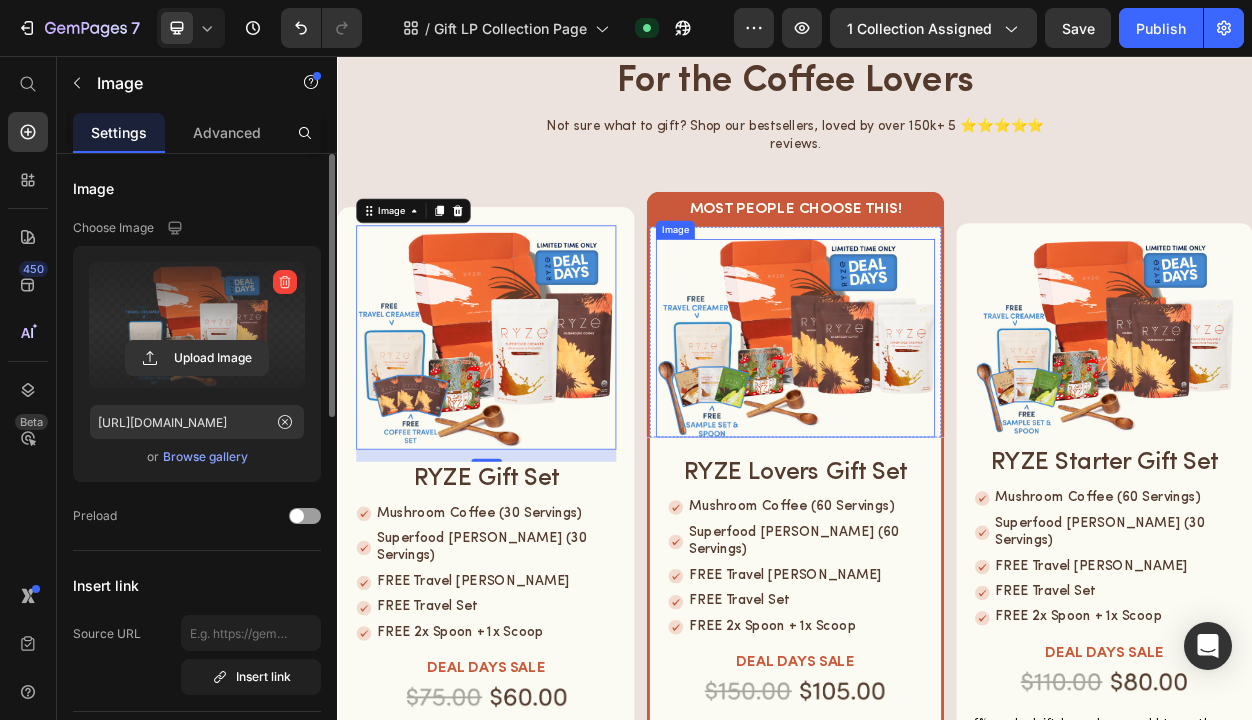 click at bounding box center (936, 425) 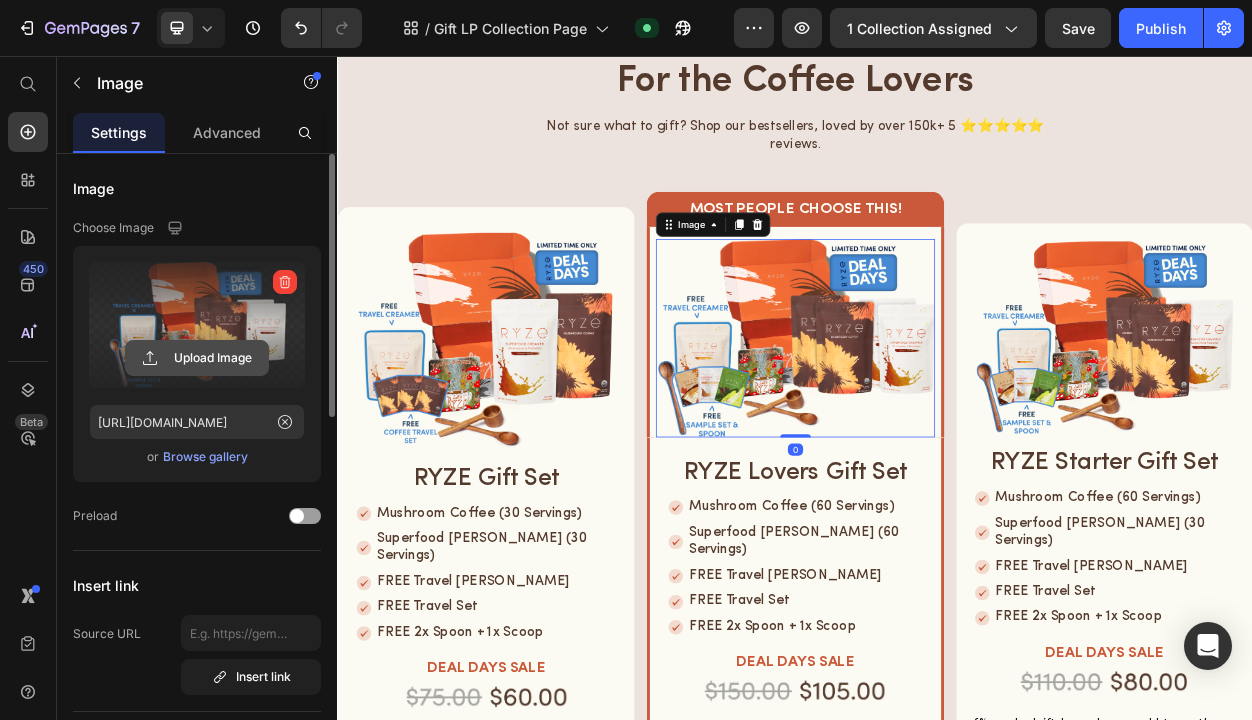 click 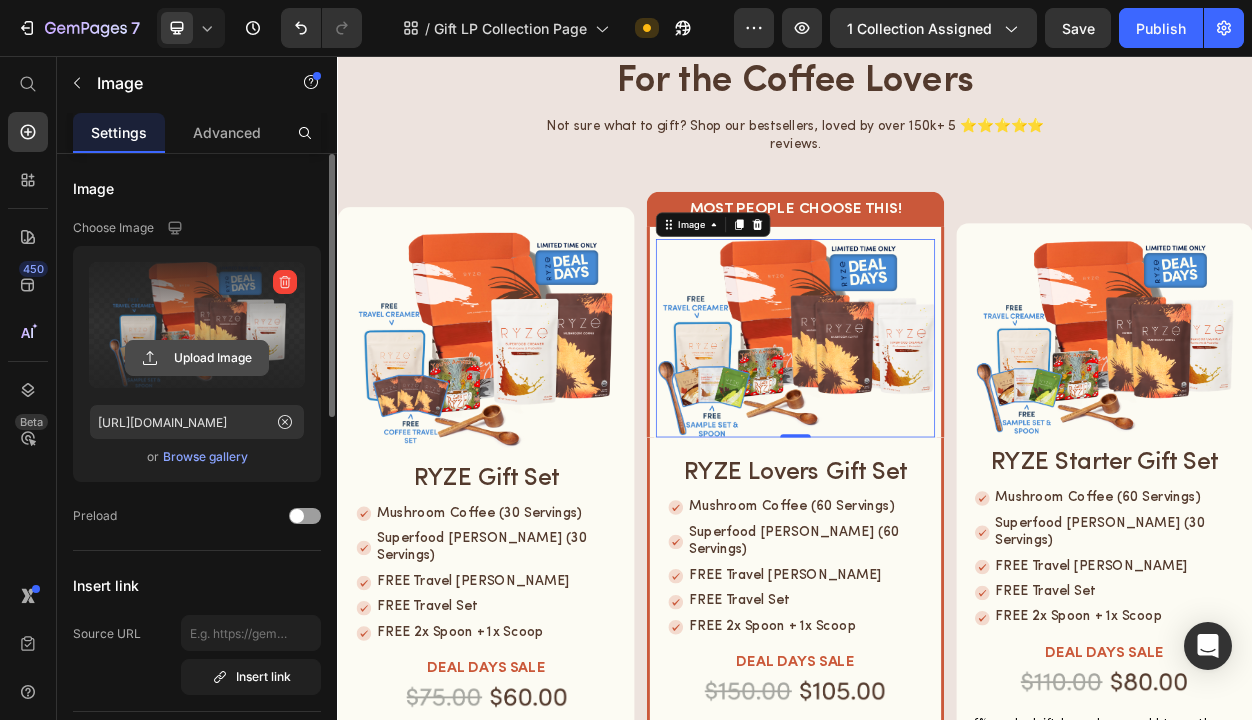click 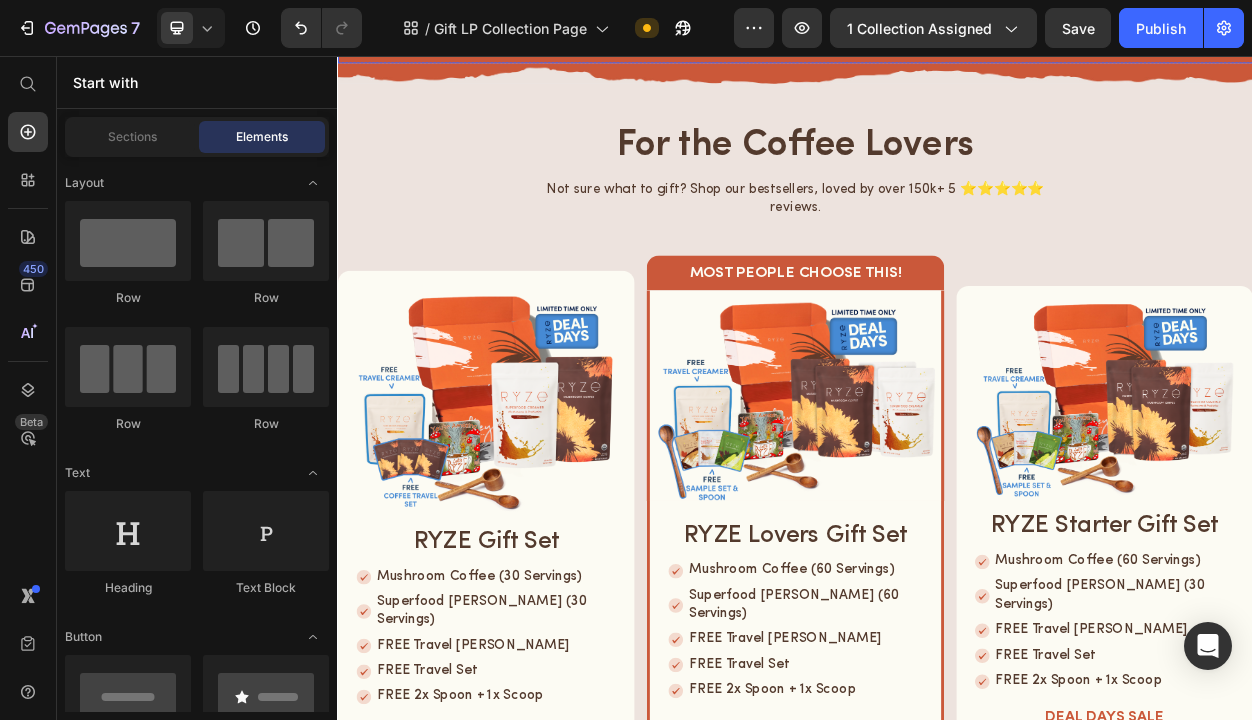 scroll, scrollTop: 521, scrollLeft: 0, axis: vertical 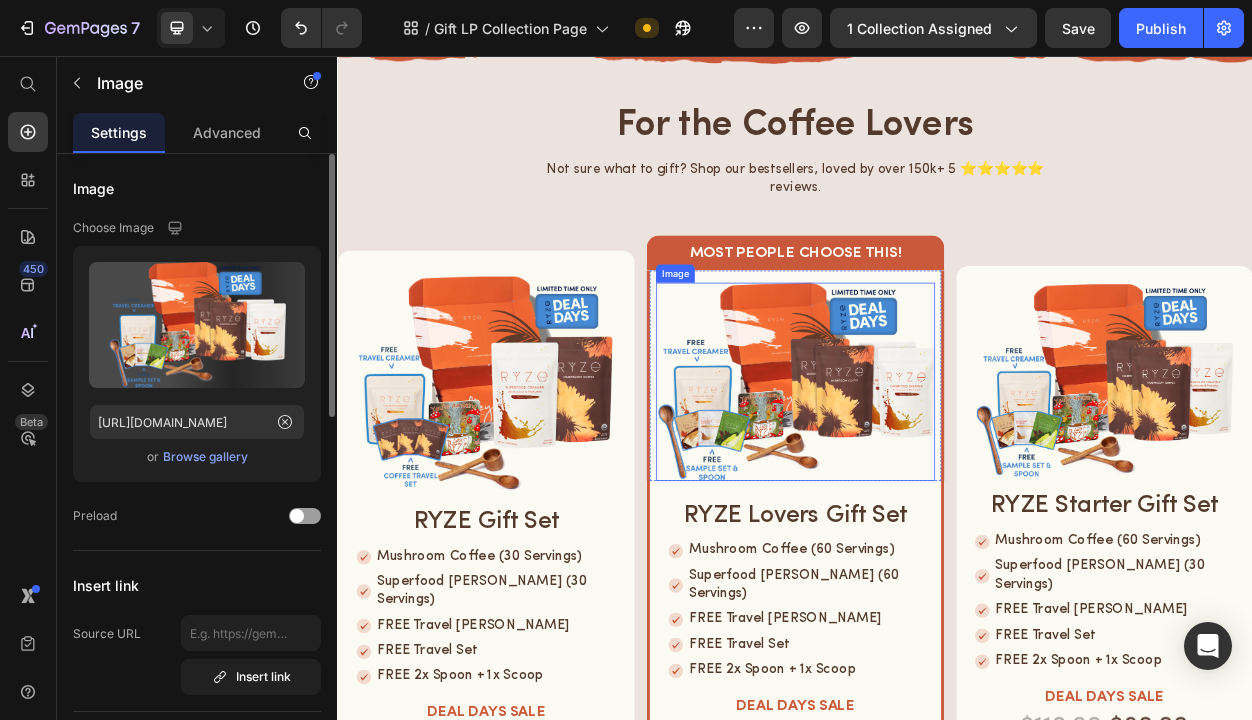 click at bounding box center (936, 482) 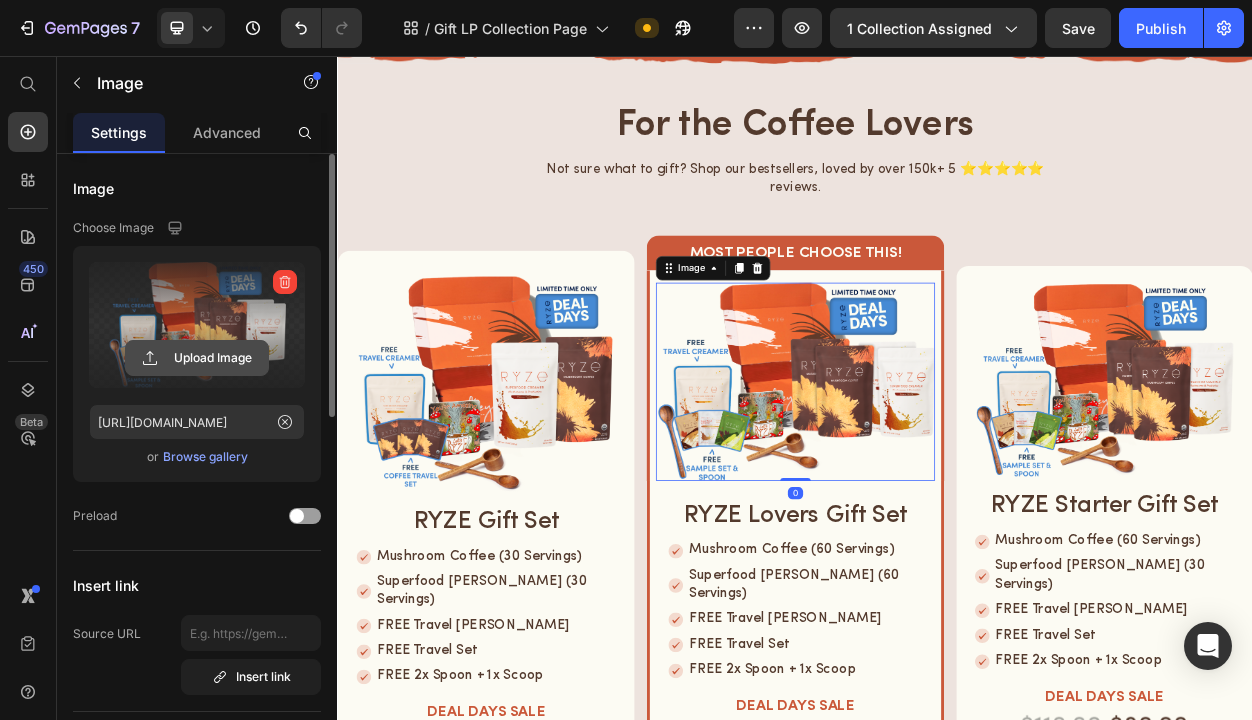 click 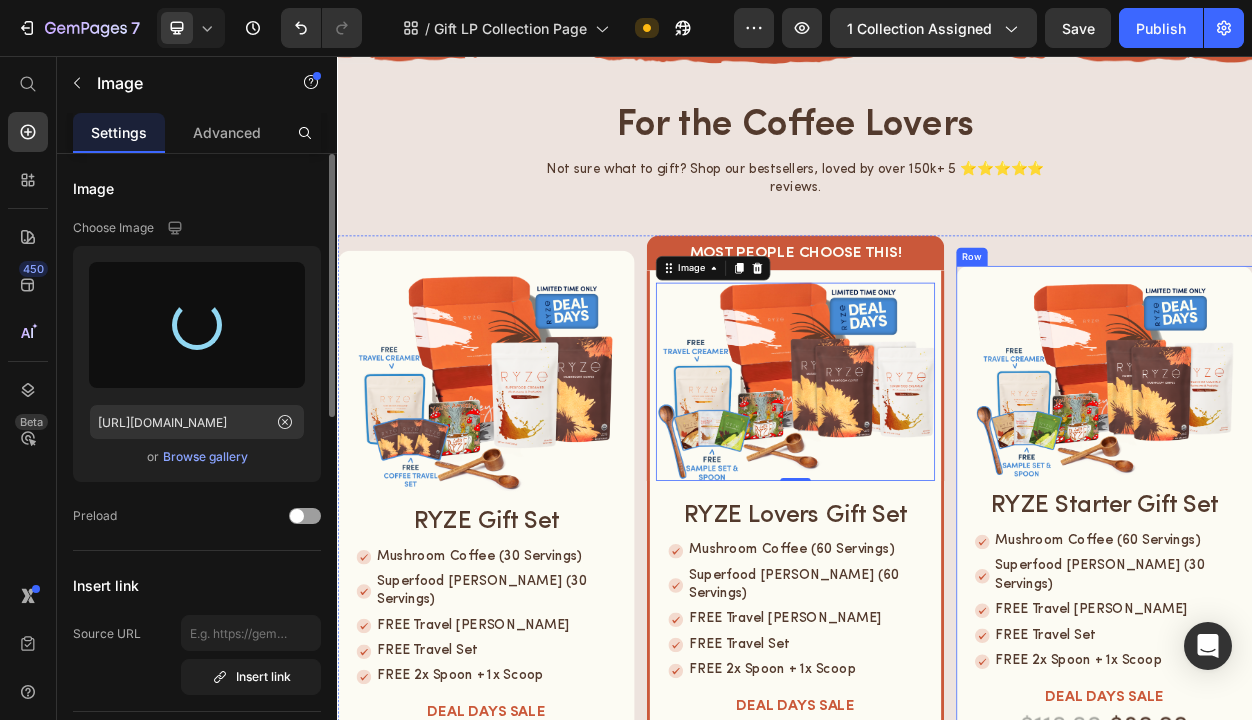 type on "[URL][DOMAIN_NAME]" 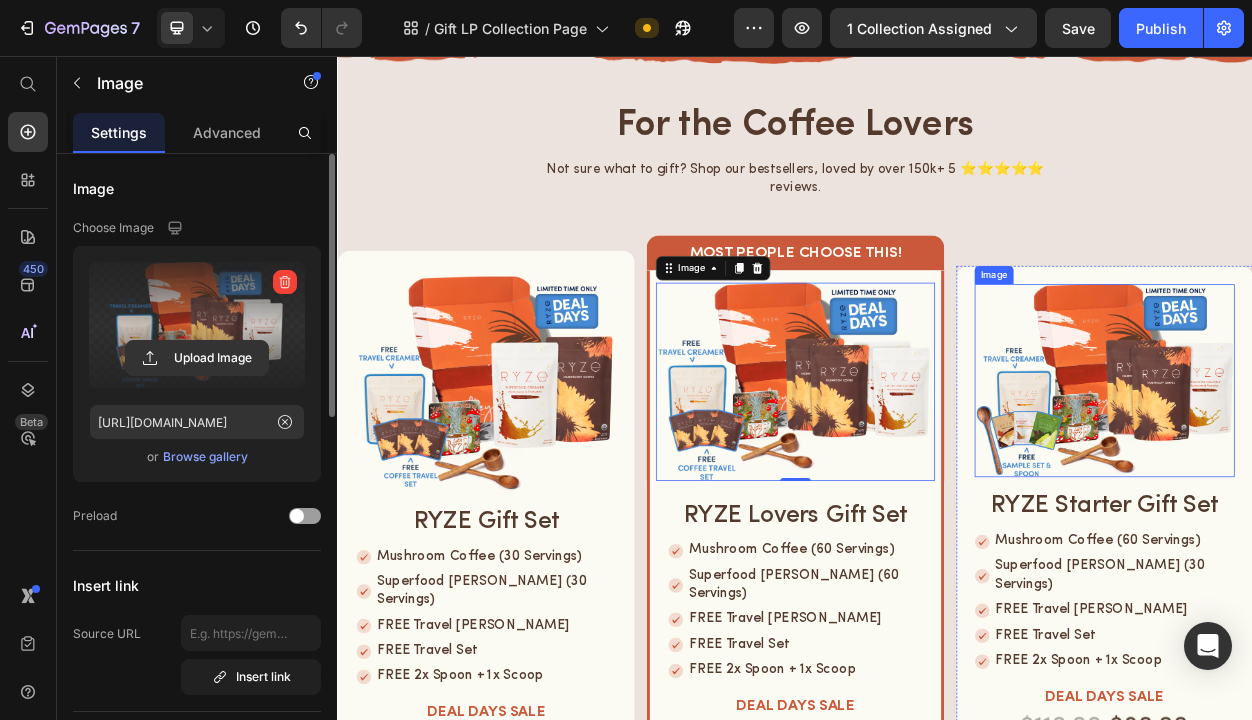 click at bounding box center (1342, 481) 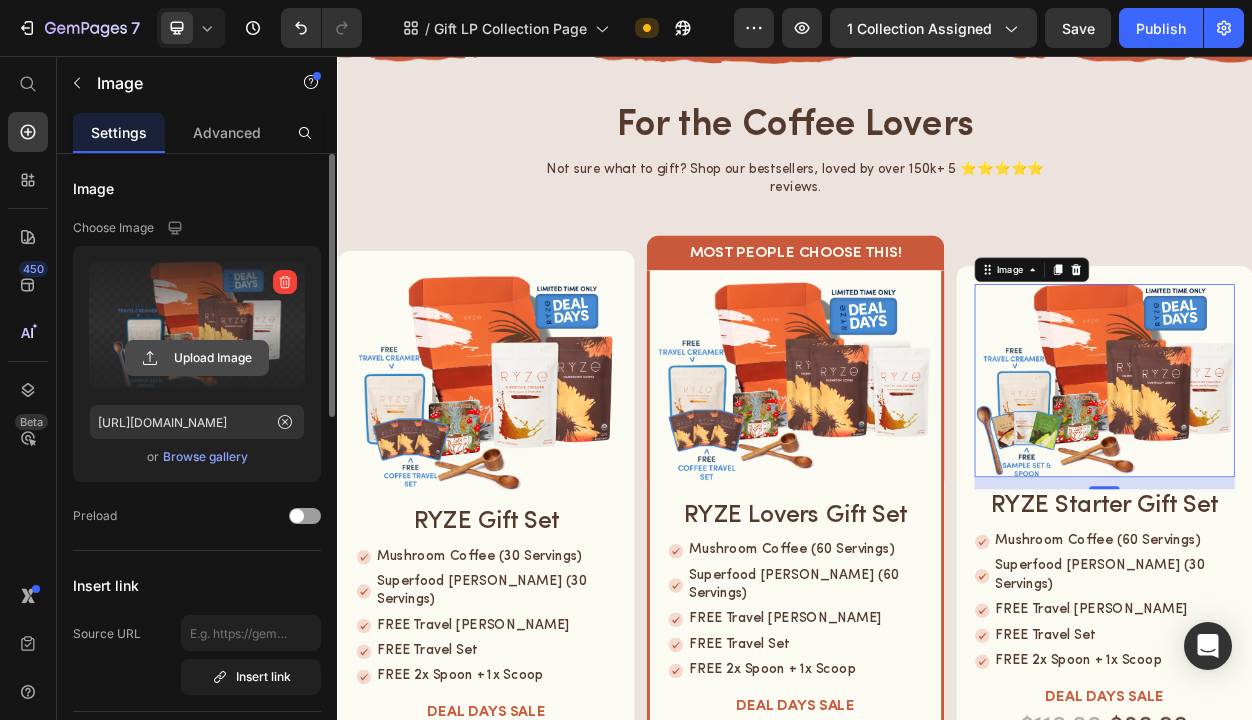 click 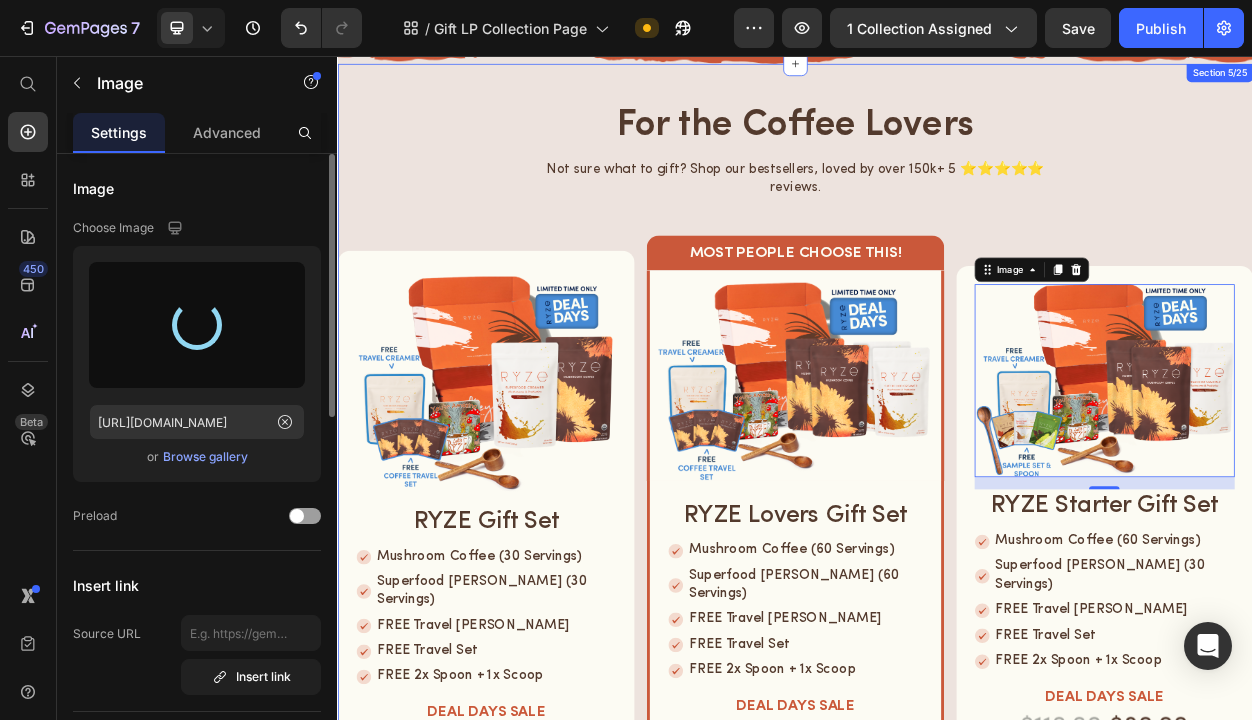 type on "[URL][DOMAIN_NAME]" 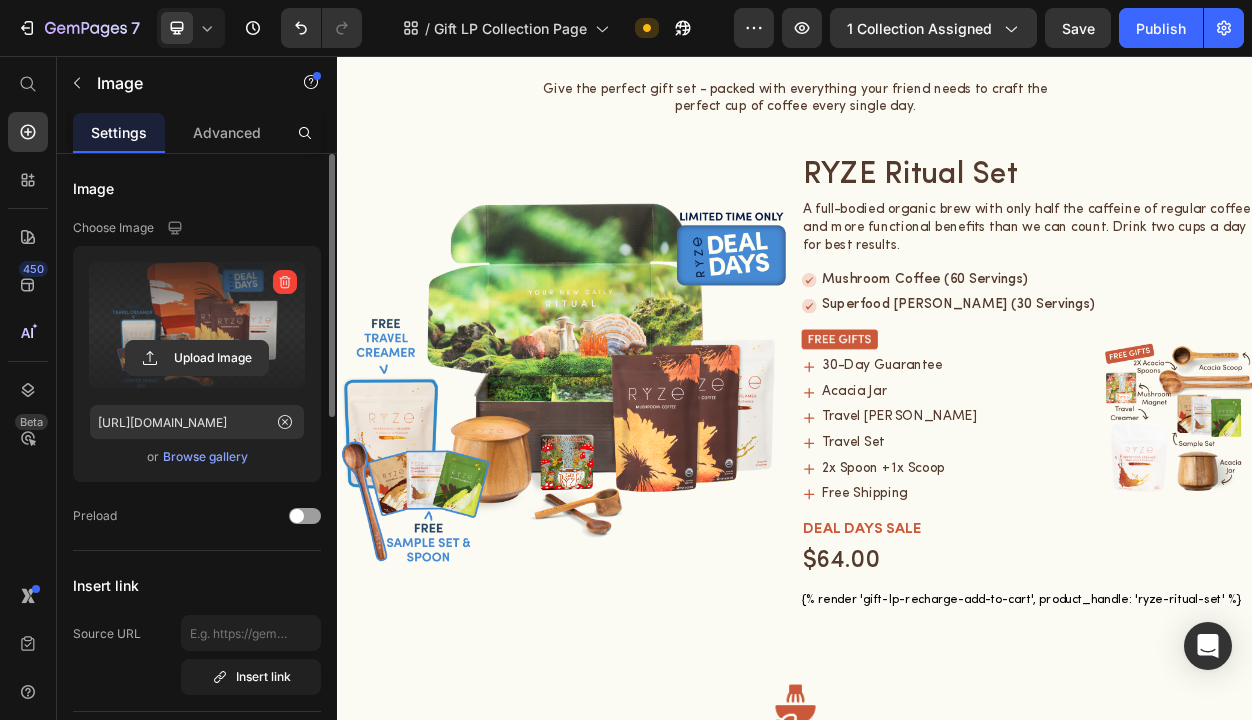scroll, scrollTop: 1842, scrollLeft: 0, axis: vertical 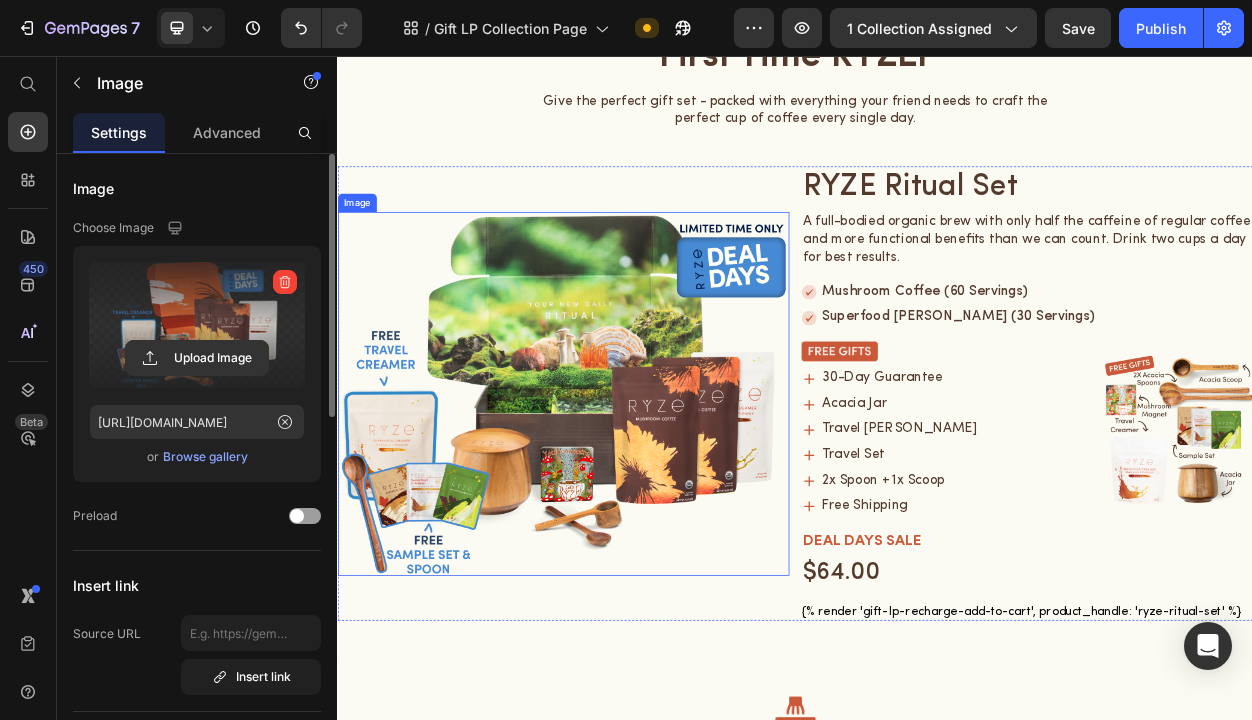click at bounding box center [633, 498] 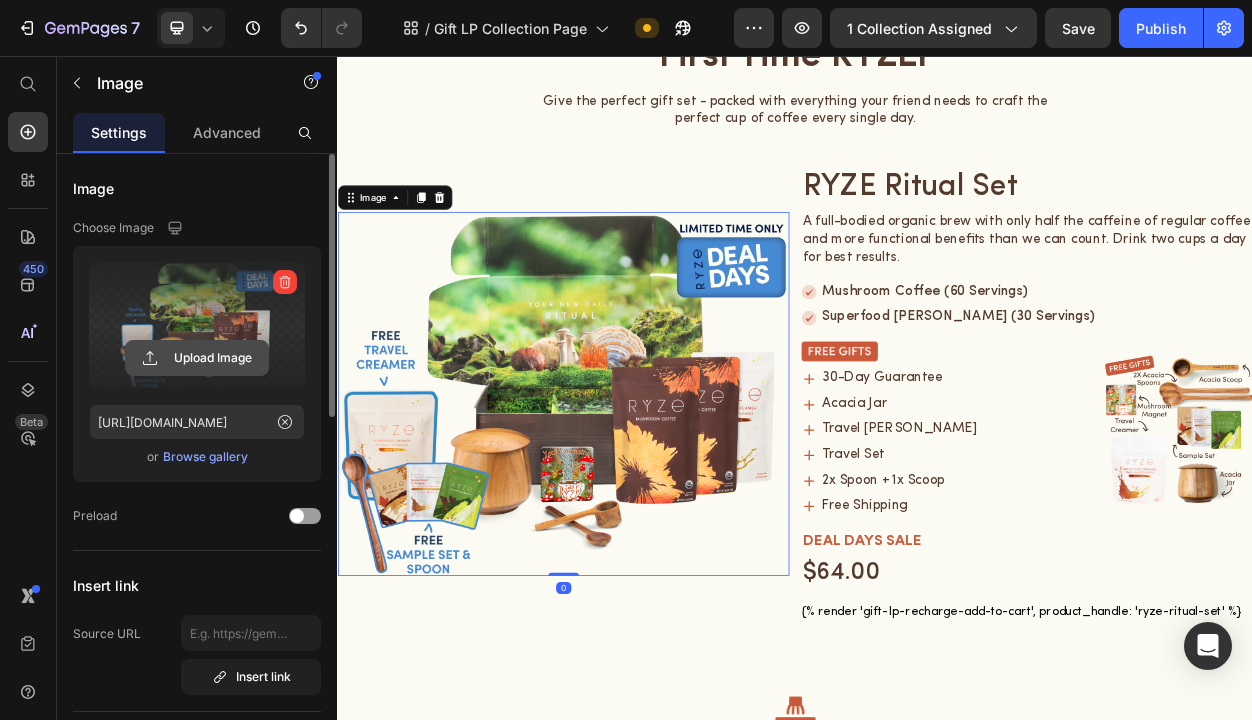 click 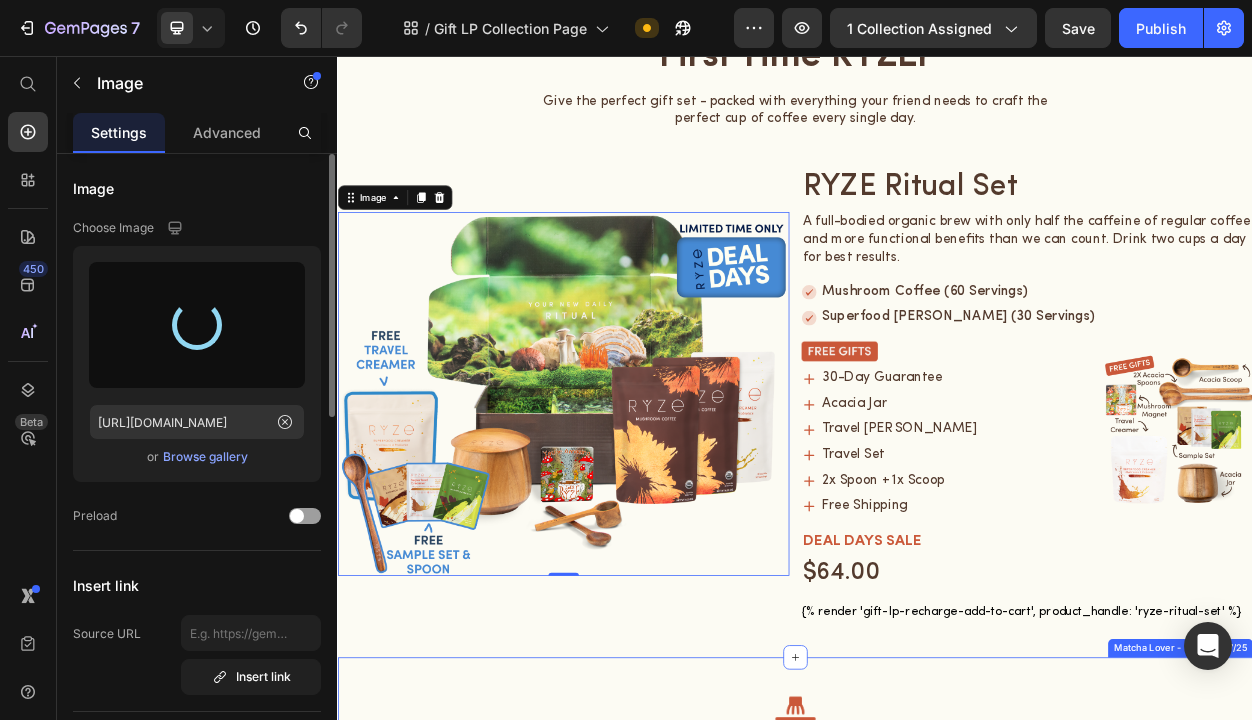 type on "[URL][DOMAIN_NAME]" 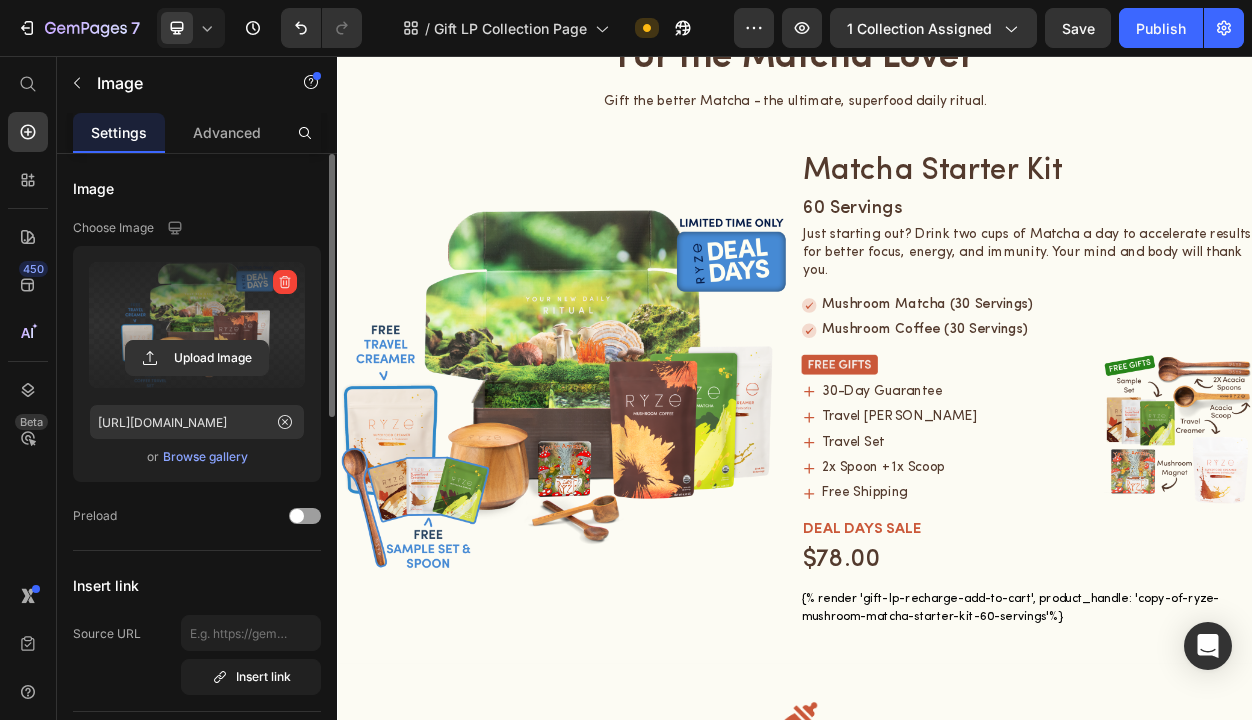 scroll, scrollTop: 2742, scrollLeft: 0, axis: vertical 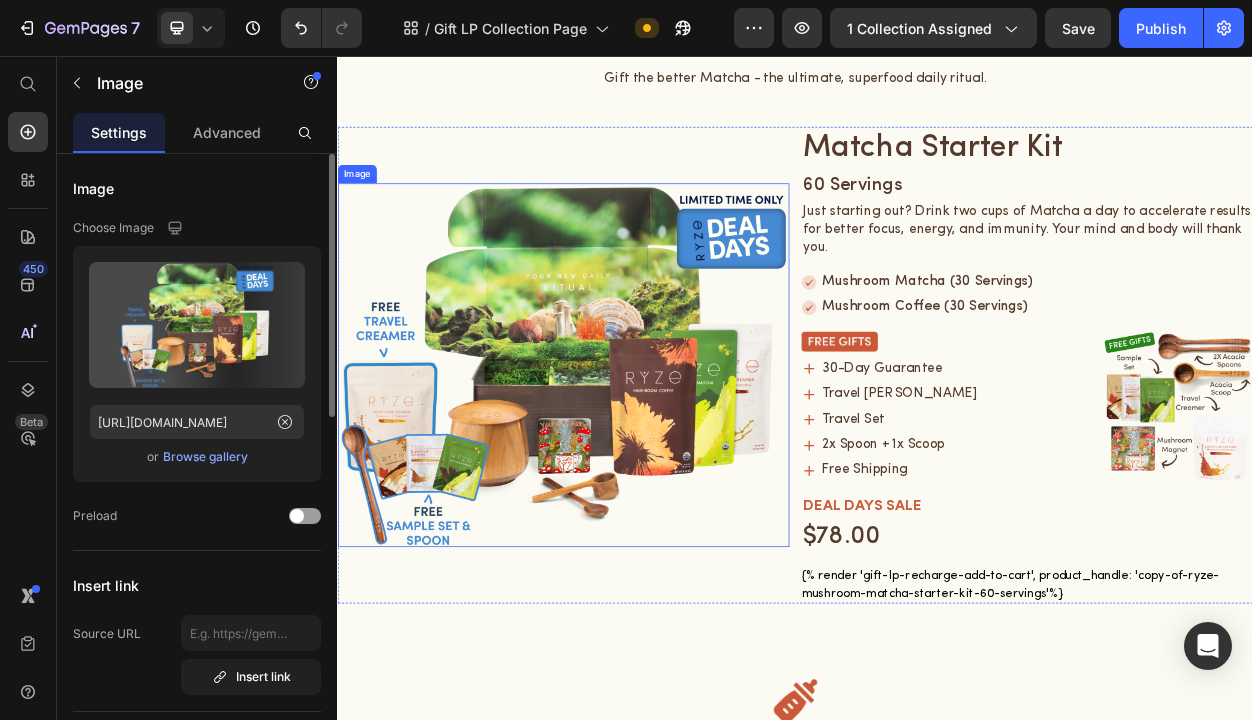 click at bounding box center [633, 460] 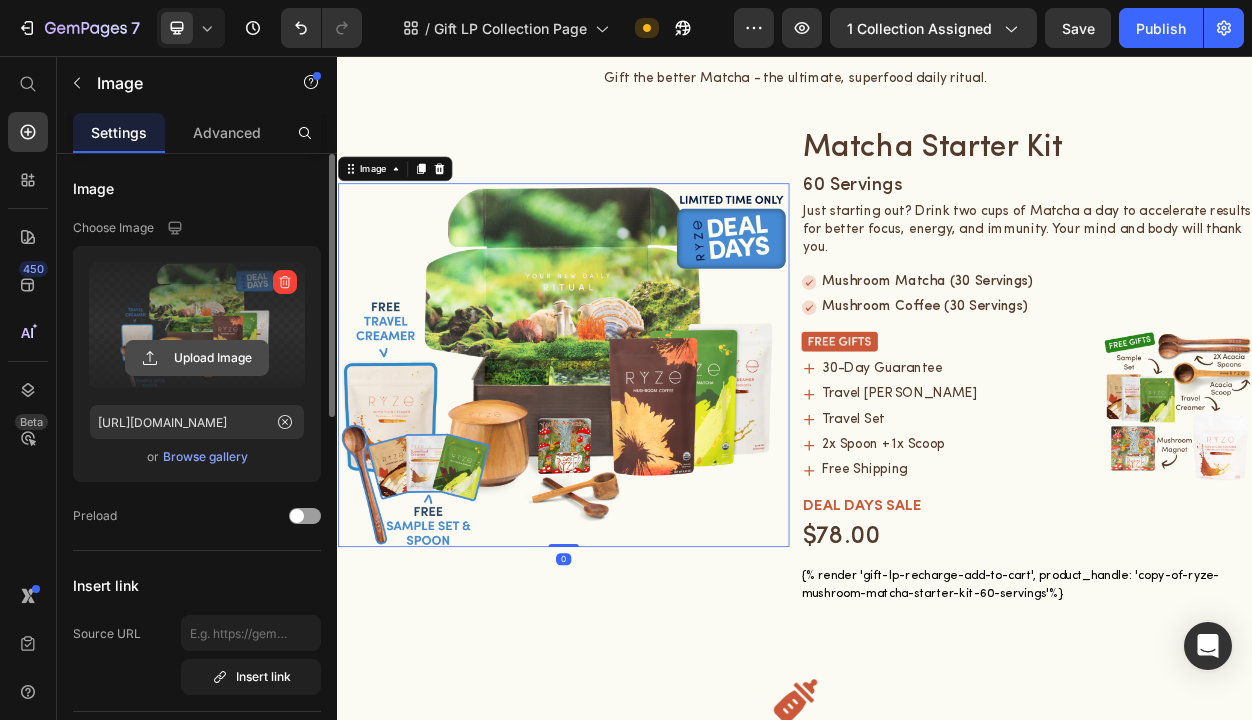 click 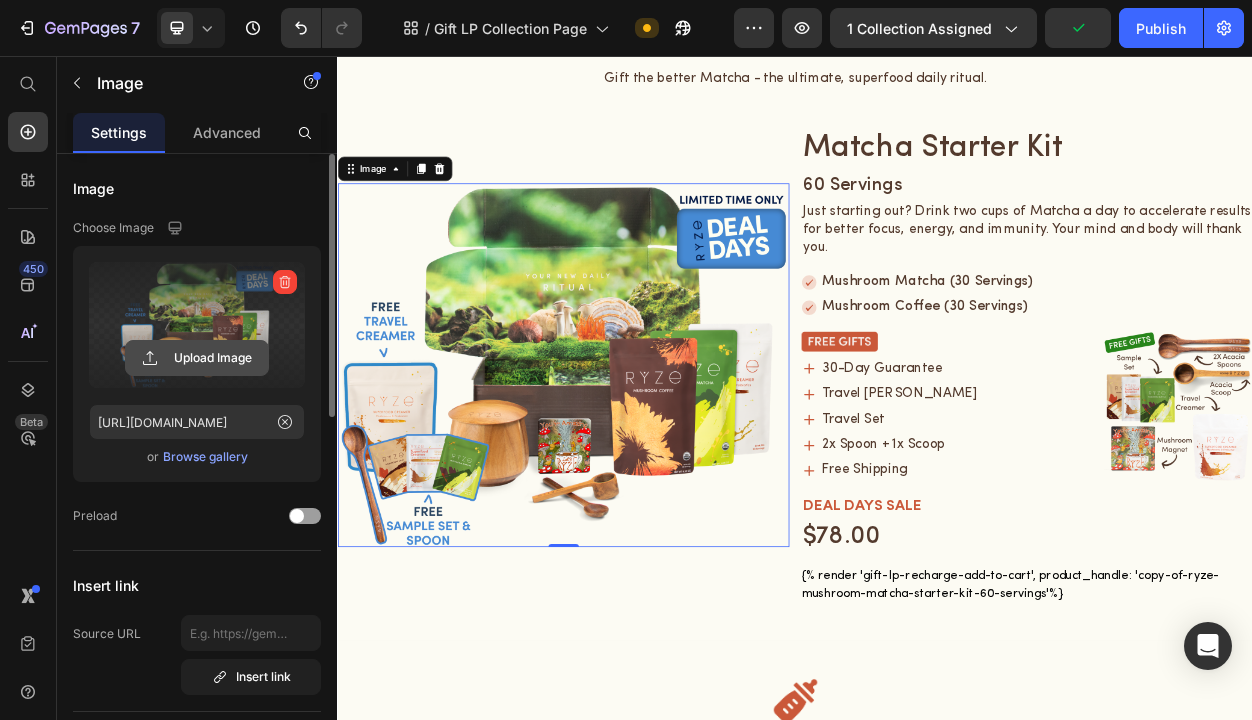 click 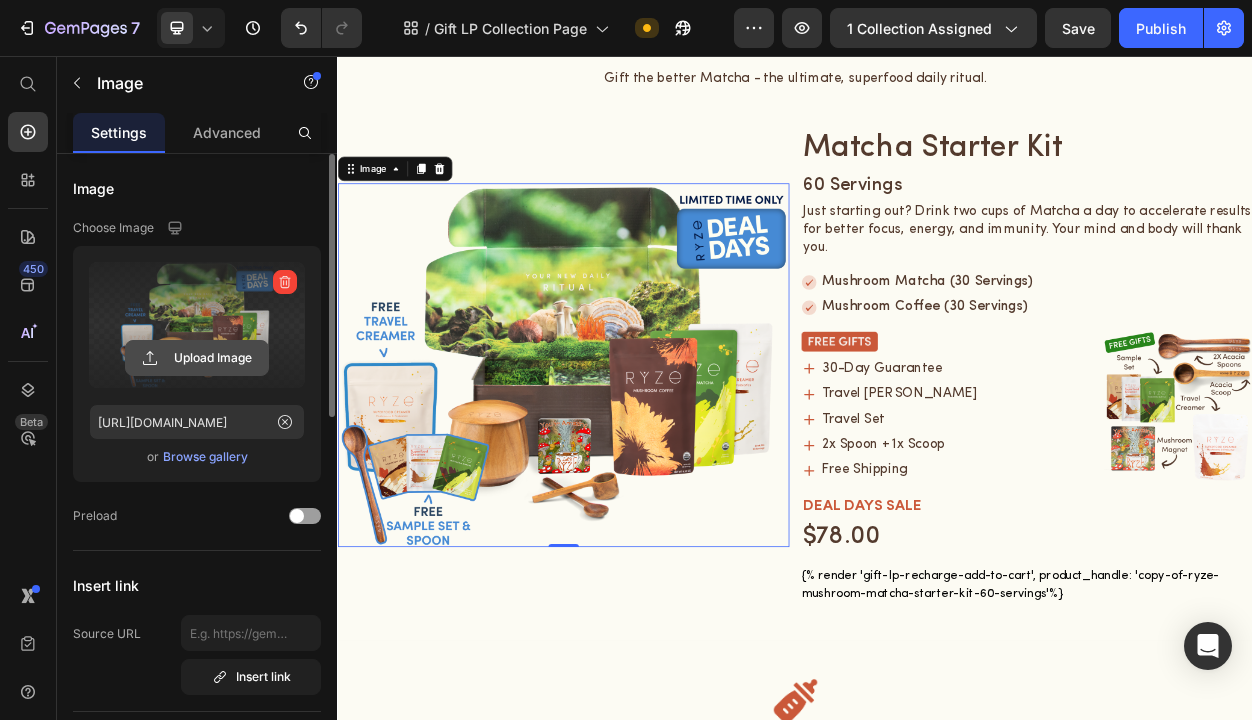 click 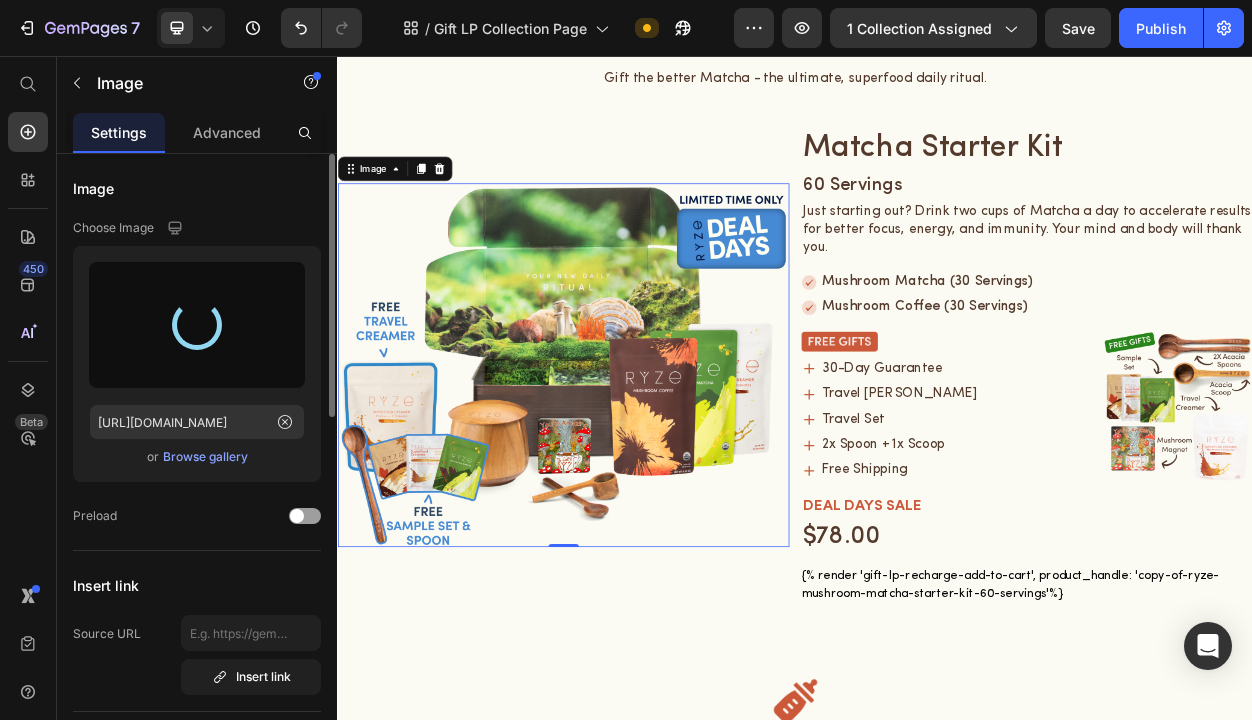 type on "[URL][DOMAIN_NAME]" 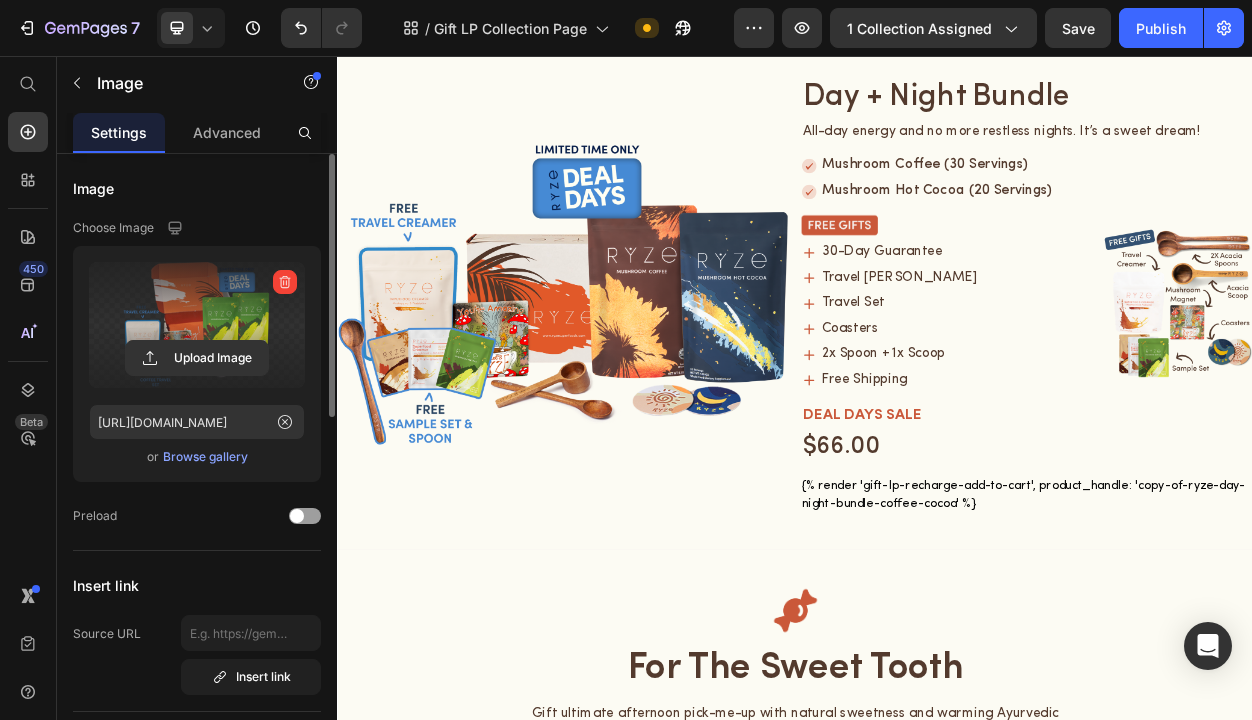 scroll, scrollTop: 3654, scrollLeft: 0, axis: vertical 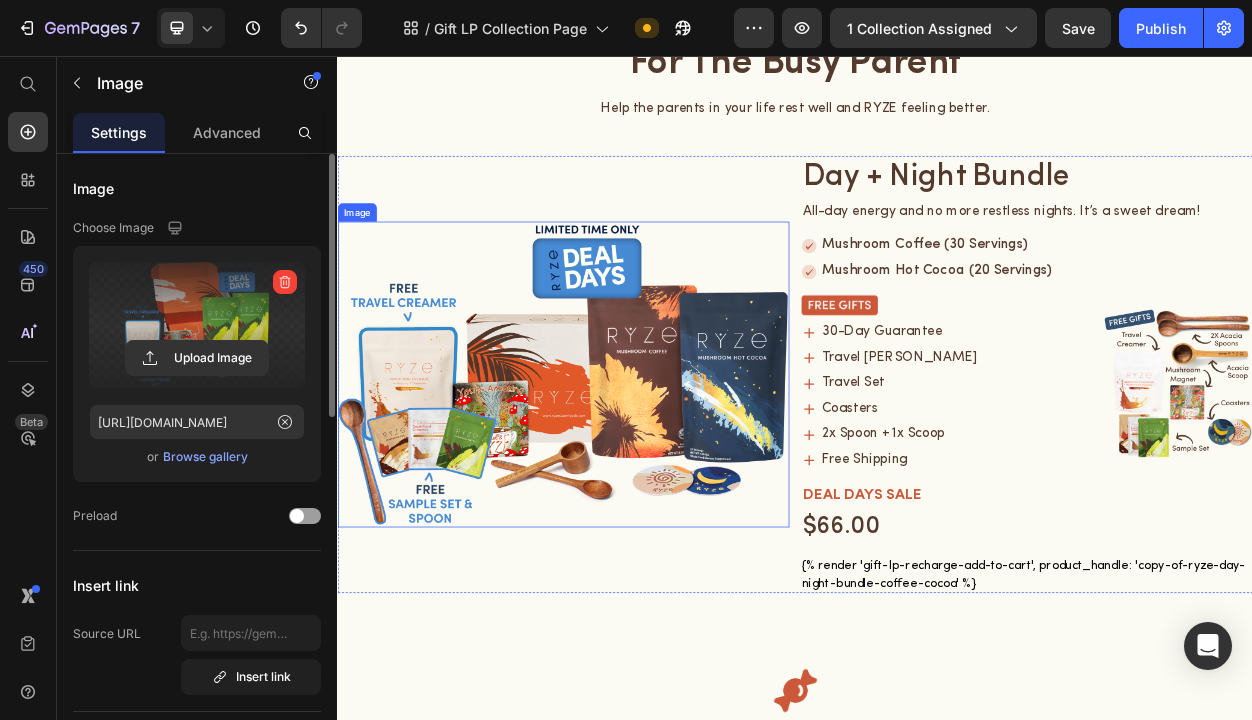 click at bounding box center [633, 473] 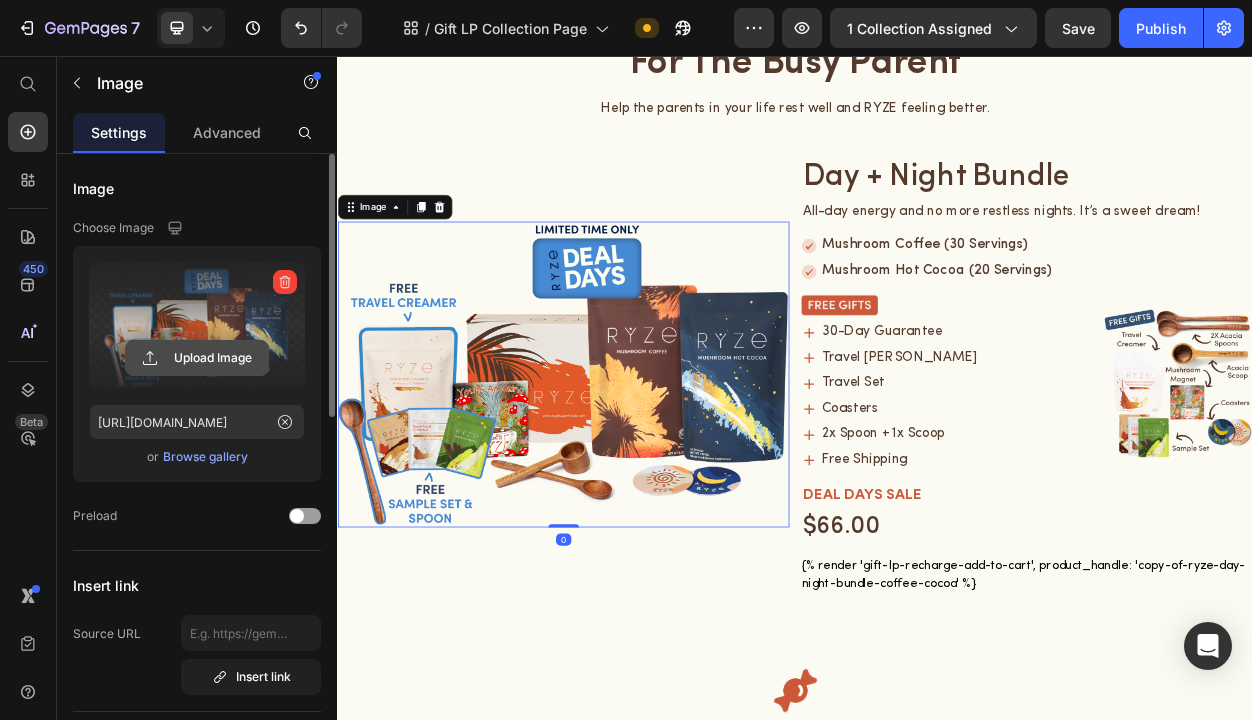 click 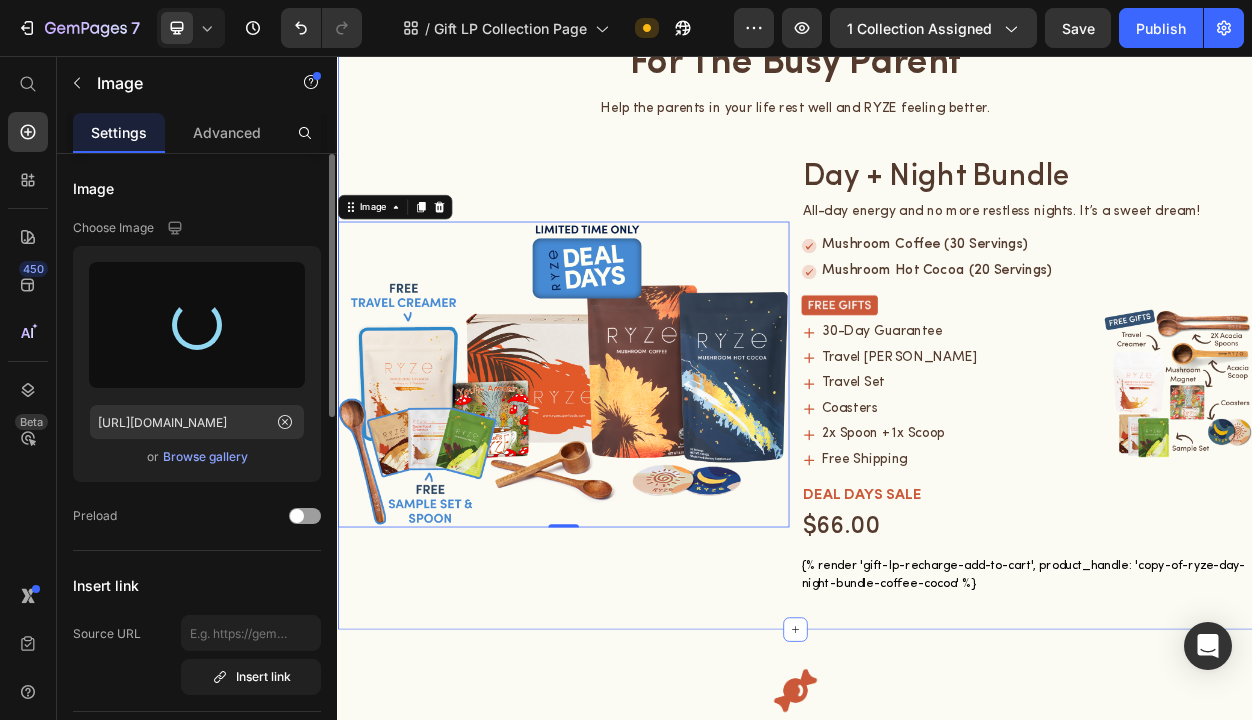 type on "[URL][DOMAIN_NAME]" 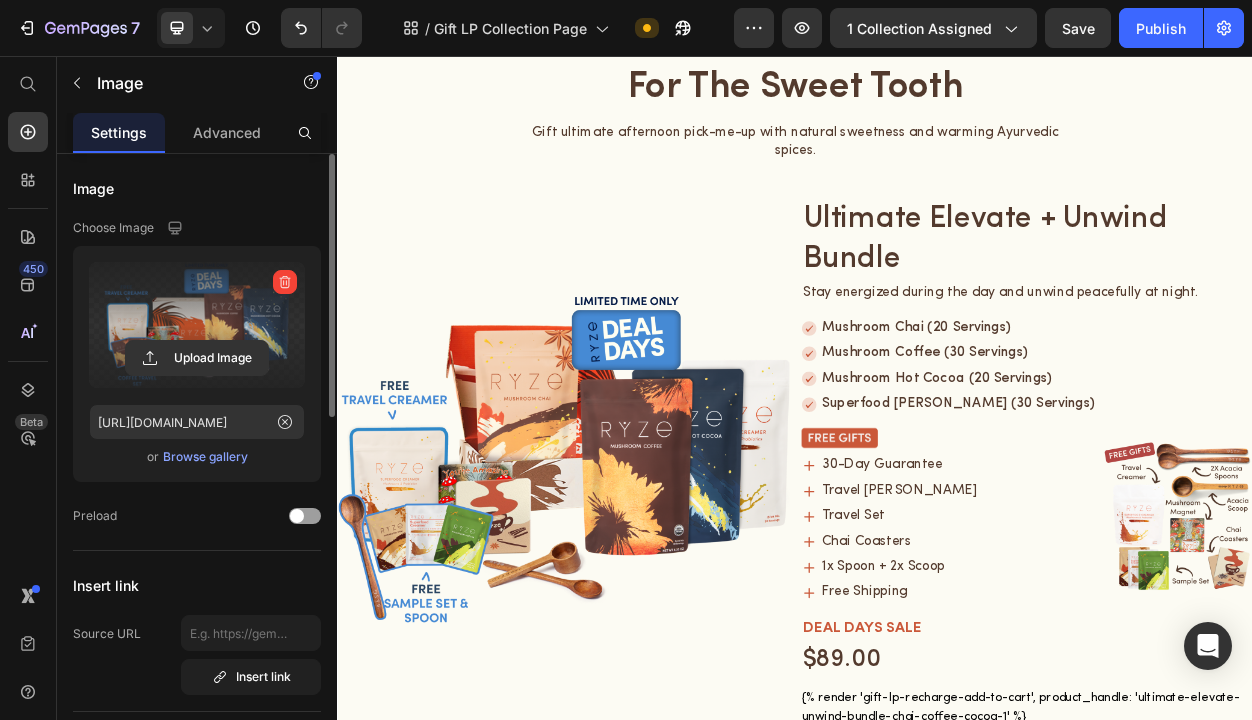 scroll, scrollTop: 4525, scrollLeft: 0, axis: vertical 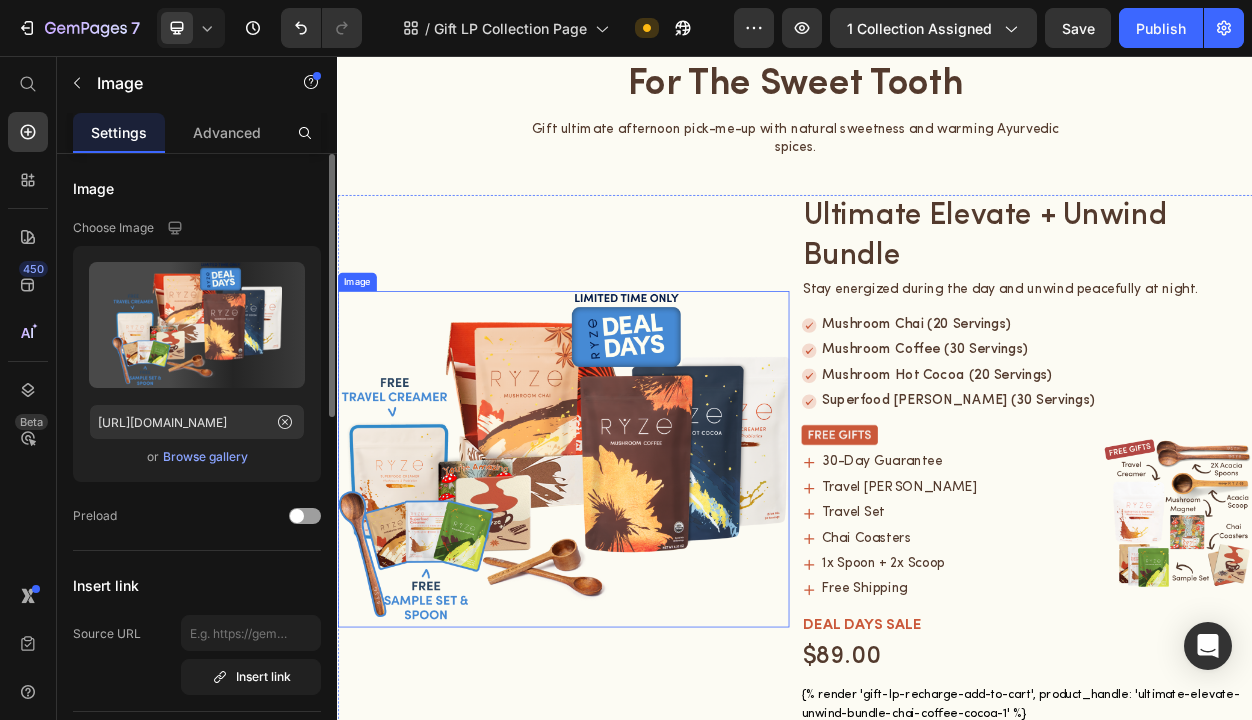click at bounding box center [633, 584] 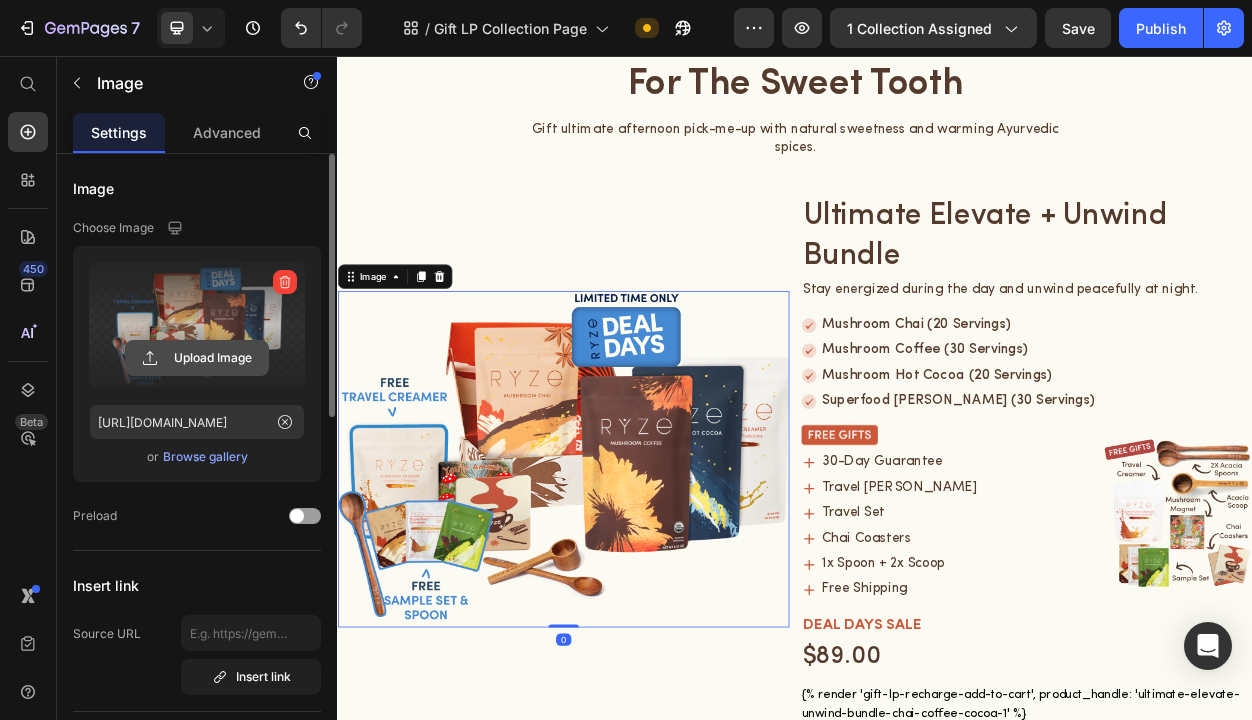 click 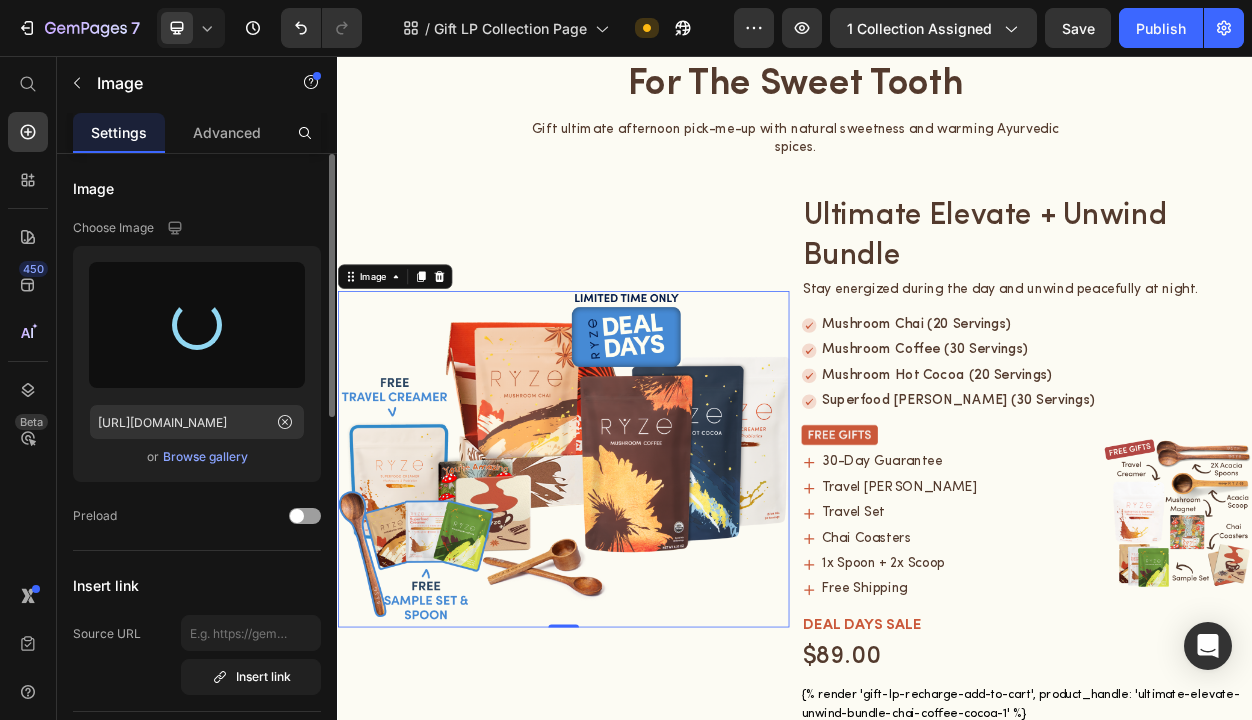 type on "[URL][DOMAIN_NAME]" 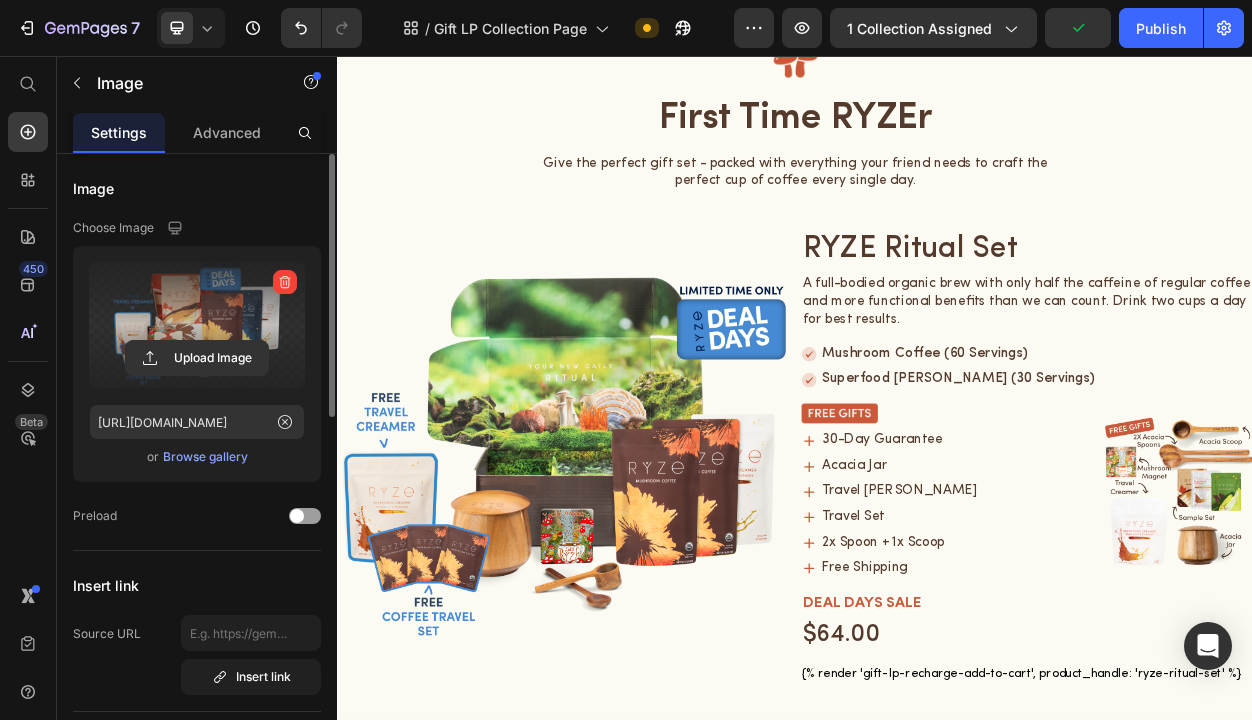 scroll, scrollTop: 1762, scrollLeft: 0, axis: vertical 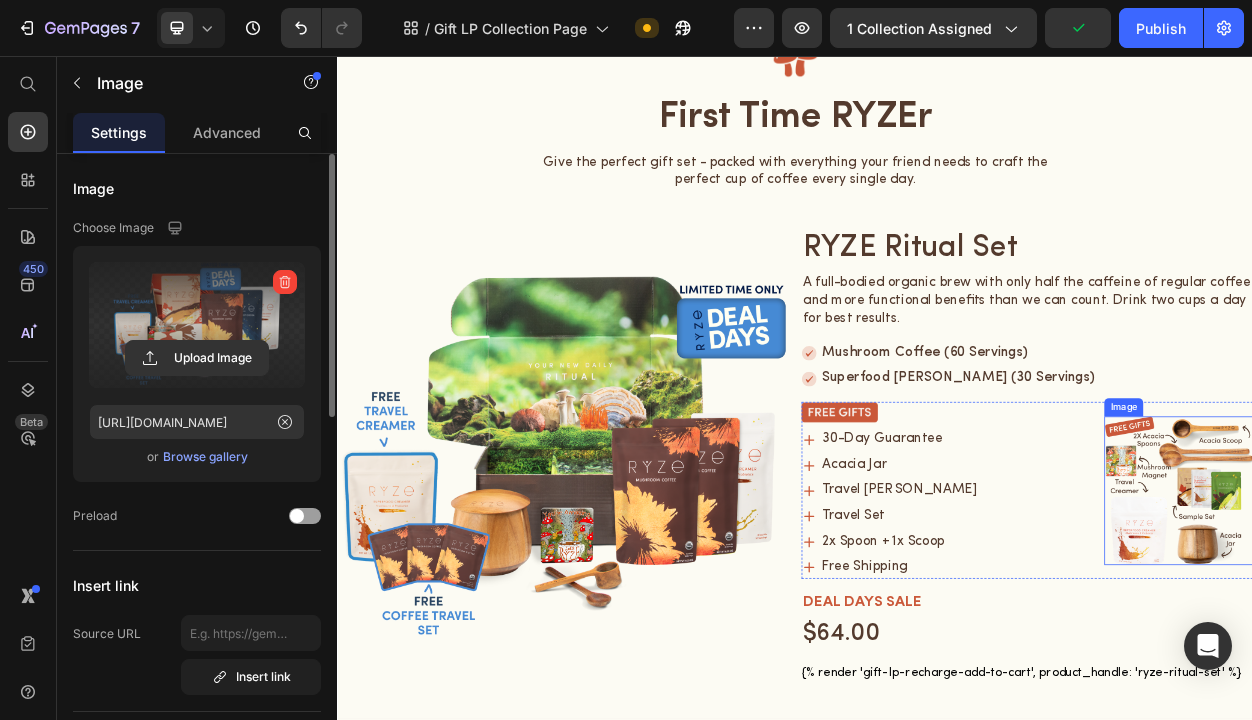 click at bounding box center [1439, 625] 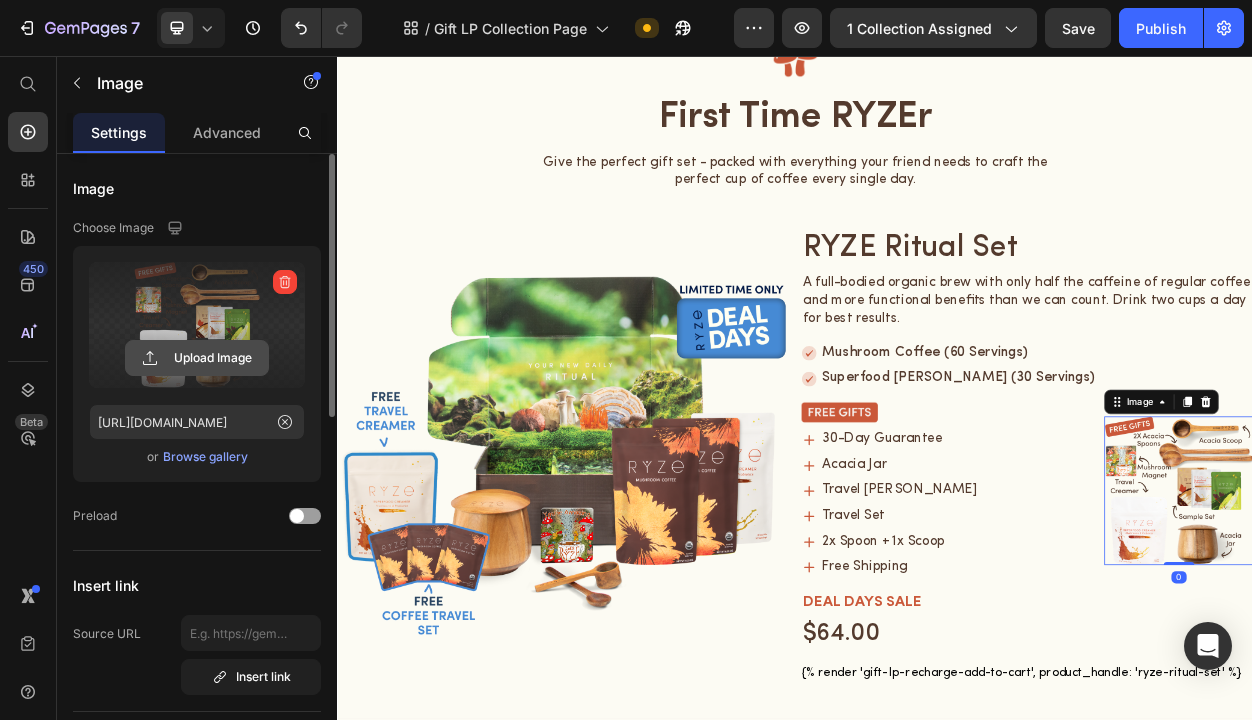 click 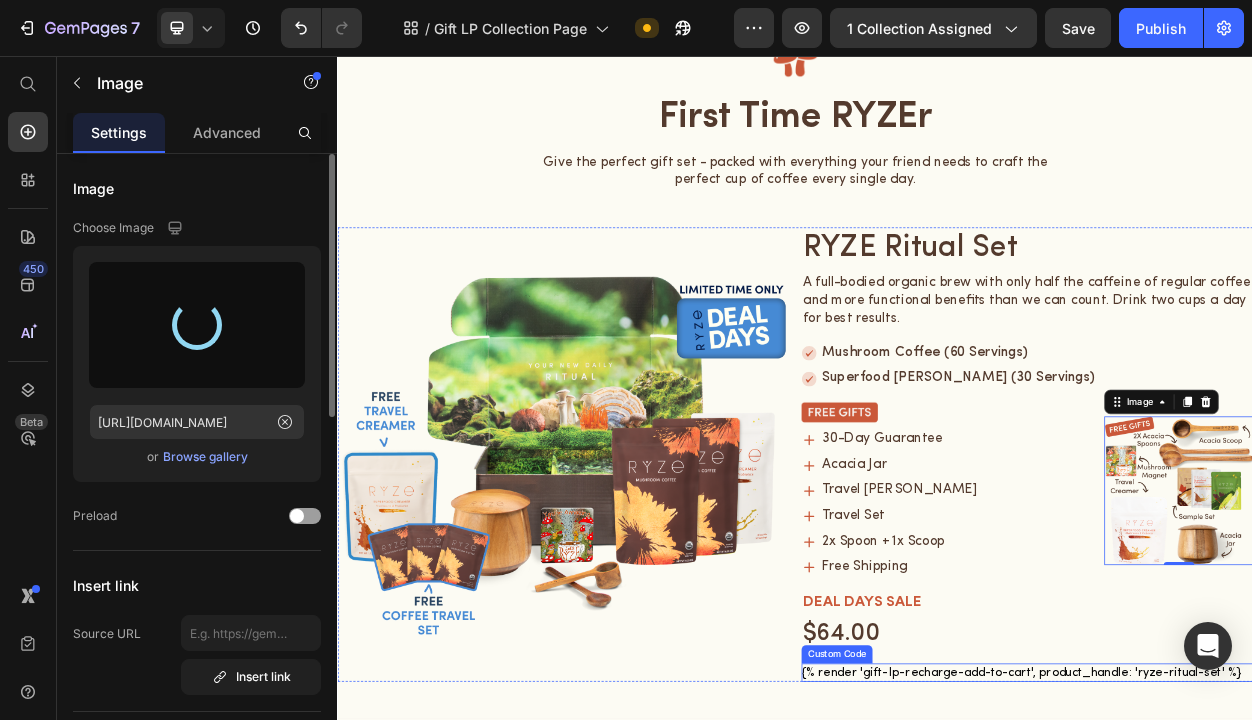 type on "[URL][DOMAIN_NAME]" 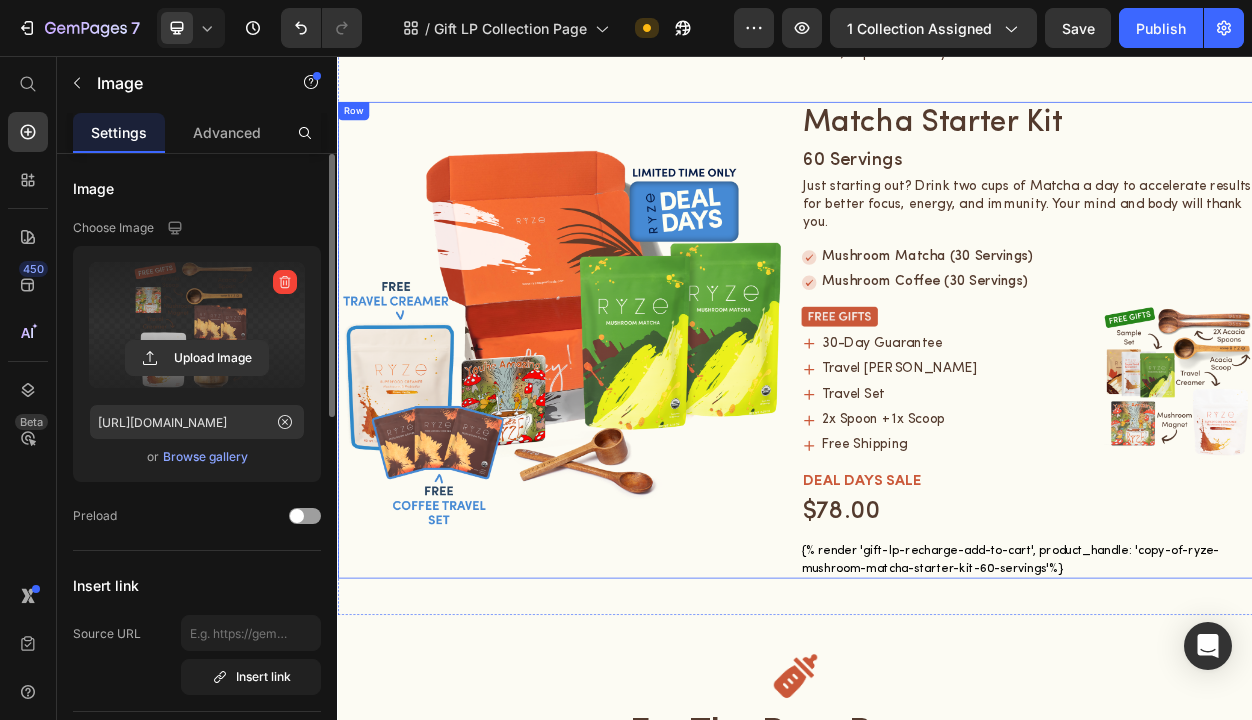 scroll, scrollTop: 2782, scrollLeft: 0, axis: vertical 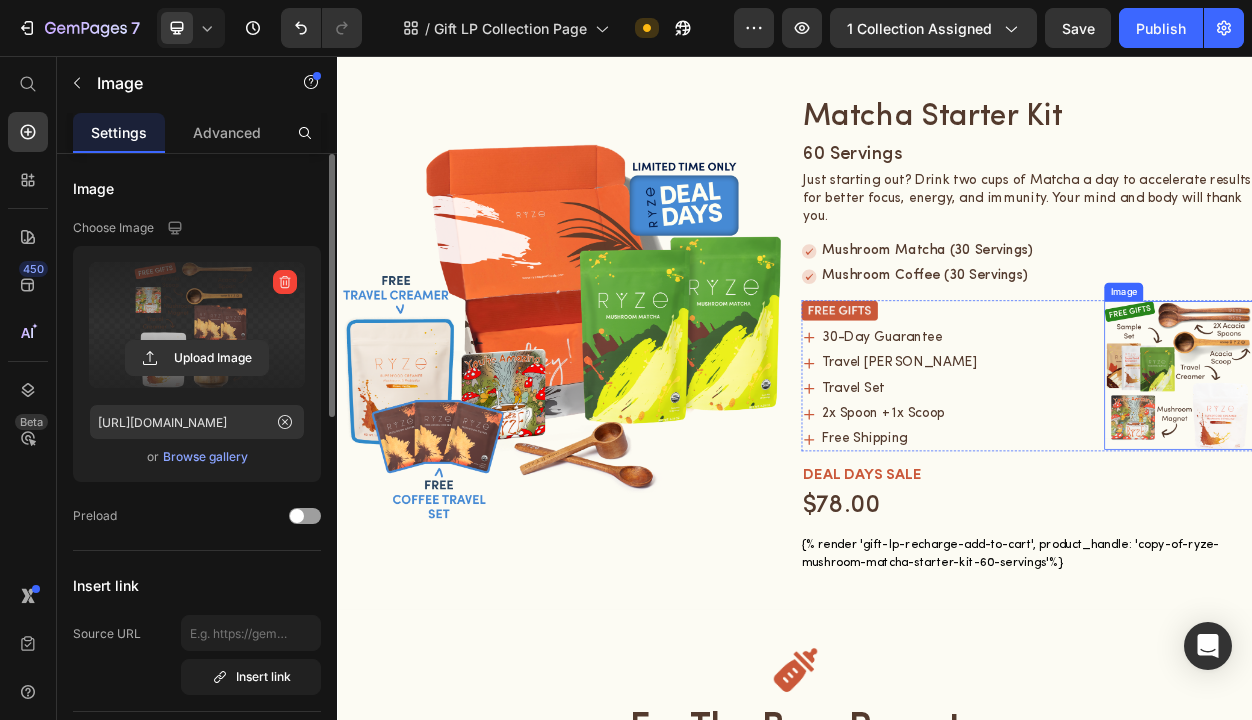 click at bounding box center (1439, 474) 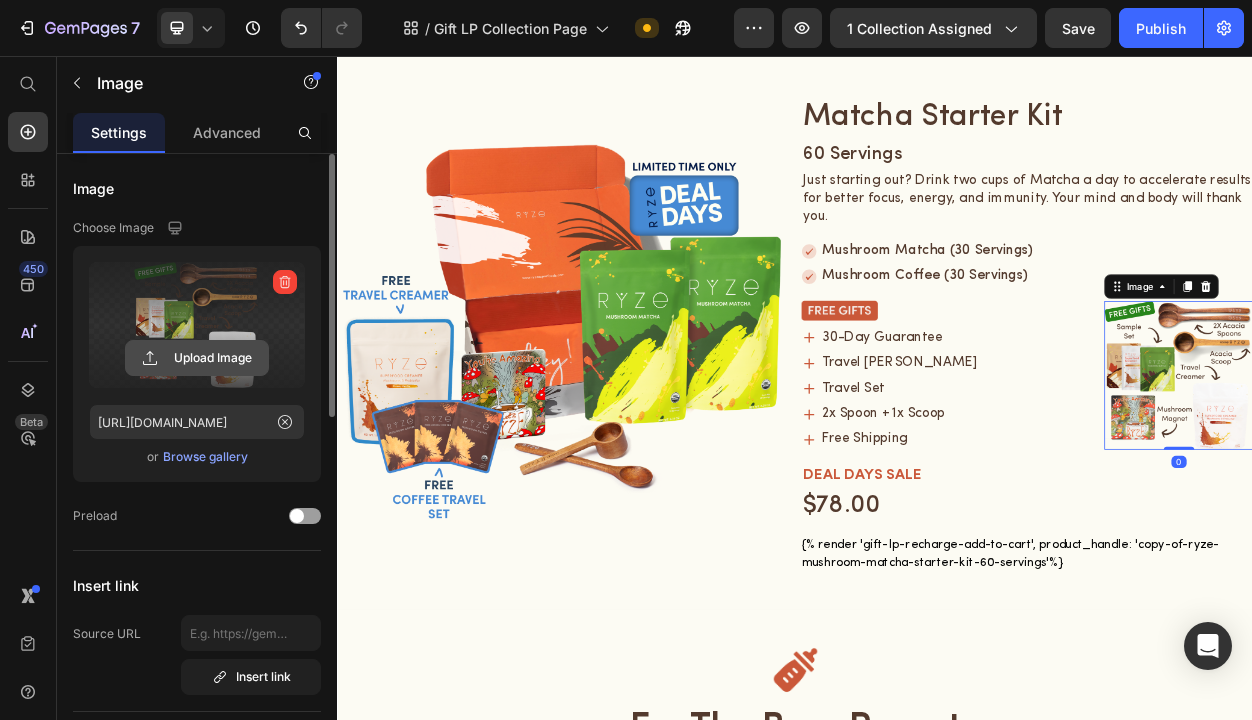 click 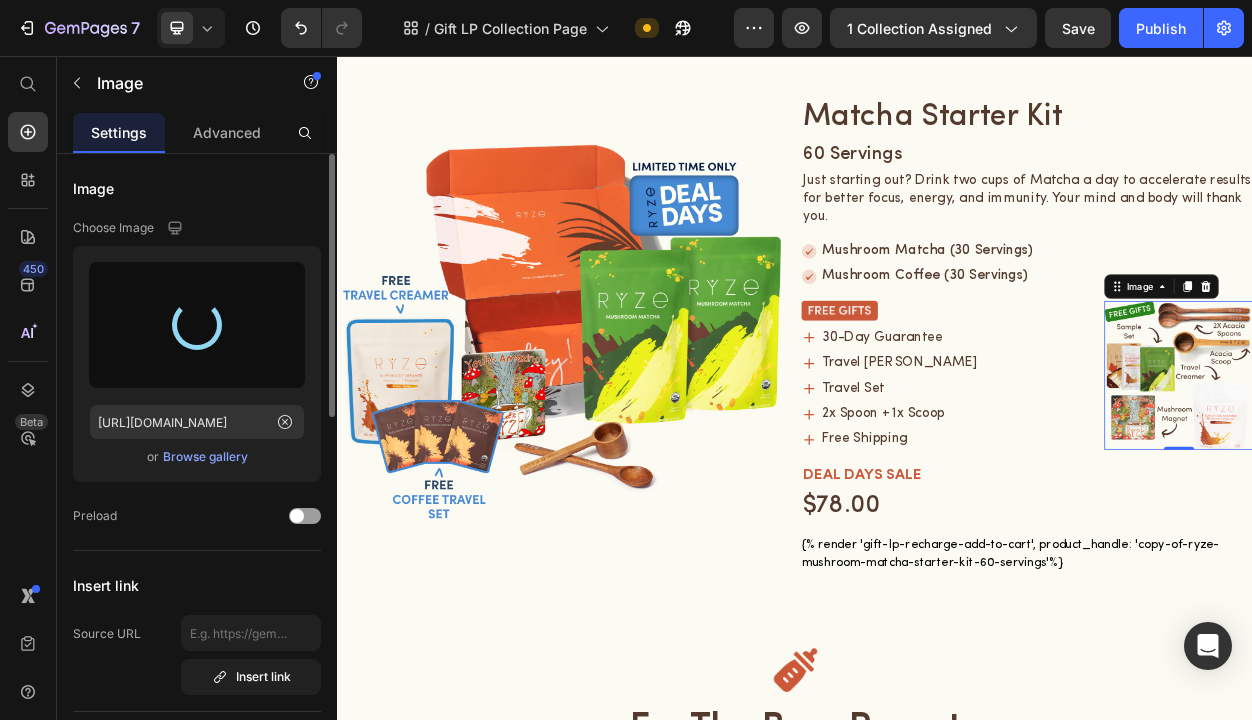 type on "[URL][DOMAIN_NAME]" 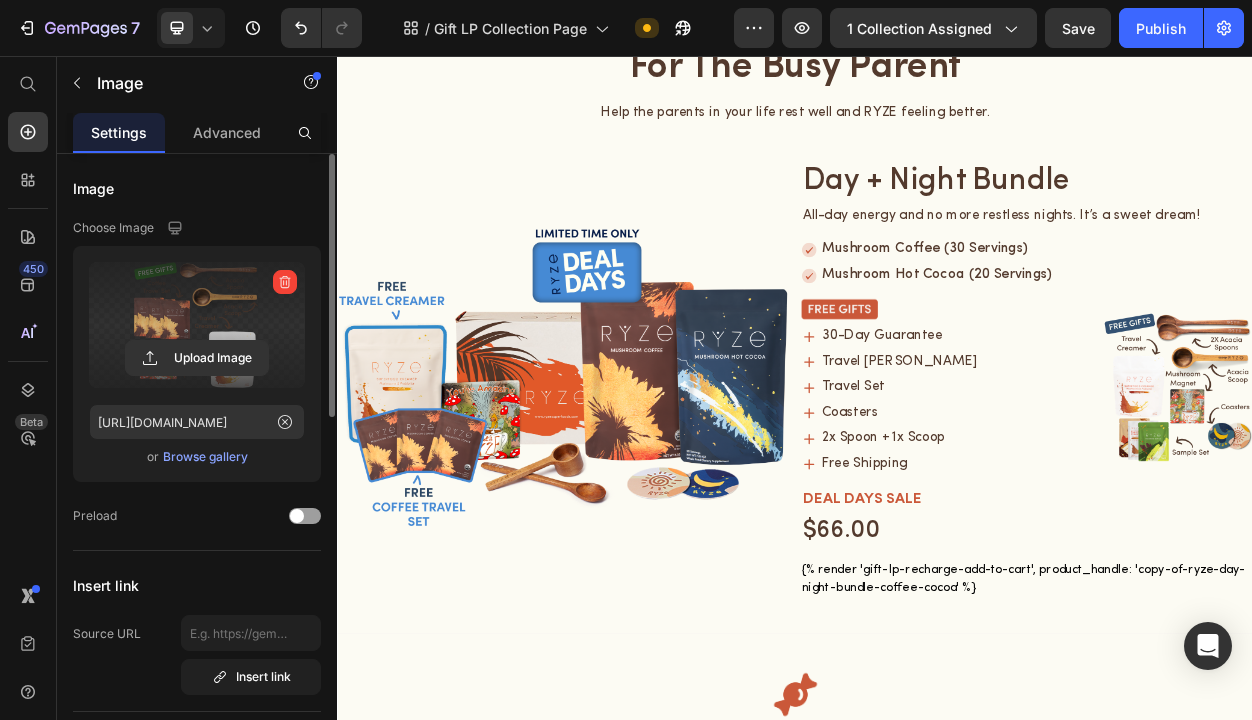 scroll, scrollTop: 3674, scrollLeft: 0, axis: vertical 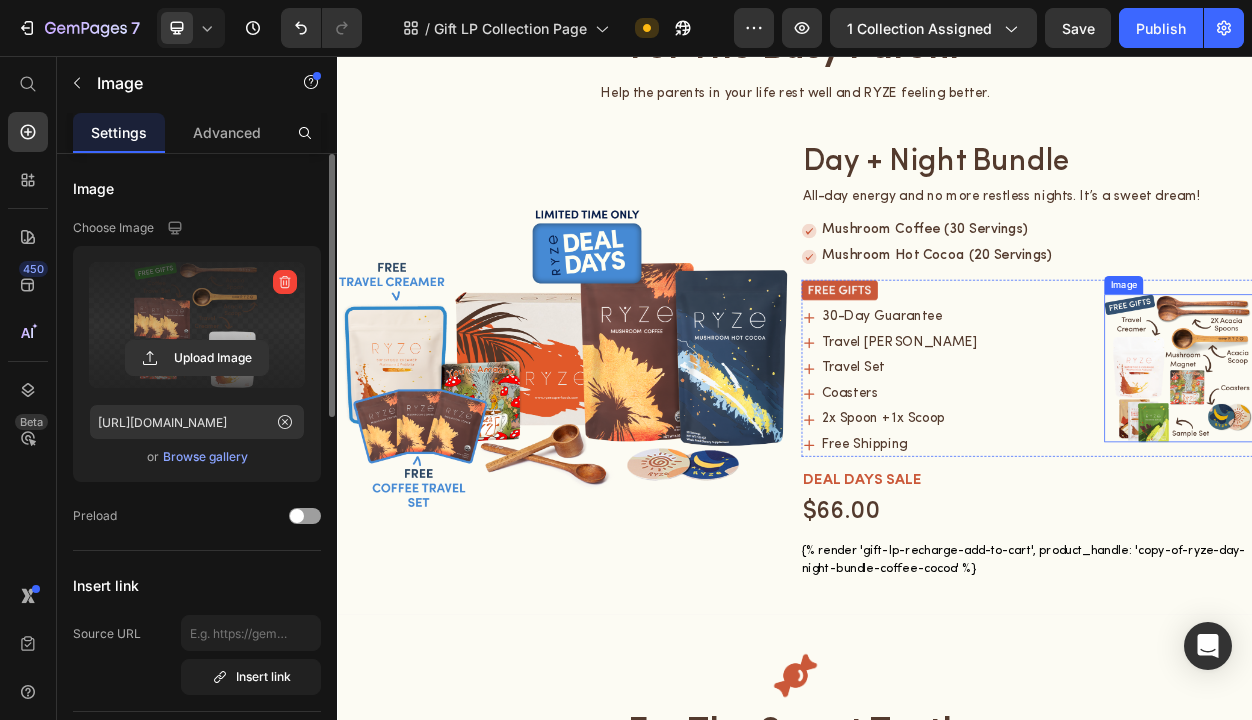 click at bounding box center (1439, 465) 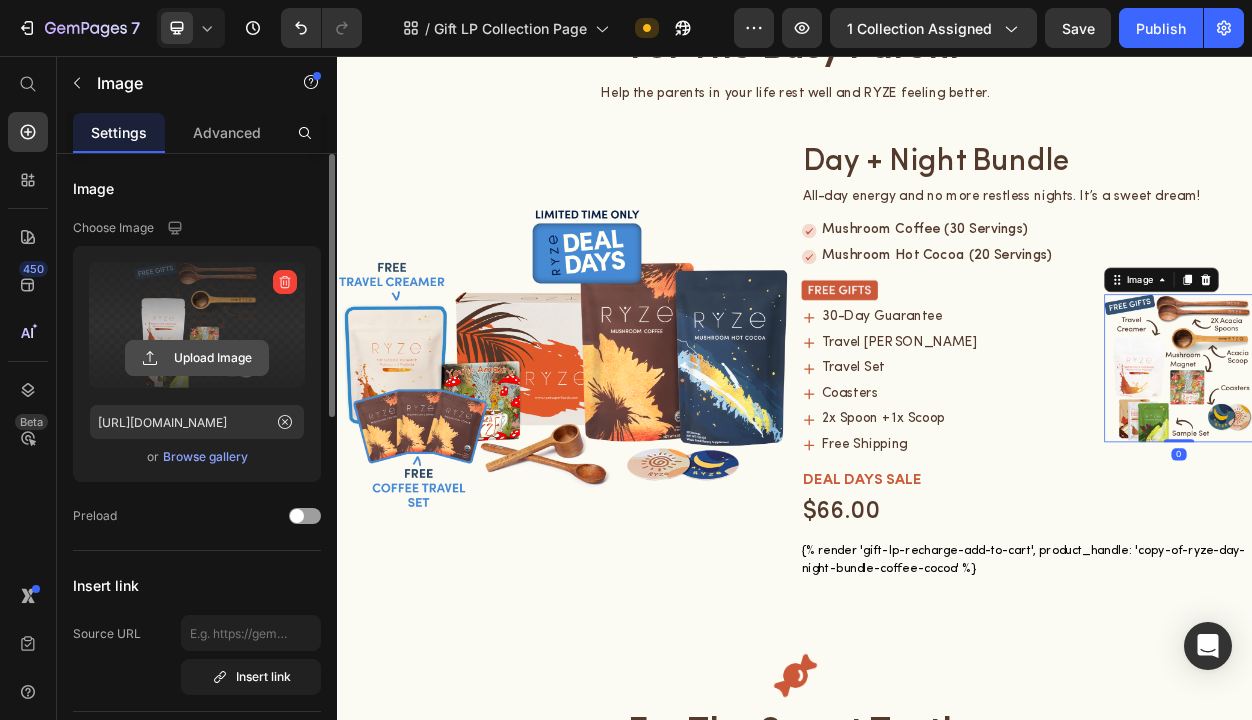 click 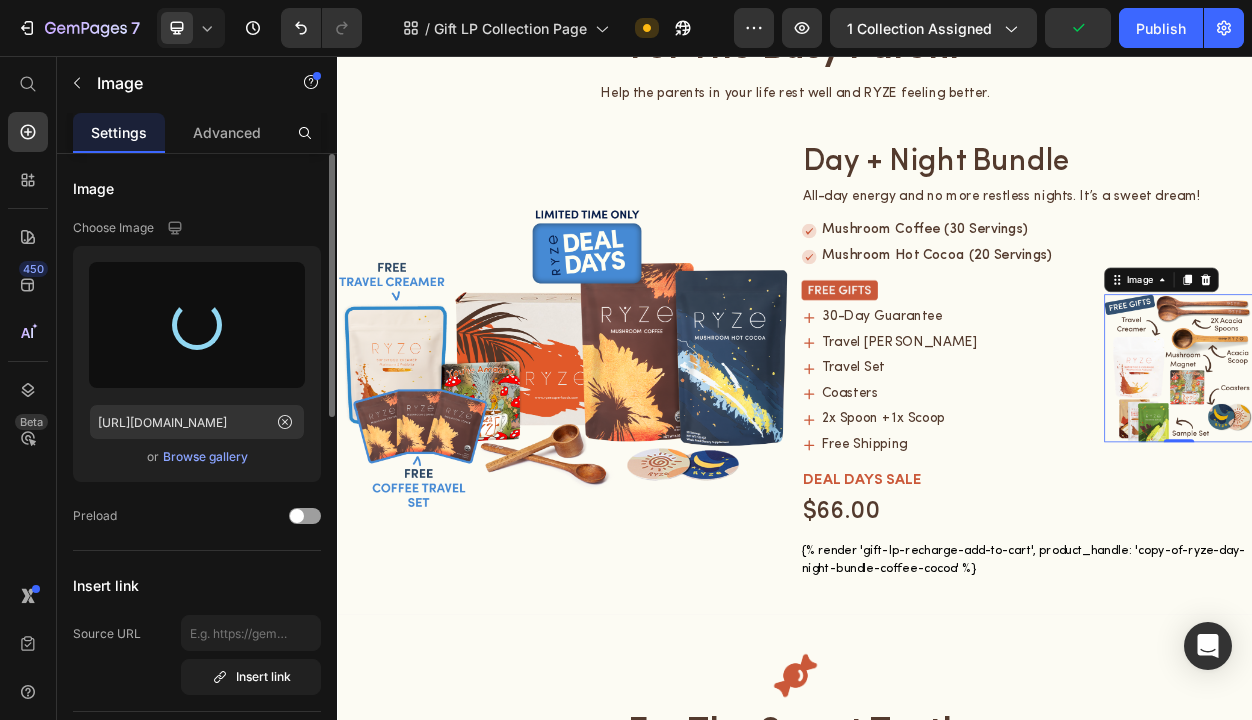 type on "[URL][DOMAIN_NAME]" 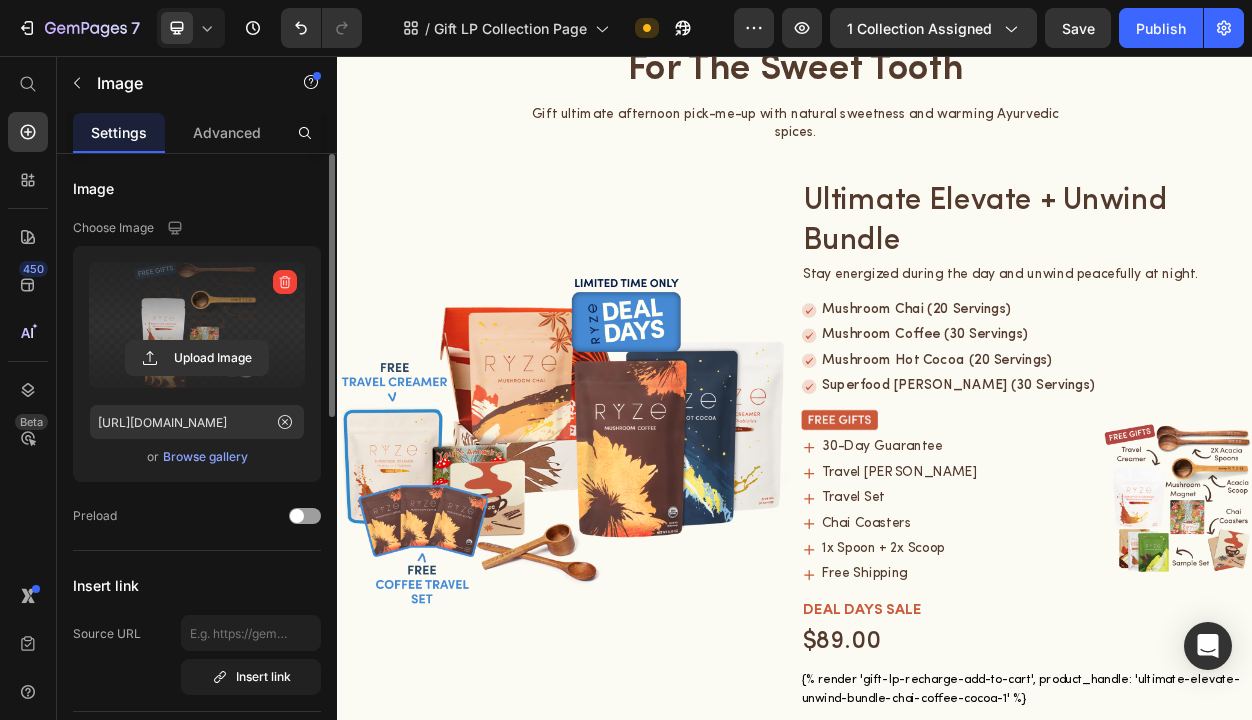 scroll, scrollTop: 4546, scrollLeft: 0, axis: vertical 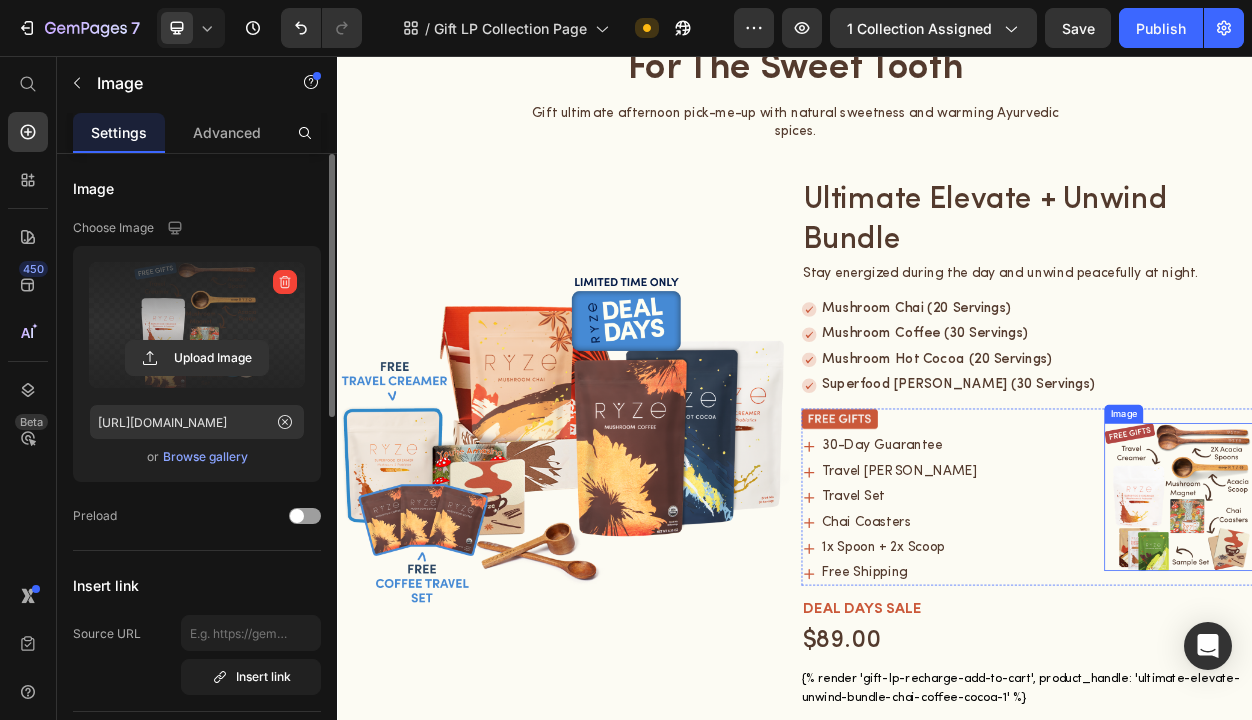 click at bounding box center (1439, 634) 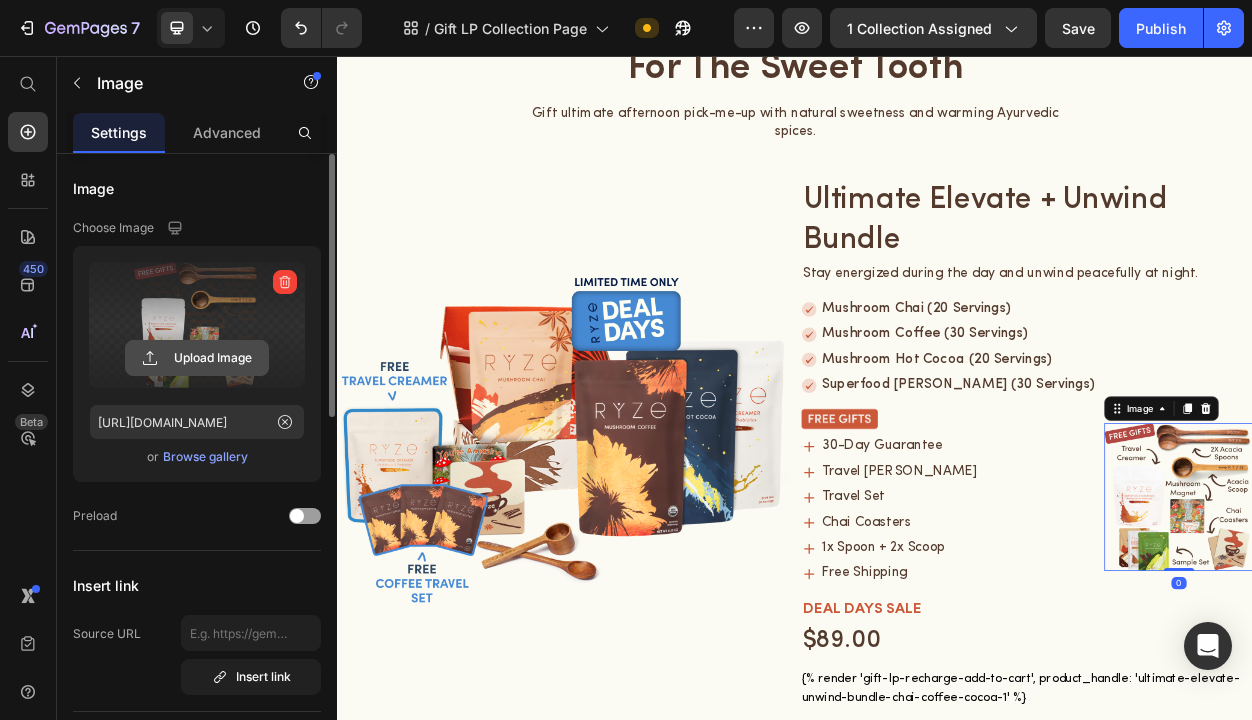 click 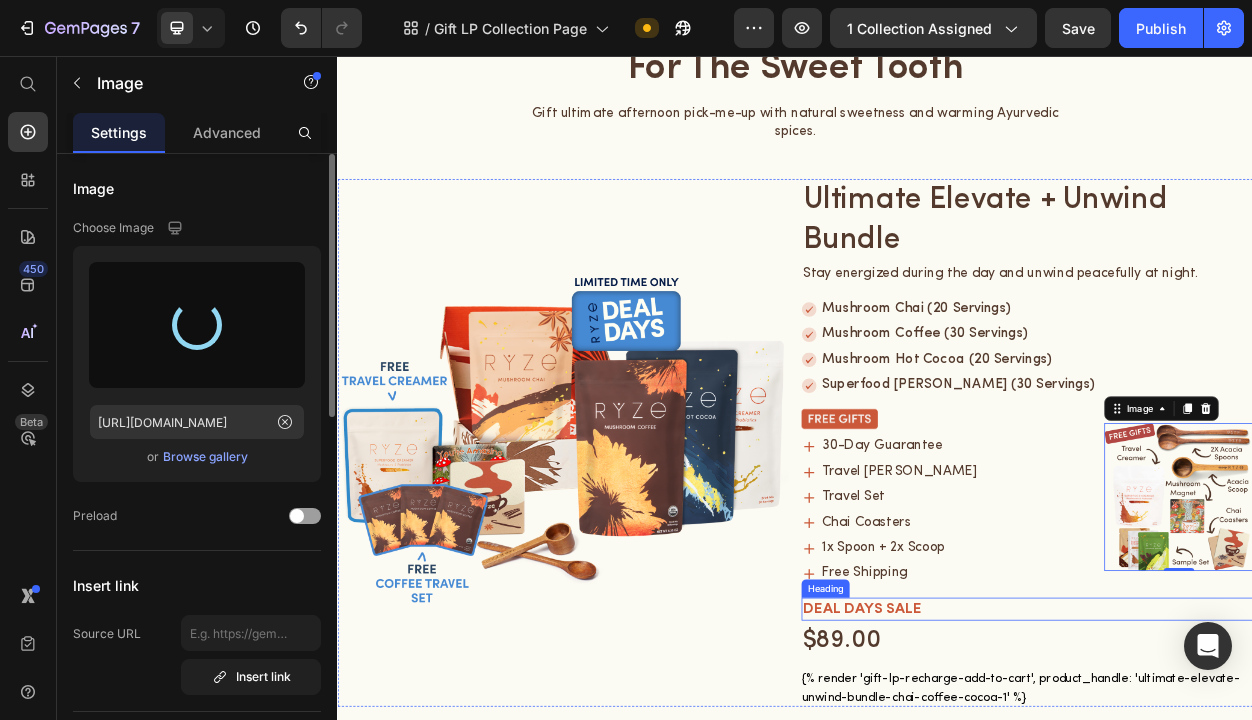 type on "[URL][DOMAIN_NAME]" 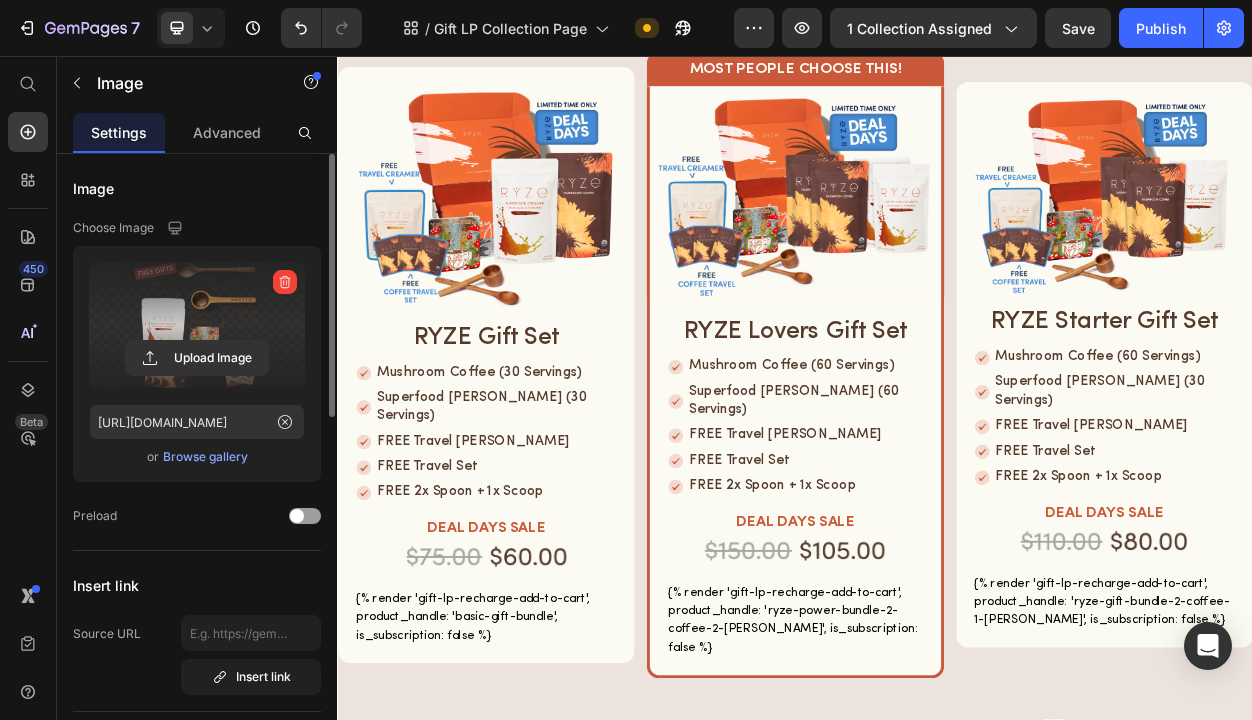 scroll, scrollTop: 773, scrollLeft: 0, axis: vertical 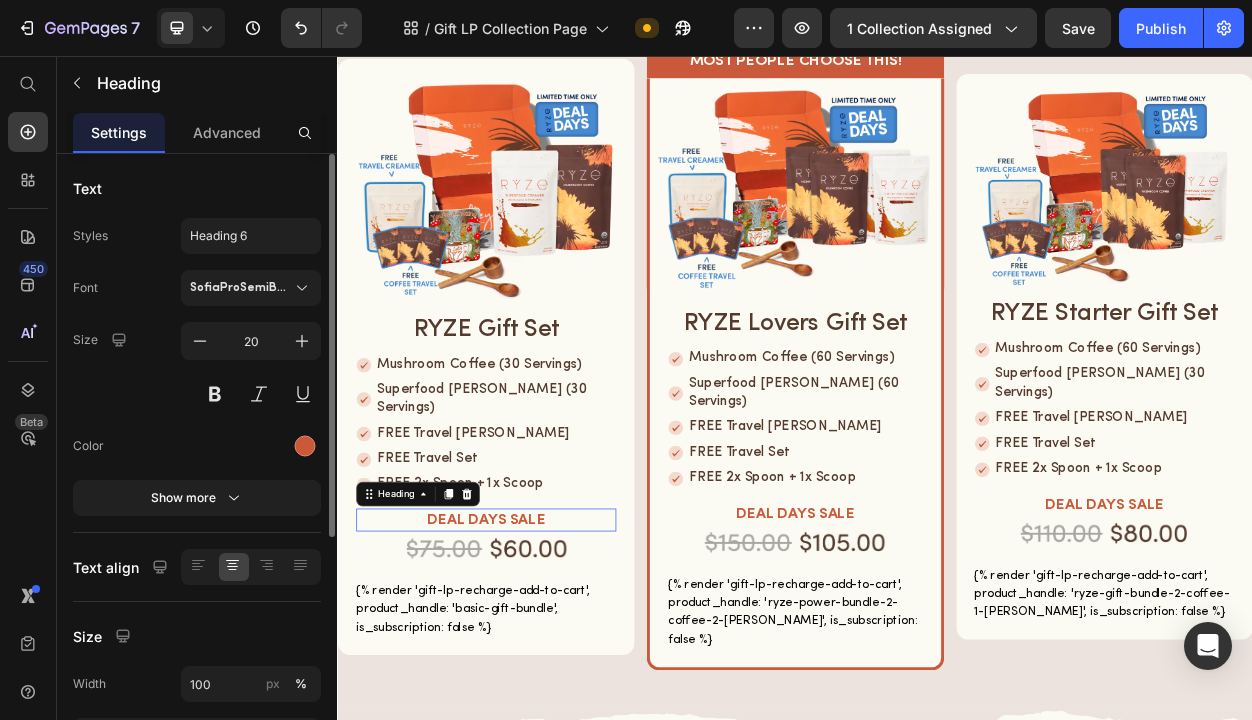 click on "DEAL DAYS SALE" at bounding box center (531, 664) 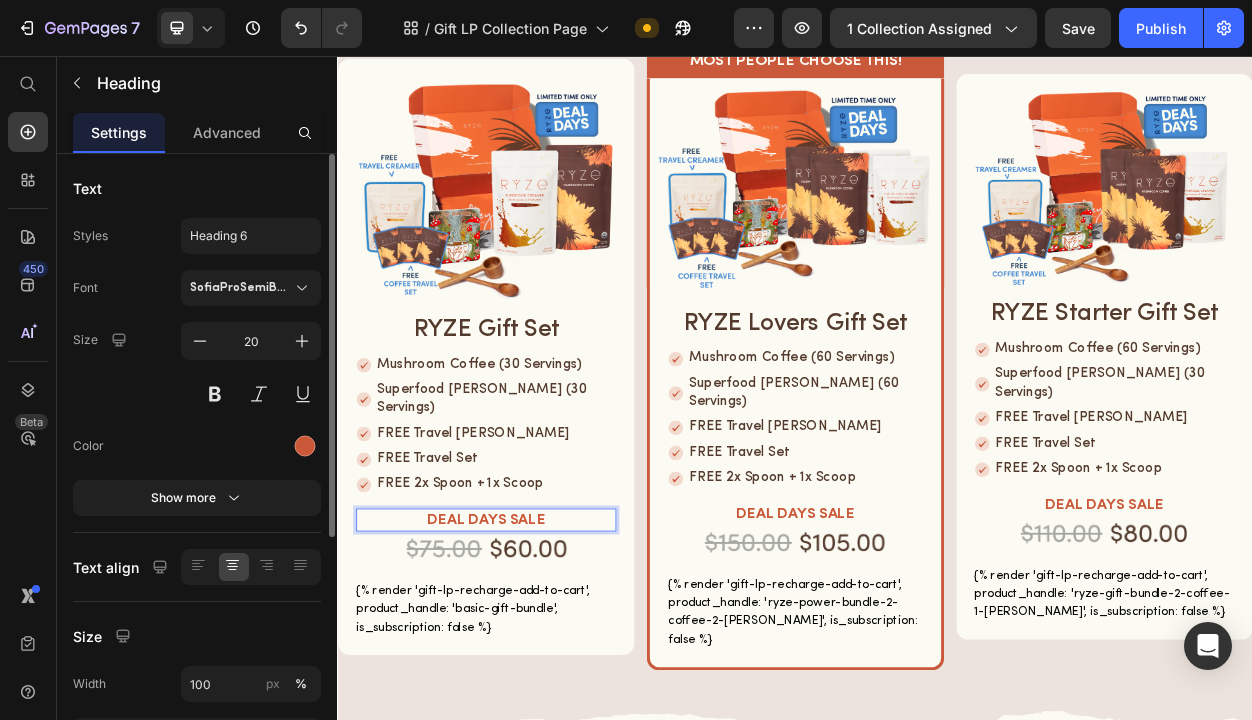 click on "DEAL DAYS SALE" at bounding box center (531, 664) 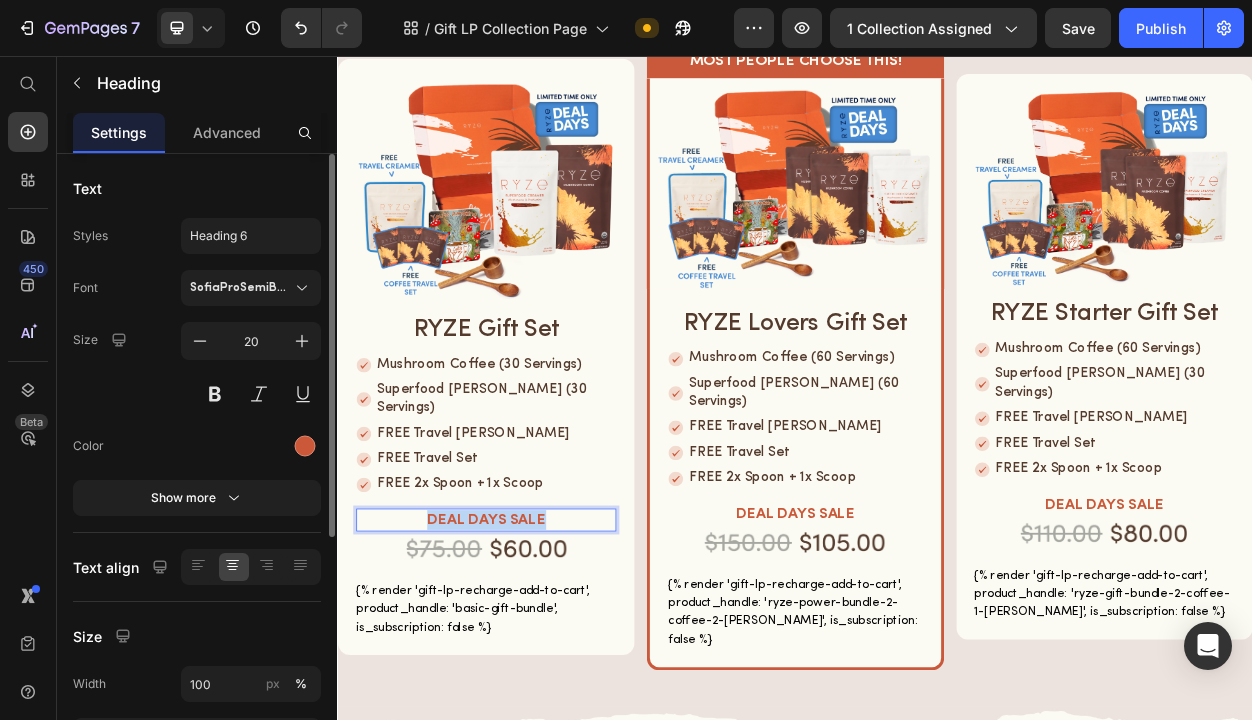click on "DEAL DAYS SALE" at bounding box center [531, 664] 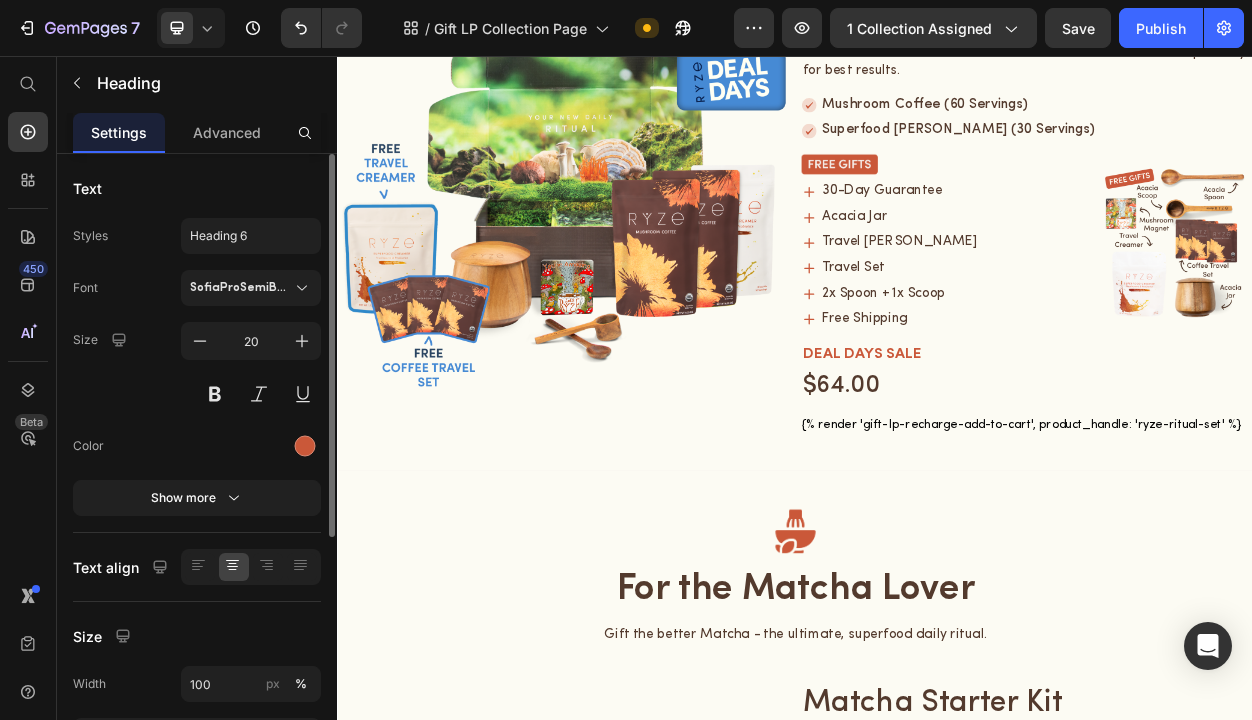 type on "16" 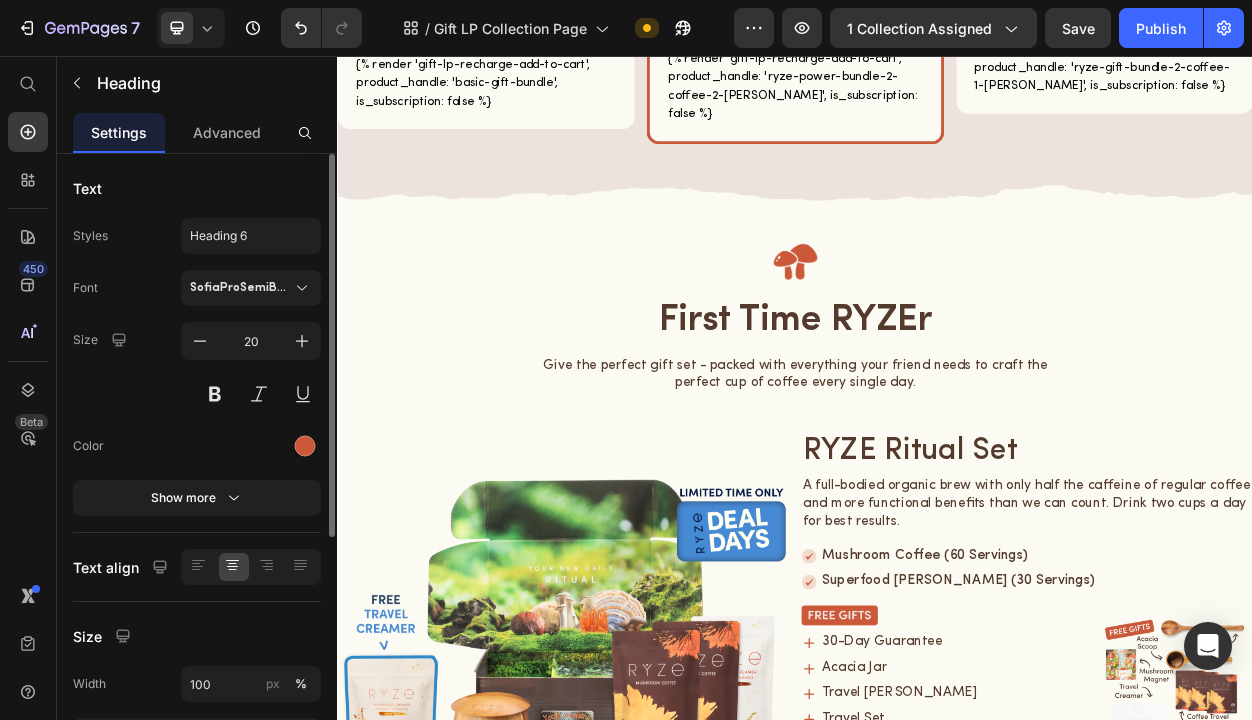 scroll, scrollTop: 0, scrollLeft: 0, axis: both 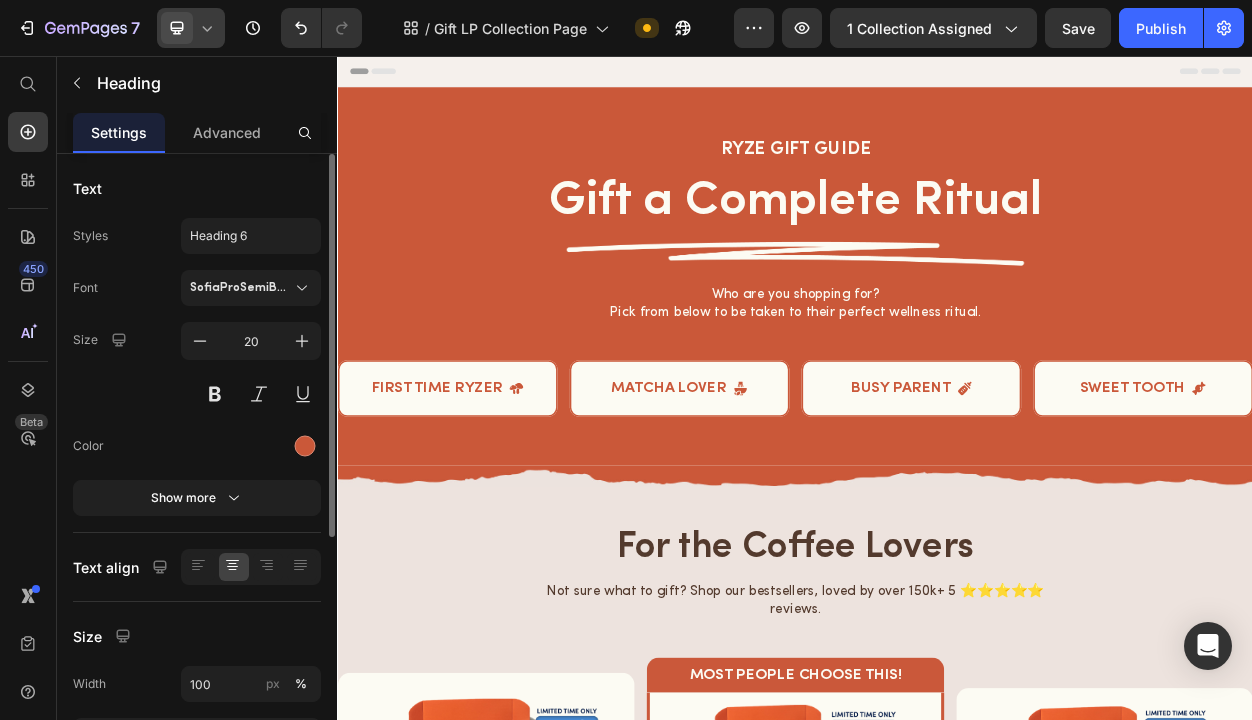 click 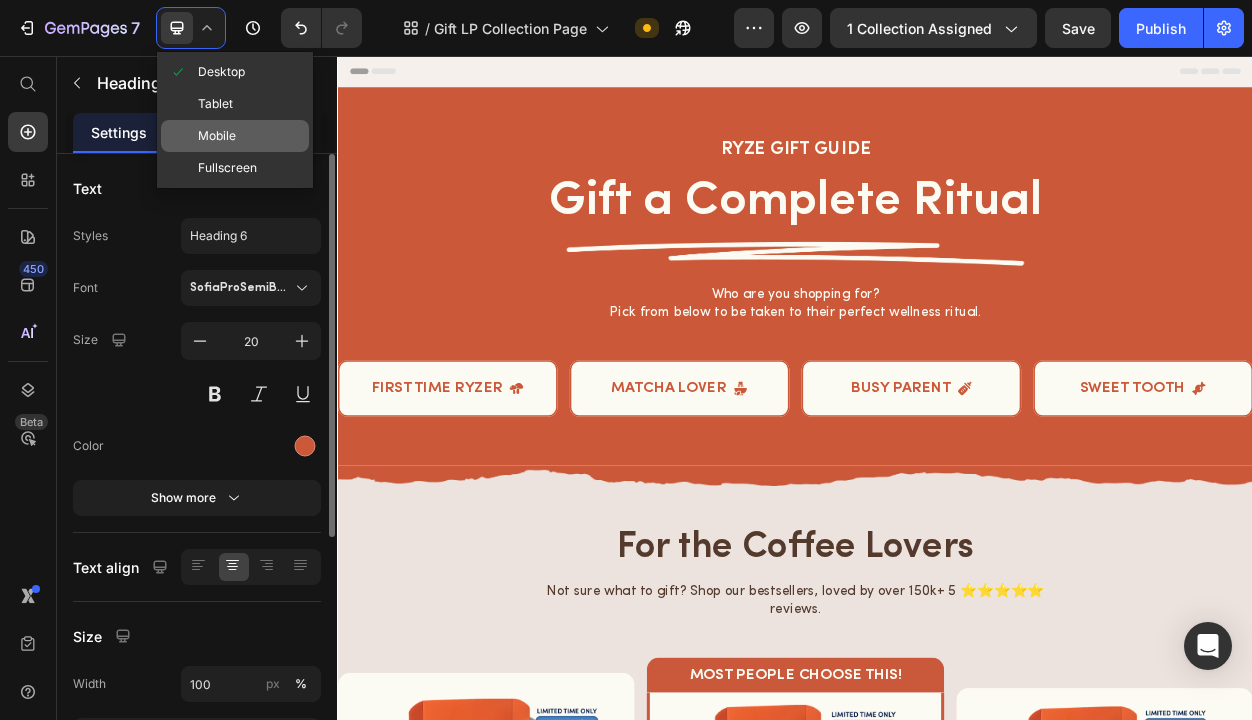 click on "Mobile" at bounding box center (217, 136) 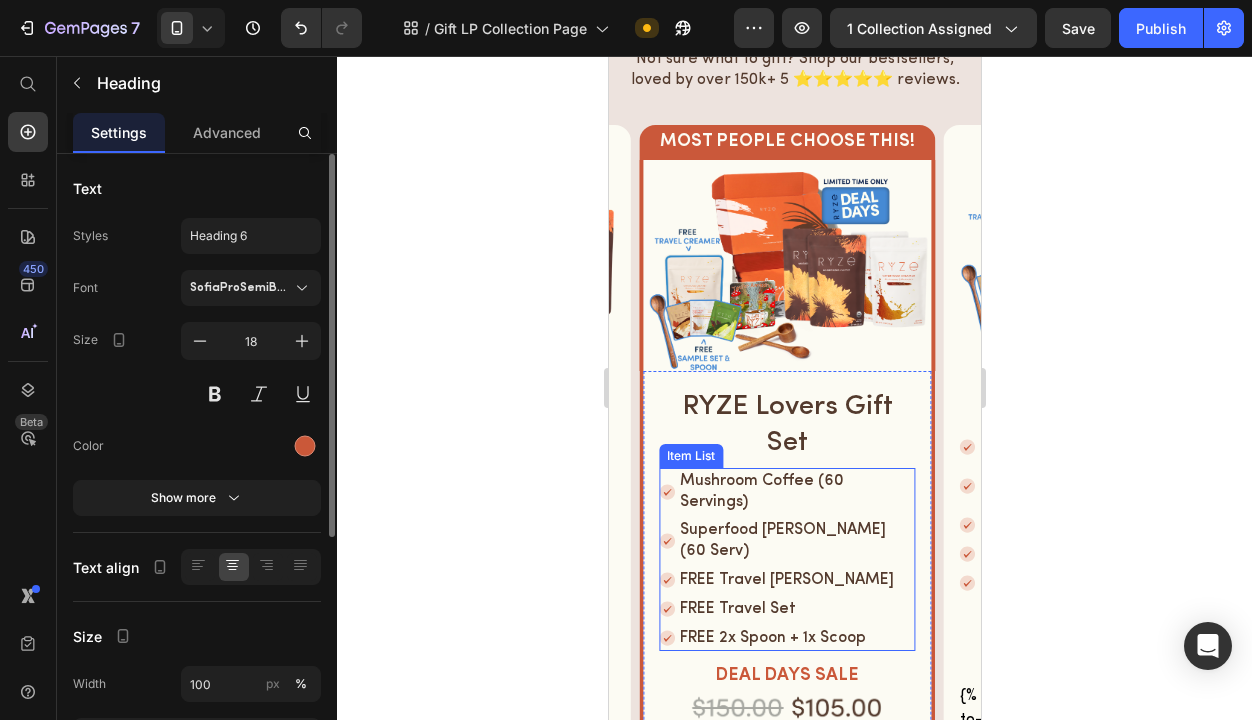 scroll, scrollTop: 796, scrollLeft: 0, axis: vertical 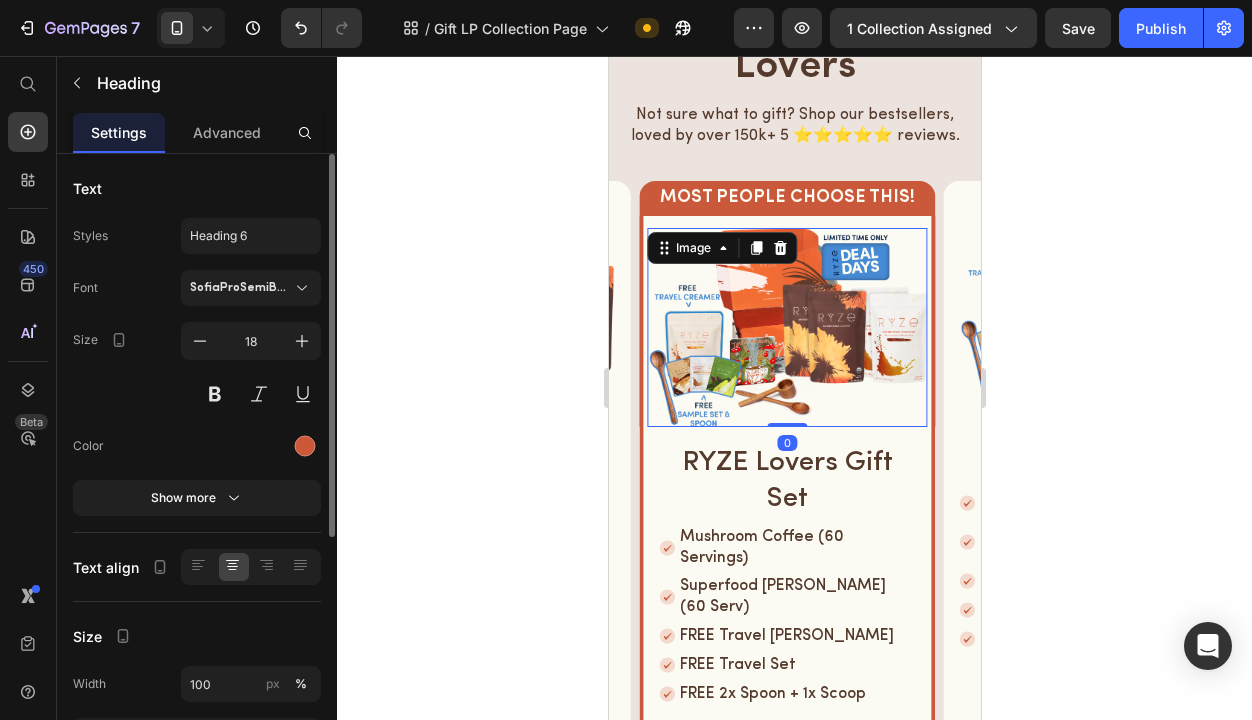 click at bounding box center [786, 327] 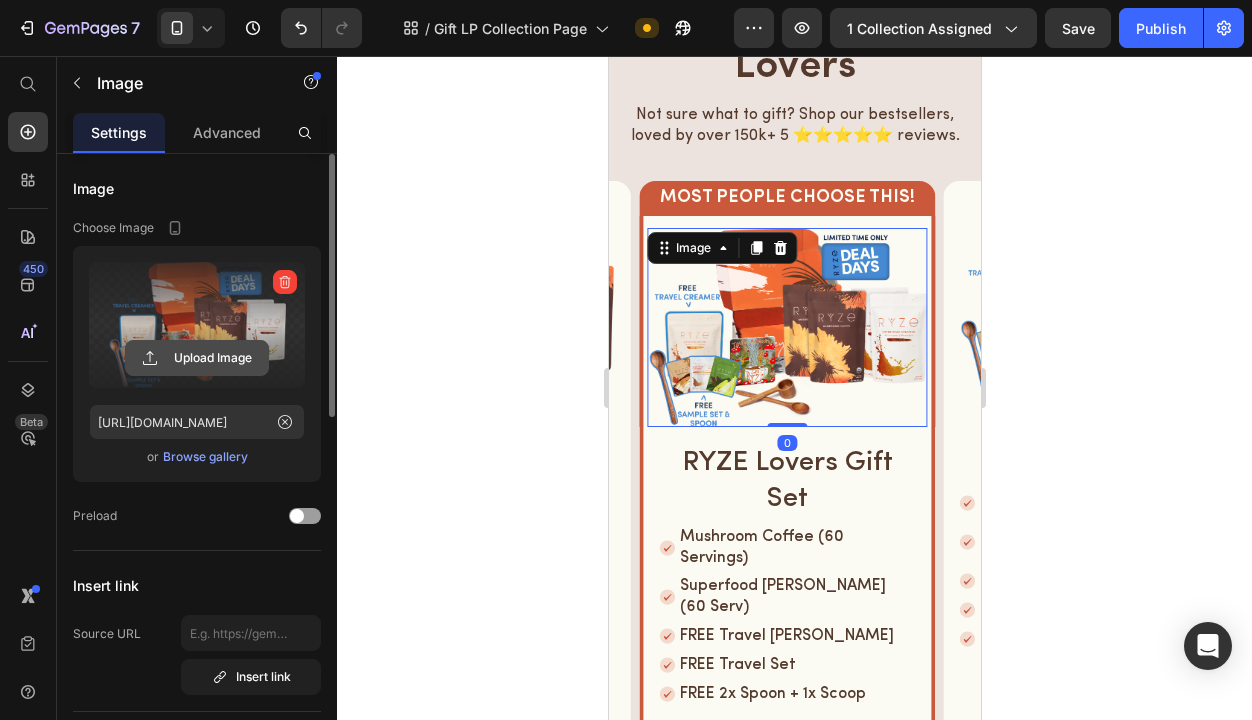 click 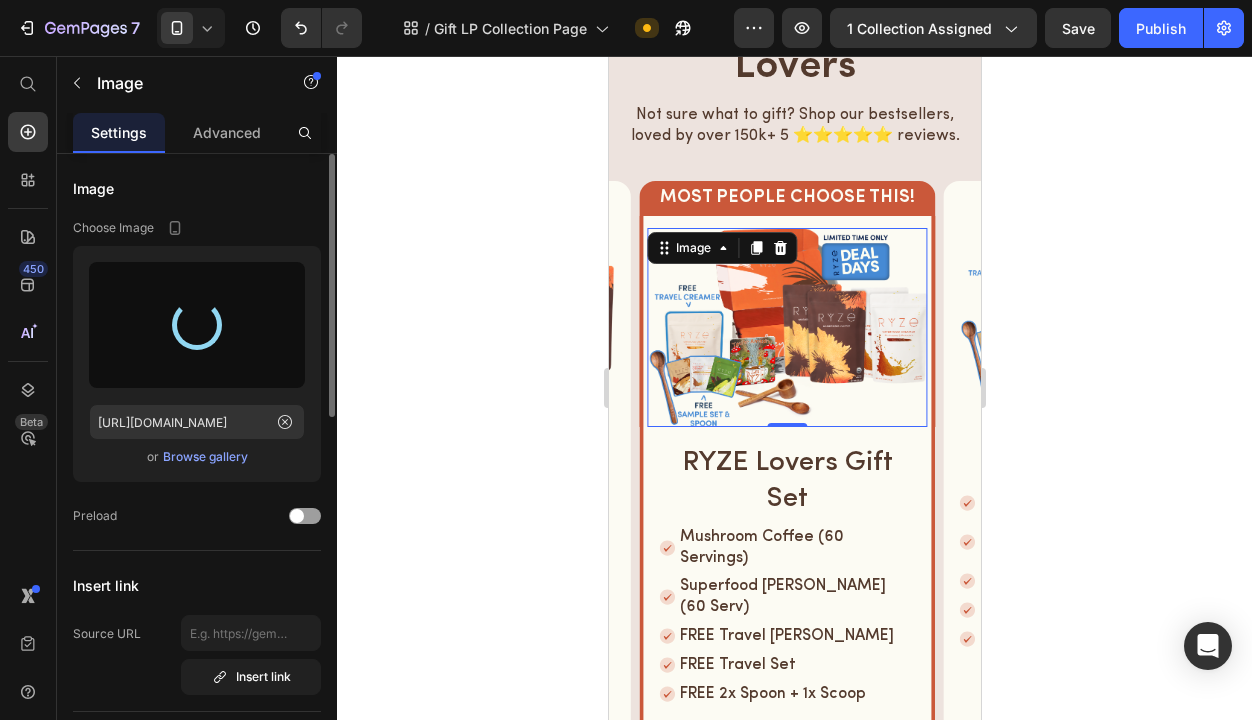 type on "[URL][DOMAIN_NAME]" 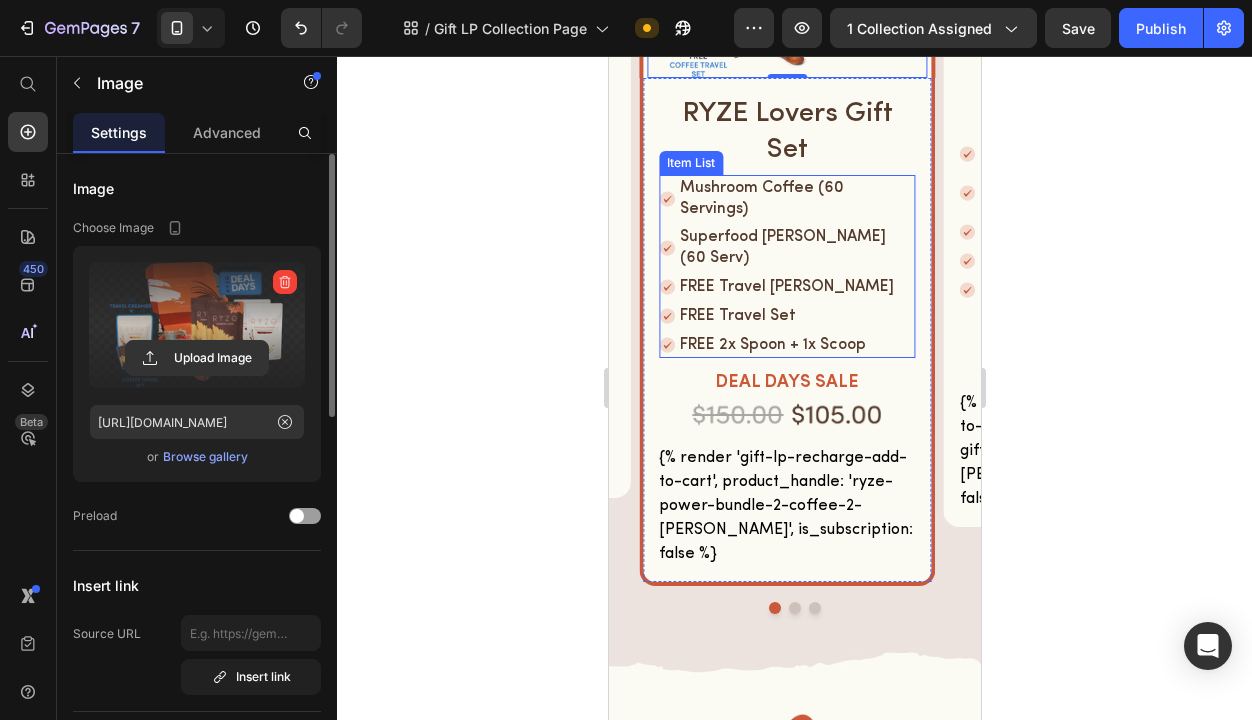 scroll, scrollTop: 1168, scrollLeft: 0, axis: vertical 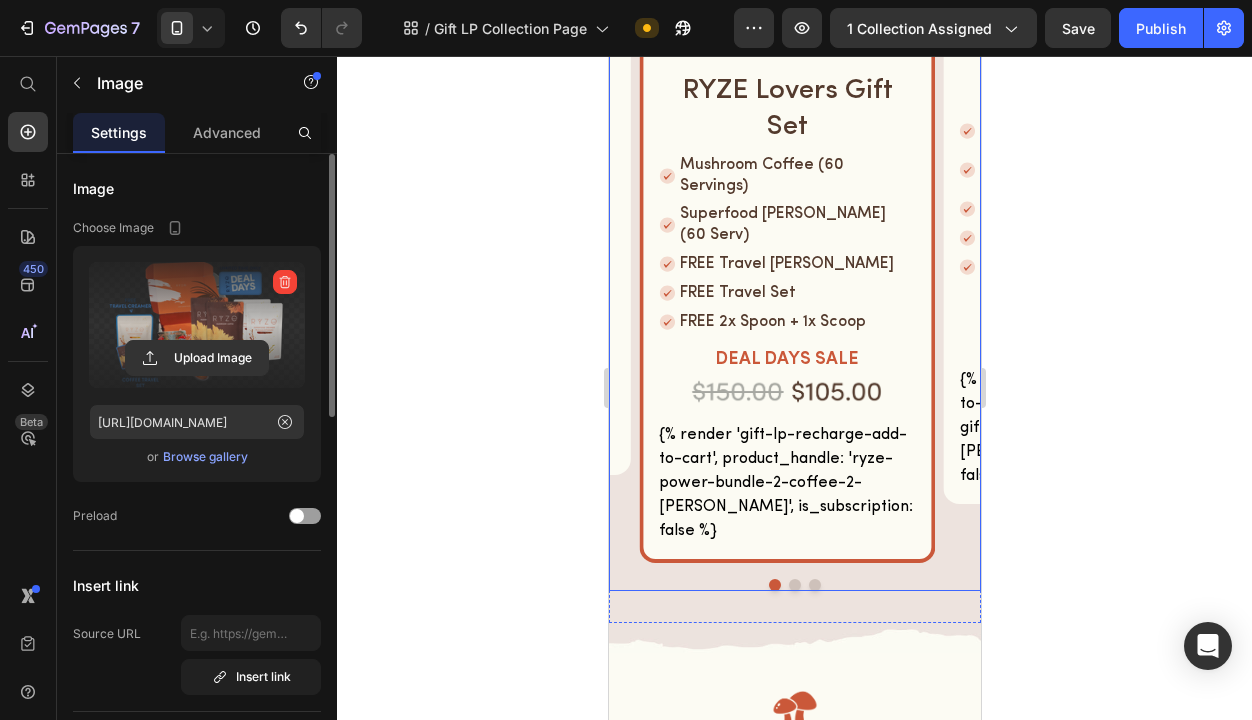 click at bounding box center [794, 585] 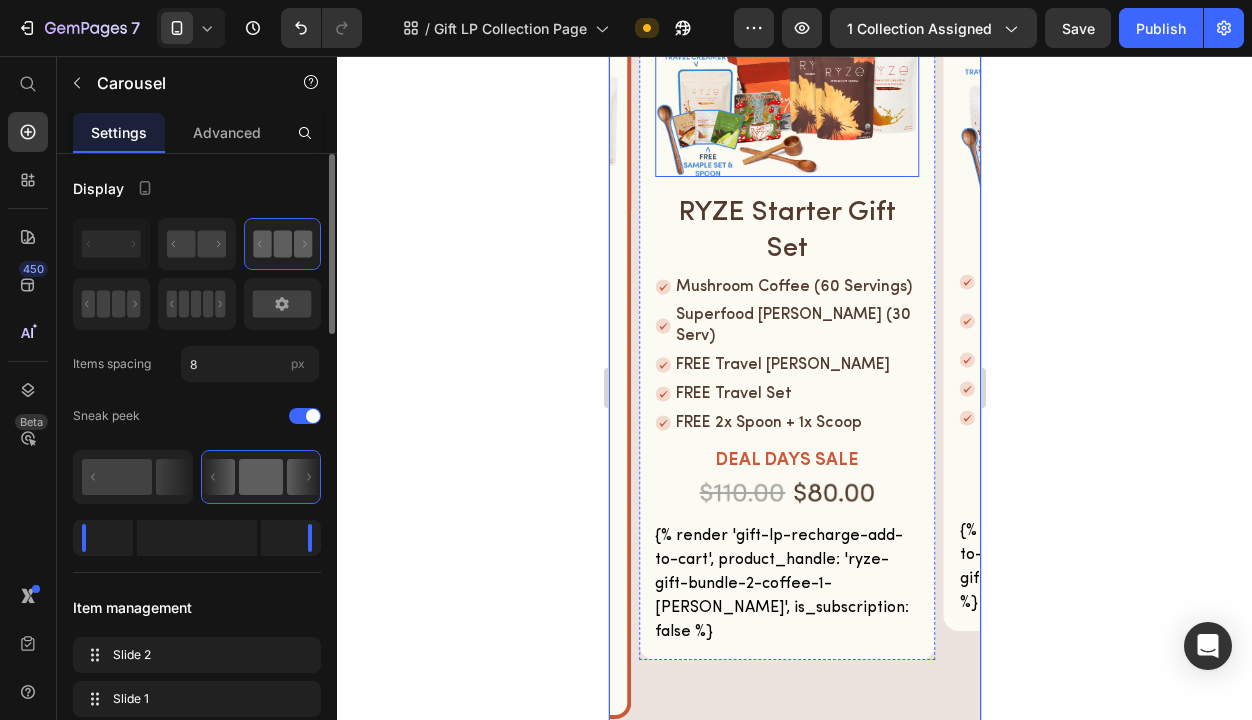 scroll, scrollTop: 922, scrollLeft: 0, axis: vertical 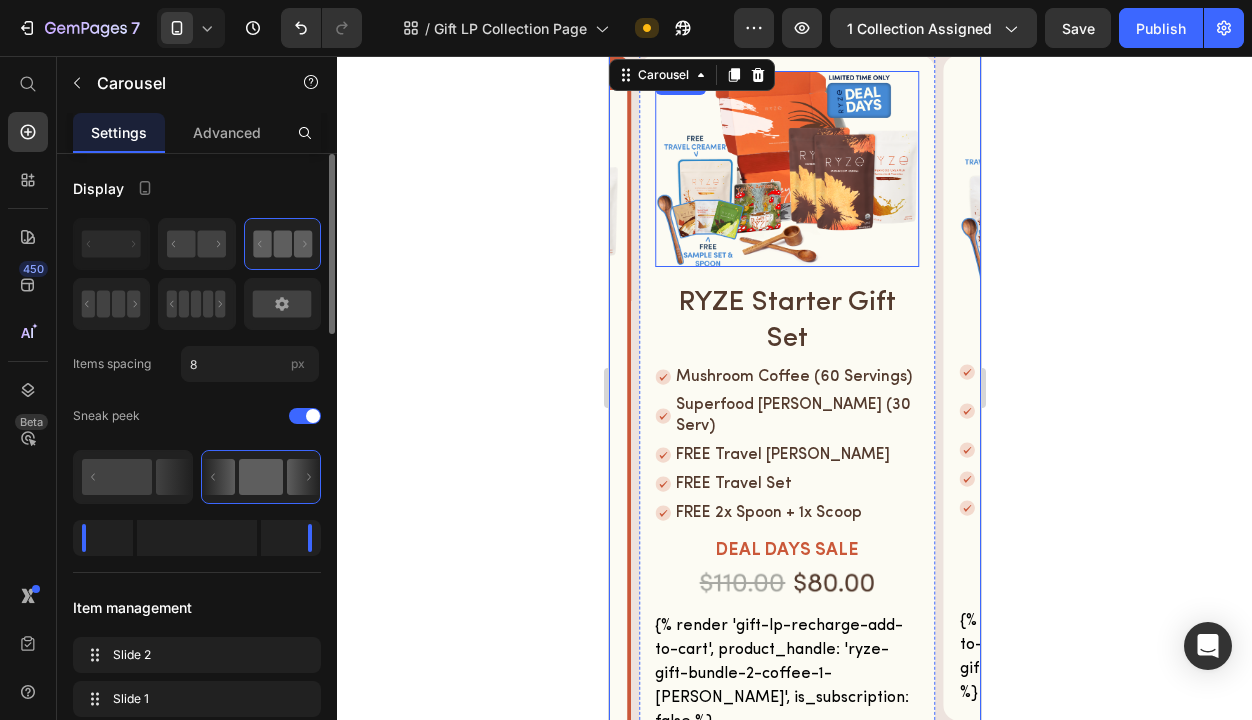 click at bounding box center [786, 169] 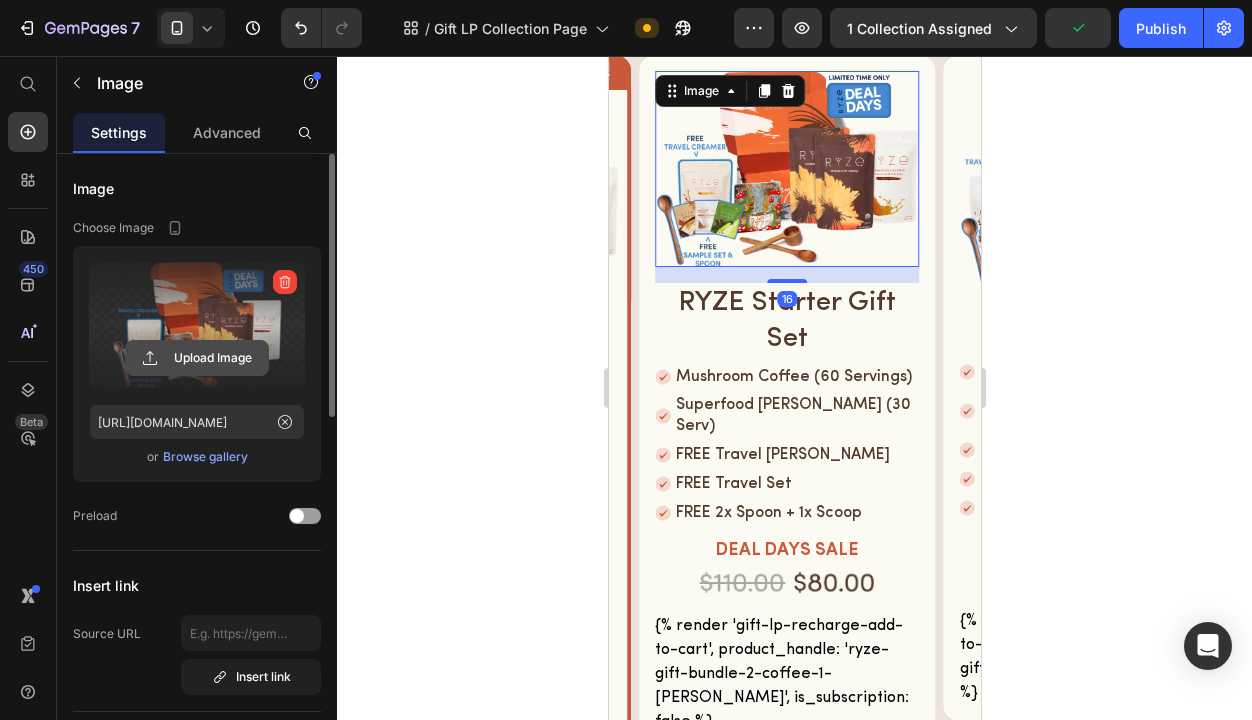 click 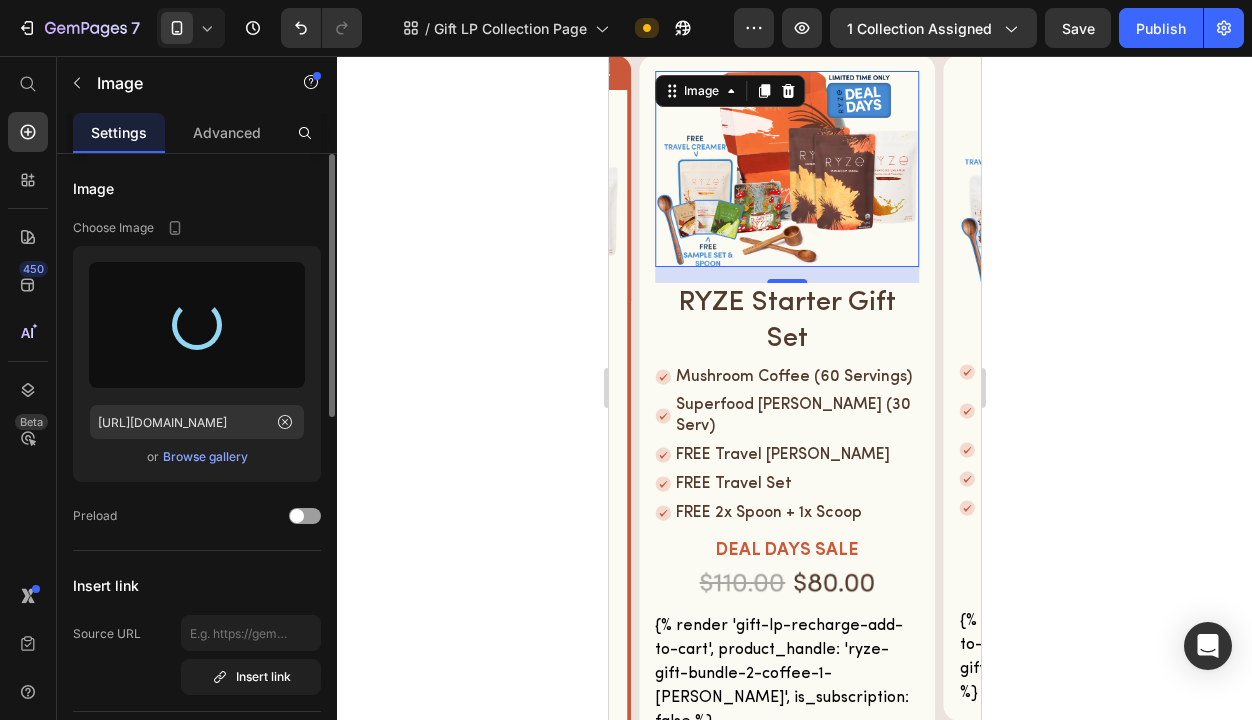 type on "[URL][DOMAIN_NAME]" 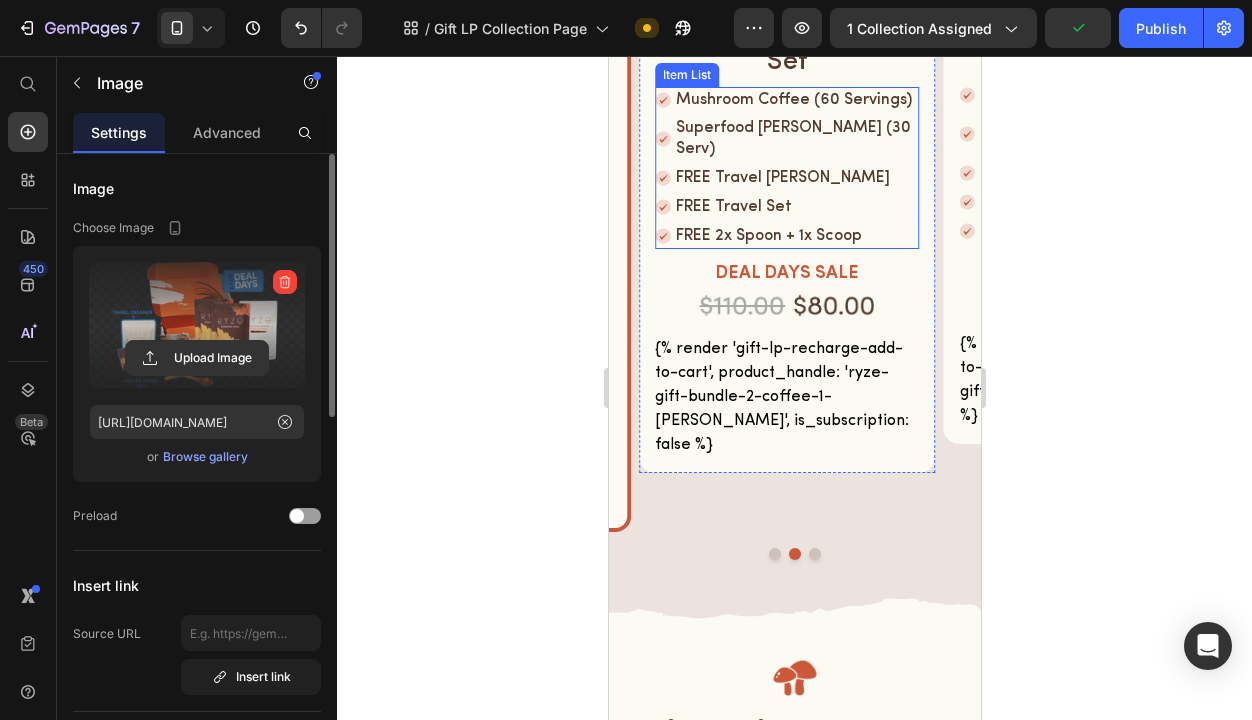 scroll, scrollTop: 1200, scrollLeft: 0, axis: vertical 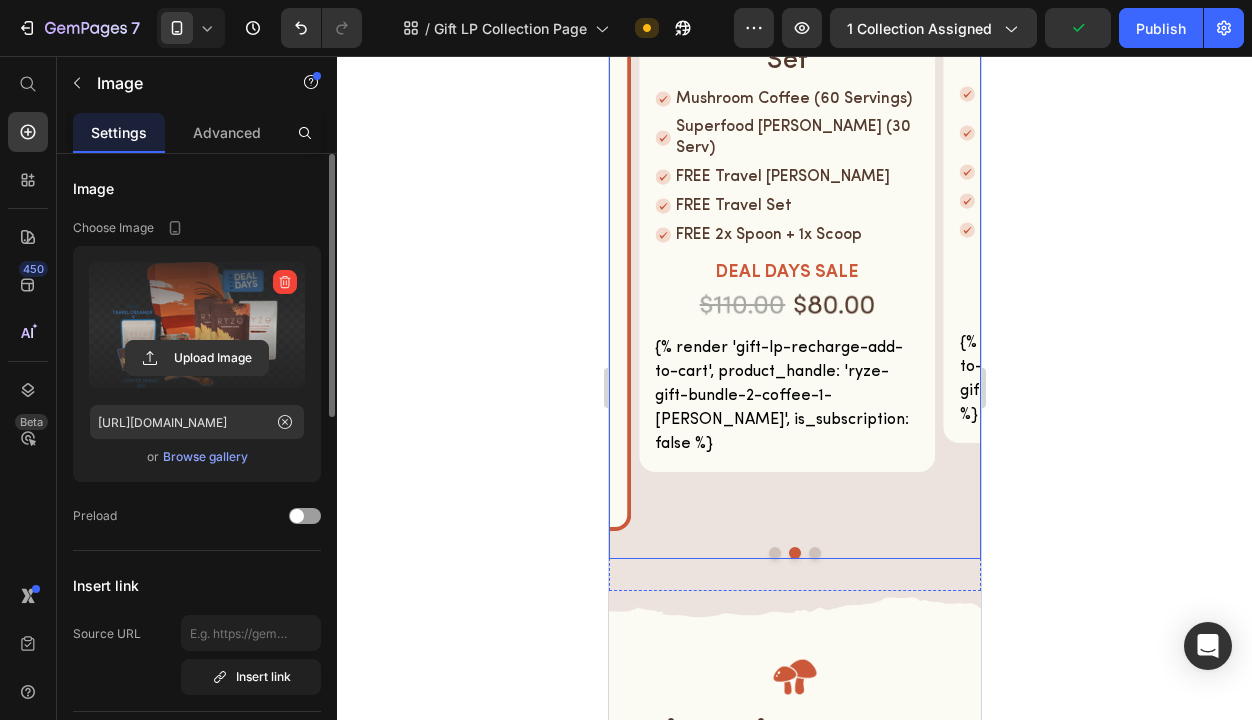 click at bounding box center [814, 553] 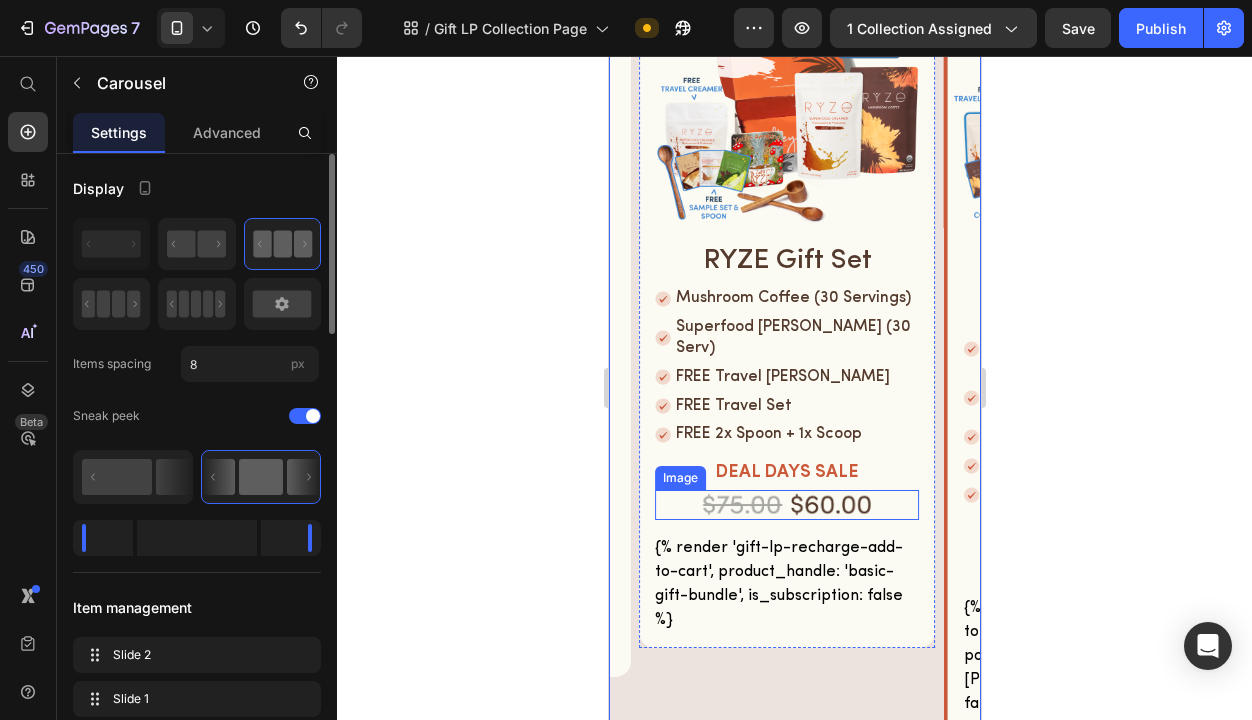 scroll, scrollTop: 1014, scrollLeft: 0, axis: vertical 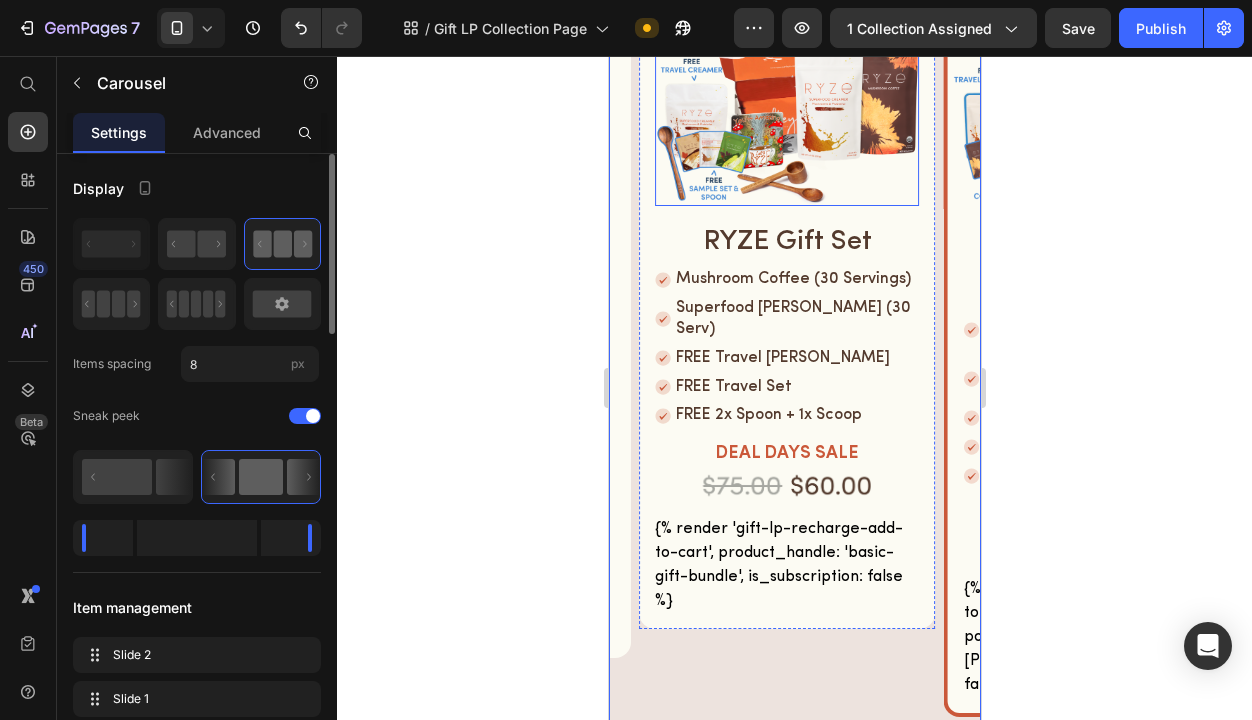 click at bounding box center [786, 92] 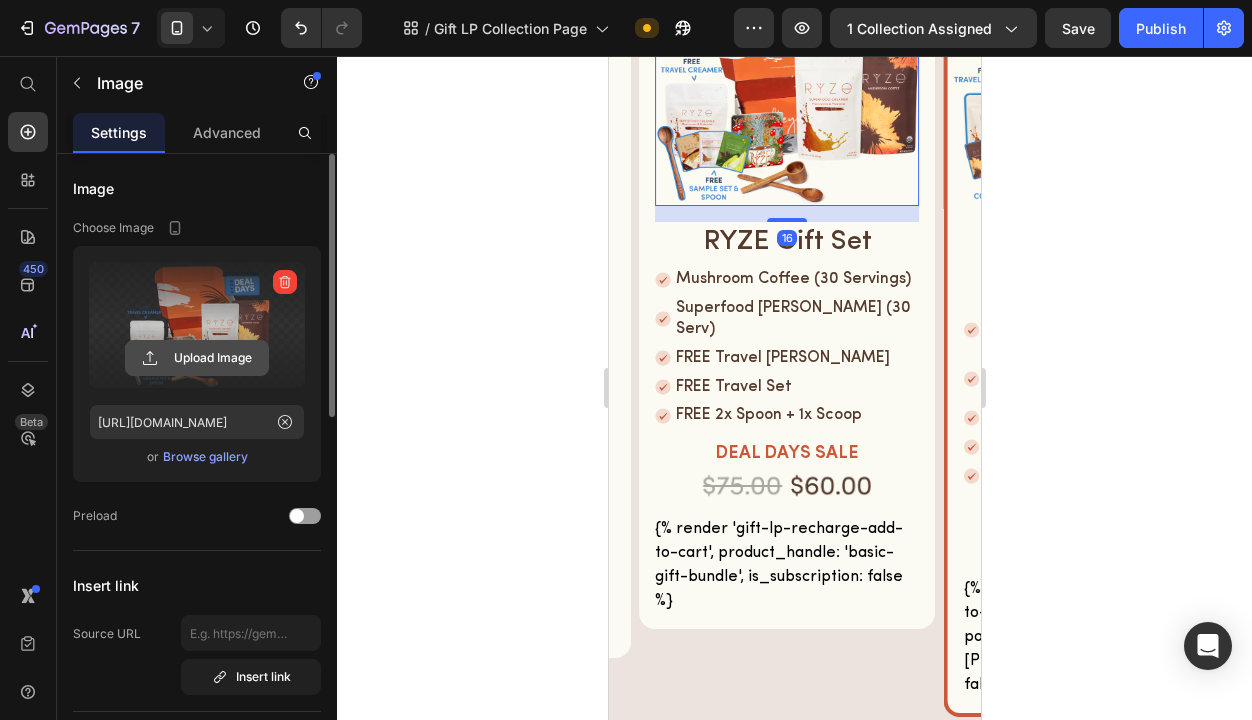 click 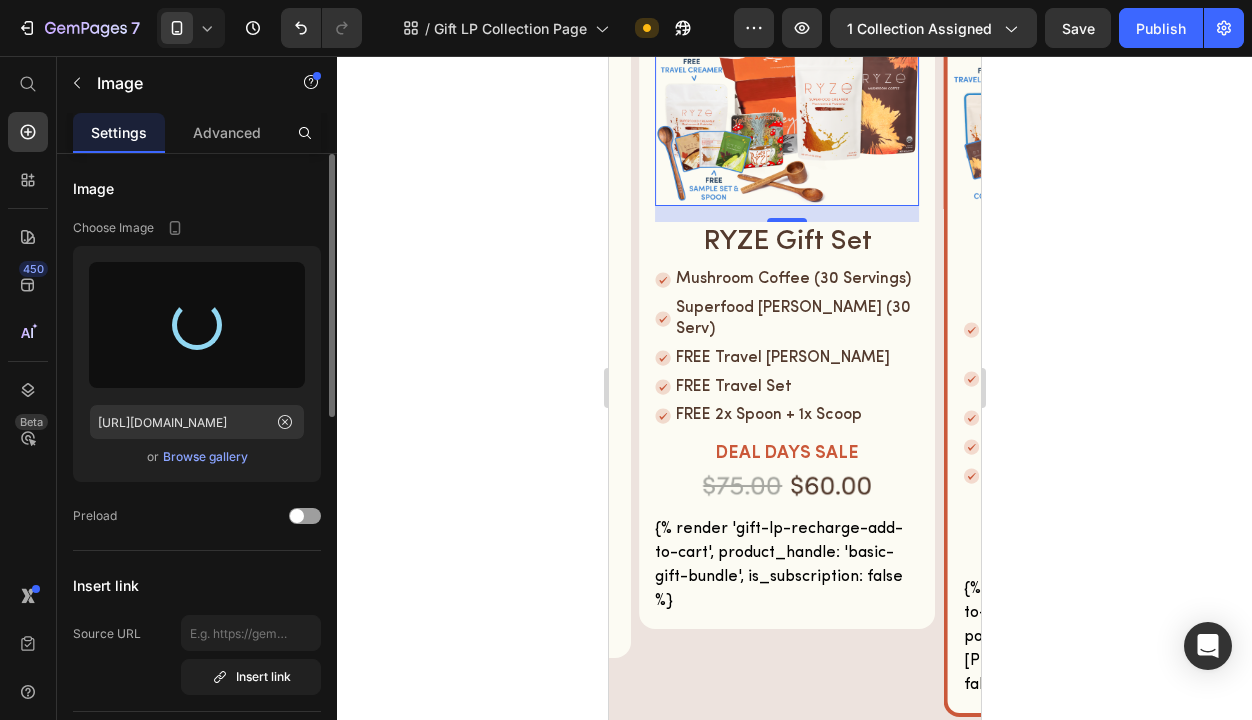 type on "[URL][DOMAIN_NAME]" 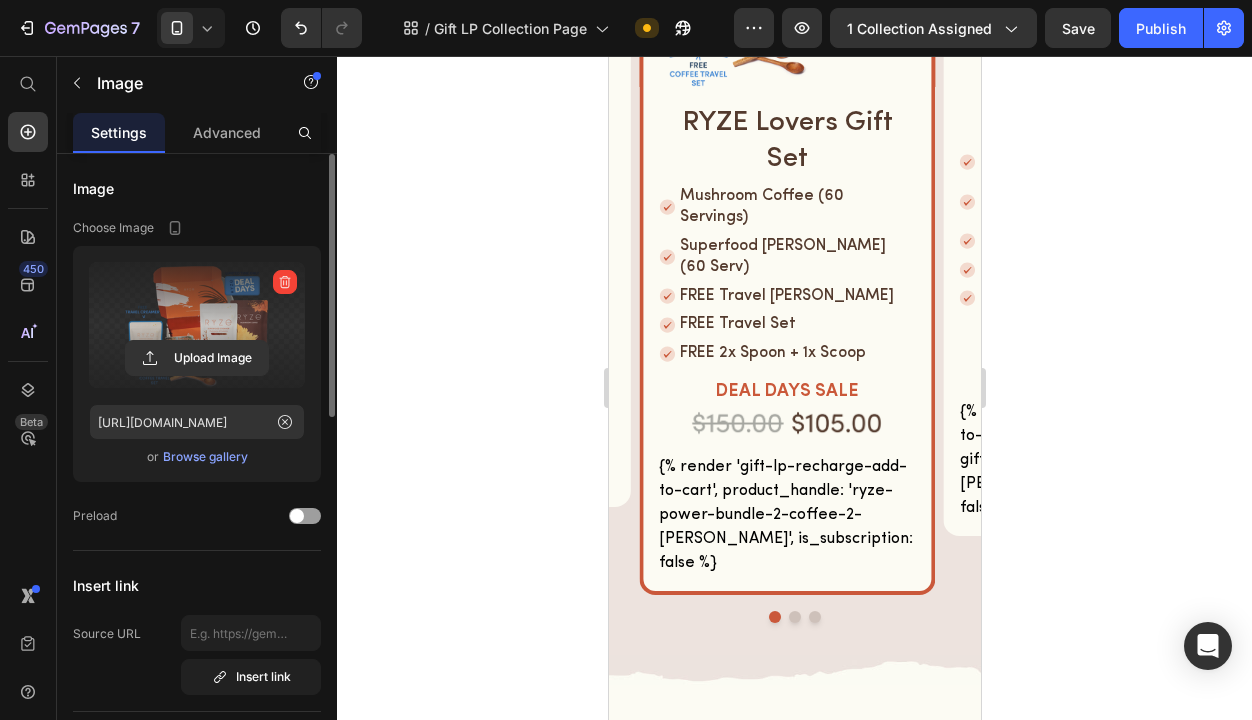 scroll, scrollTop: 1165, scrollLeft: 0, axis: vertical 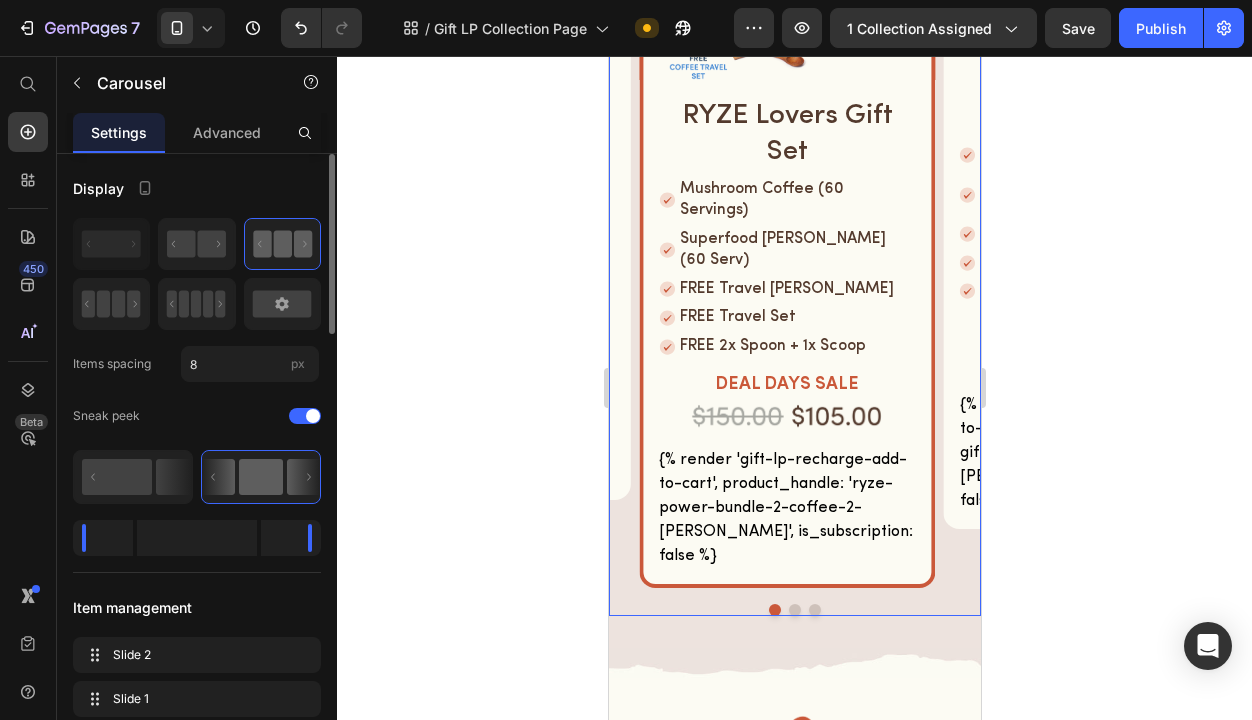 click on "most people choose this! Heading Row Image Row RYZE Lovers Gift Set Heading
Mushroom Coffee (60 Servings)
Superfood [PERSON_NAME] (60 Serv)
FREE Travel [PERSON_NAME]
FREE Travel Set
FREE 2x Spoon + 1x Scoop Item List DEAL DAYS SALE Heading Image {% render 'gift-lp-recharge-add-to-cart', product_handle: 'ryze-power-bundle-2-coffee-2-[PERSON_NAME]', is_subscription: false %} Custom Code Row Image RYZE Starter Gift Set Heading
Mushroom Coffee (60 Servings)
Superfood [PERSON_NAME] (30 Serv)
FREE Travel [PERSON_NAME]
FREE Travel Set
FREE 2x Spoon + 1x Scoop Item List DEAL DAYS SALE Heading Image {% render 'gift-lp-recharge-add-to-cart', product_handle: 'ryze-gift-bundle-2-coffee-1-[PERSON_NAME]', is_subscription: false %} Custom Code Row Image RYZE Gift Set Heading
Mushroom Coffee (30 Servings)
Superfood [PERSON_NAME] (30 Serv)
FREE Travel [PERSON_NAME]
FREE Travel Set
FREE 2x Spoon + 1x Scoop Item List DEAL DAYS SALE Heading Image Custom Code Row Carousel   0" at bounding box center [794, 224] 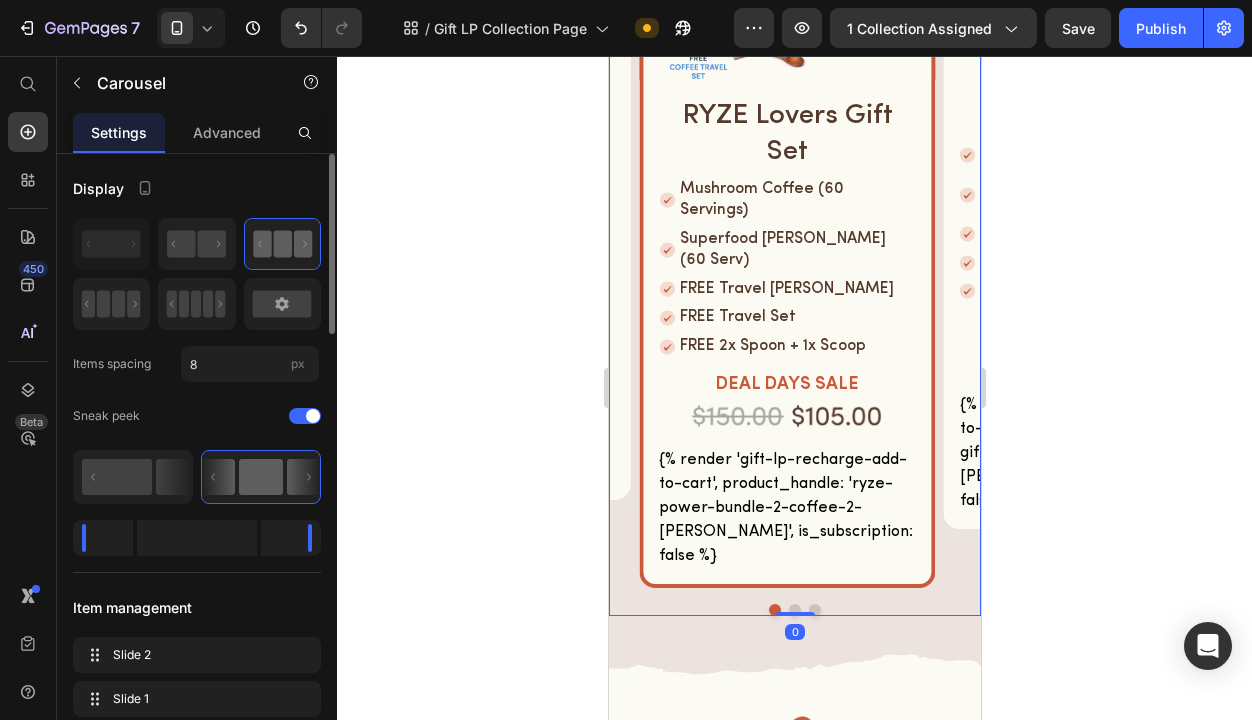 click at bounding box center (794, 610) 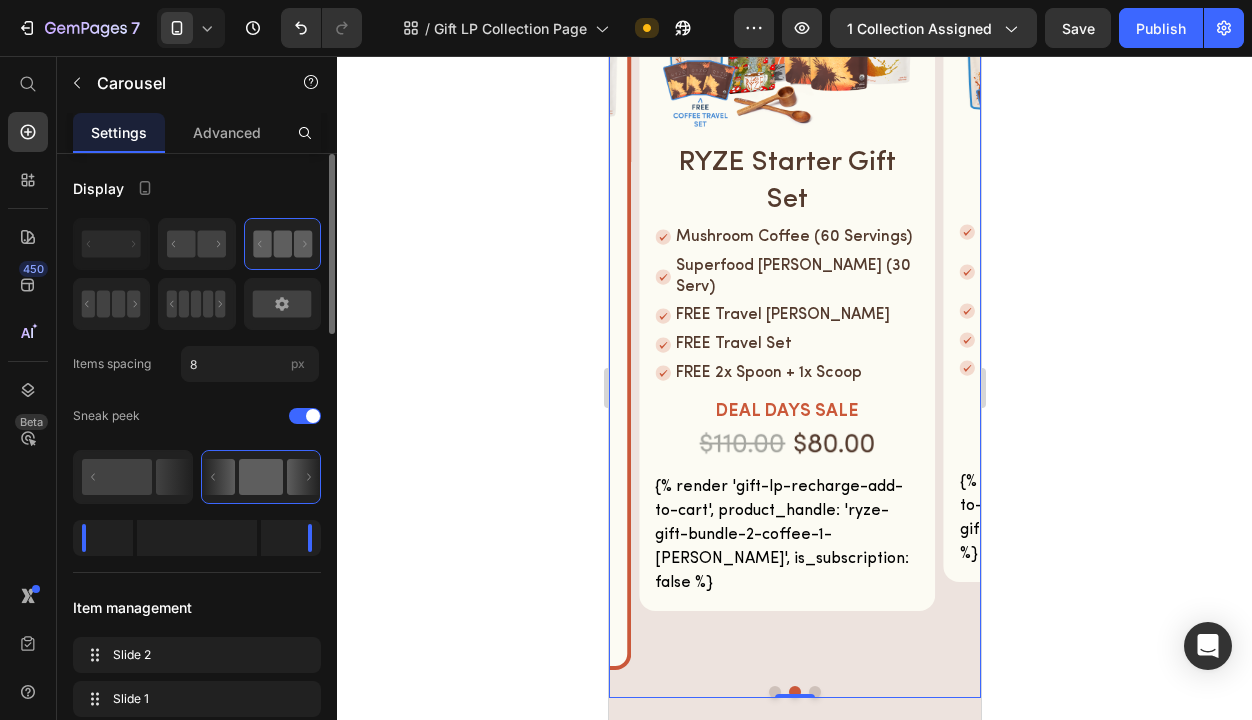 scroll, scrollTop: 1114, scrollLeft: 0, axis: vertical 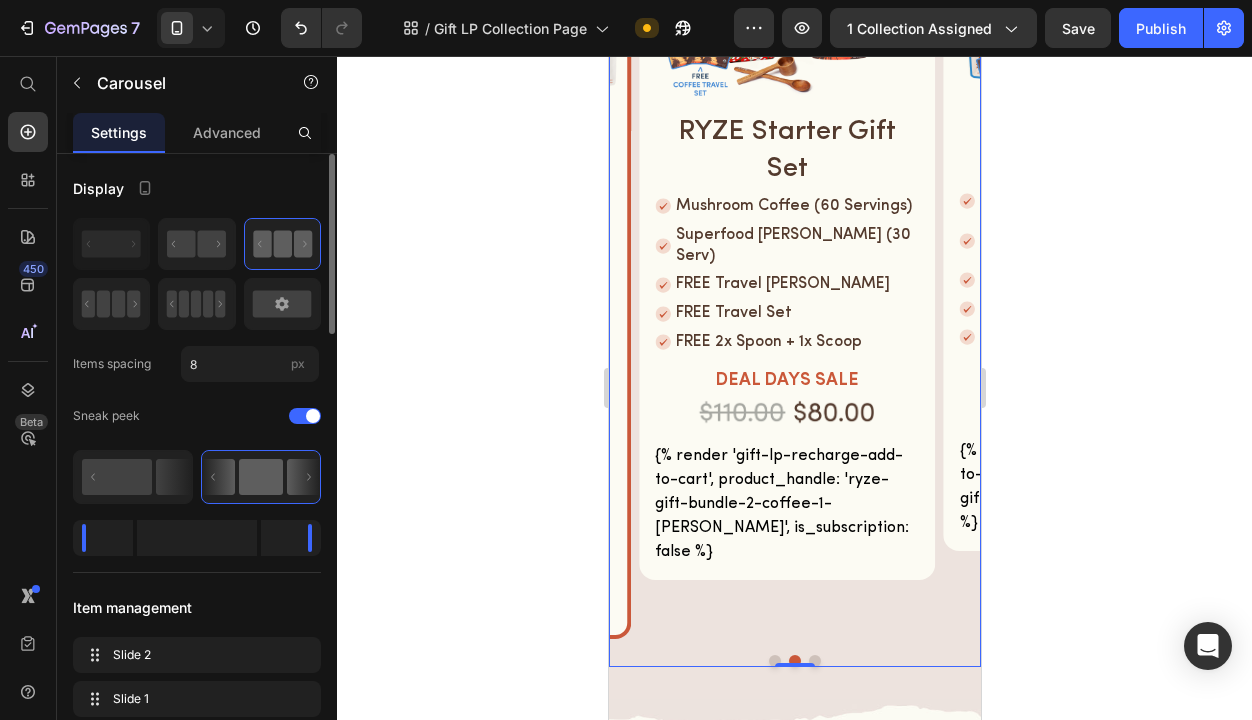 click at bounding box center (814, 661) 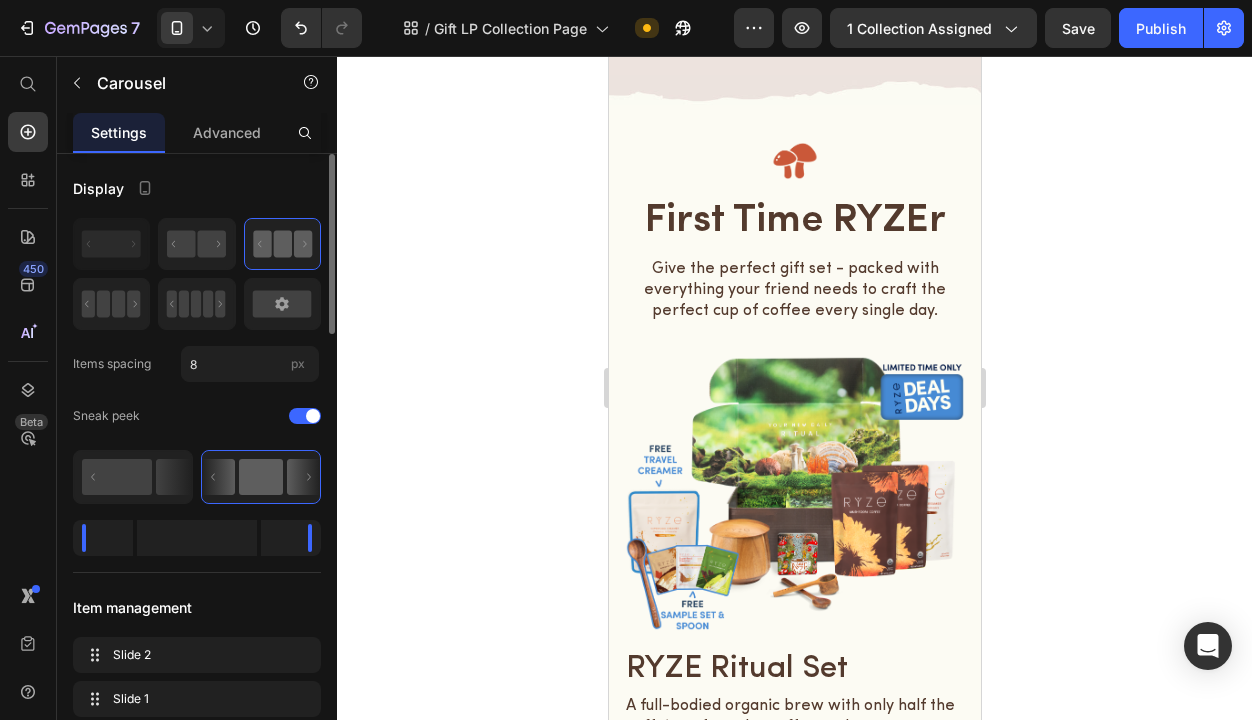 scroll, scrollTop: 1799, scrollLeft: 0, axis: vertical 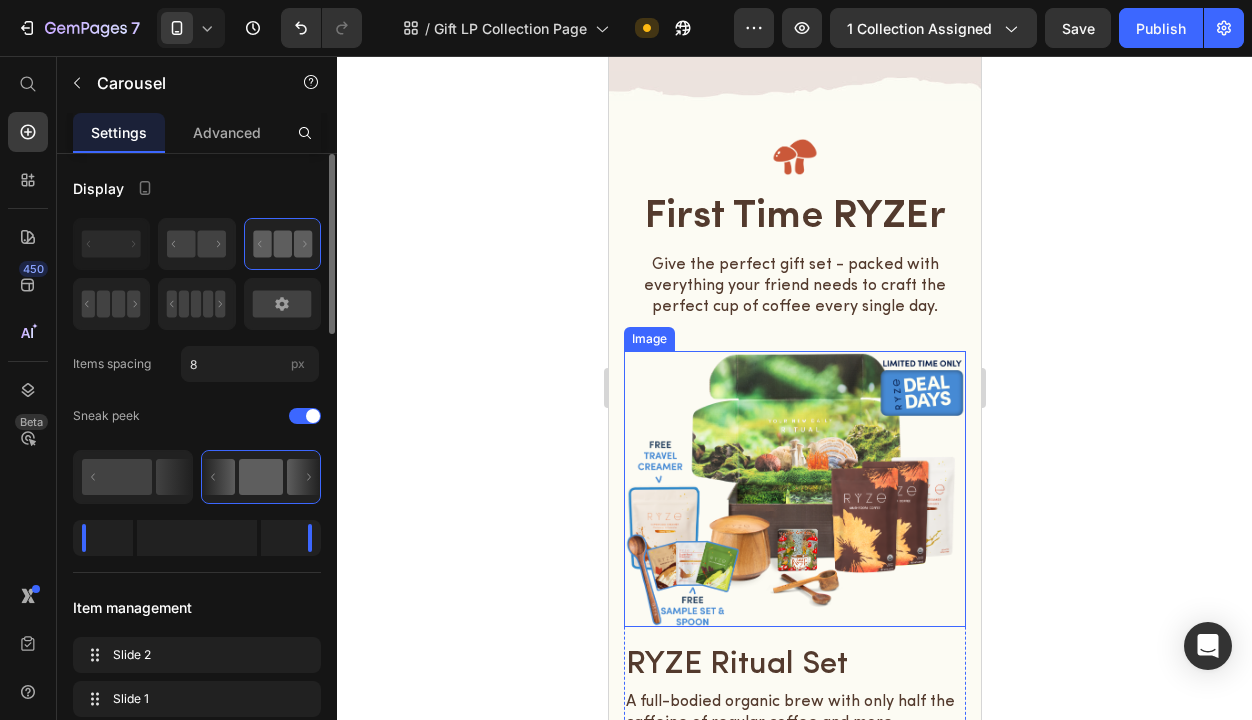 click at bounding box center [794, 488] 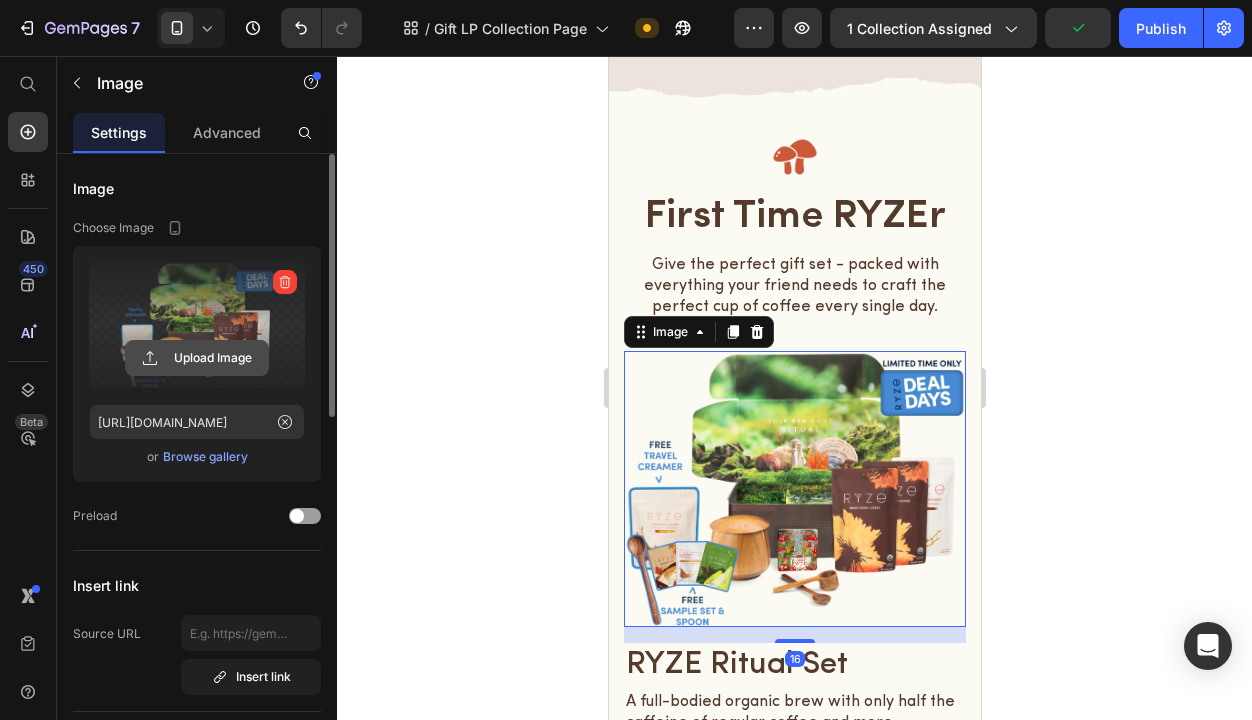 click 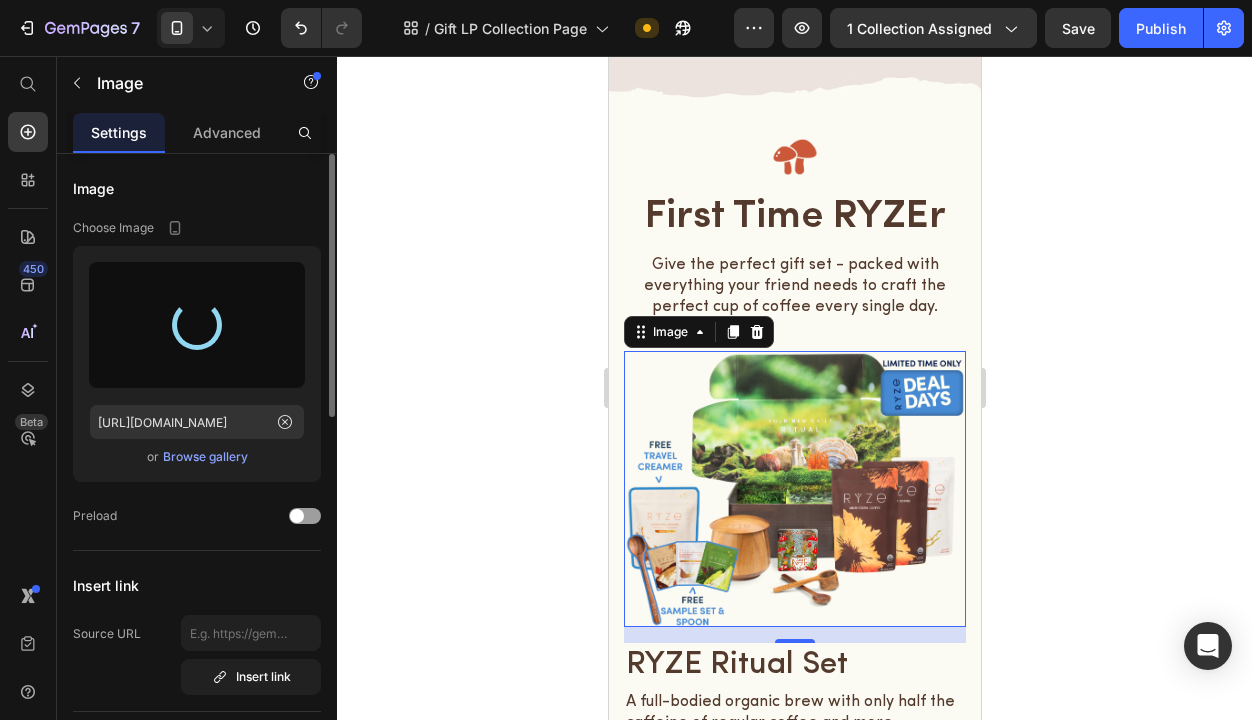 type on "[URL][DOMAIN_NAME]" 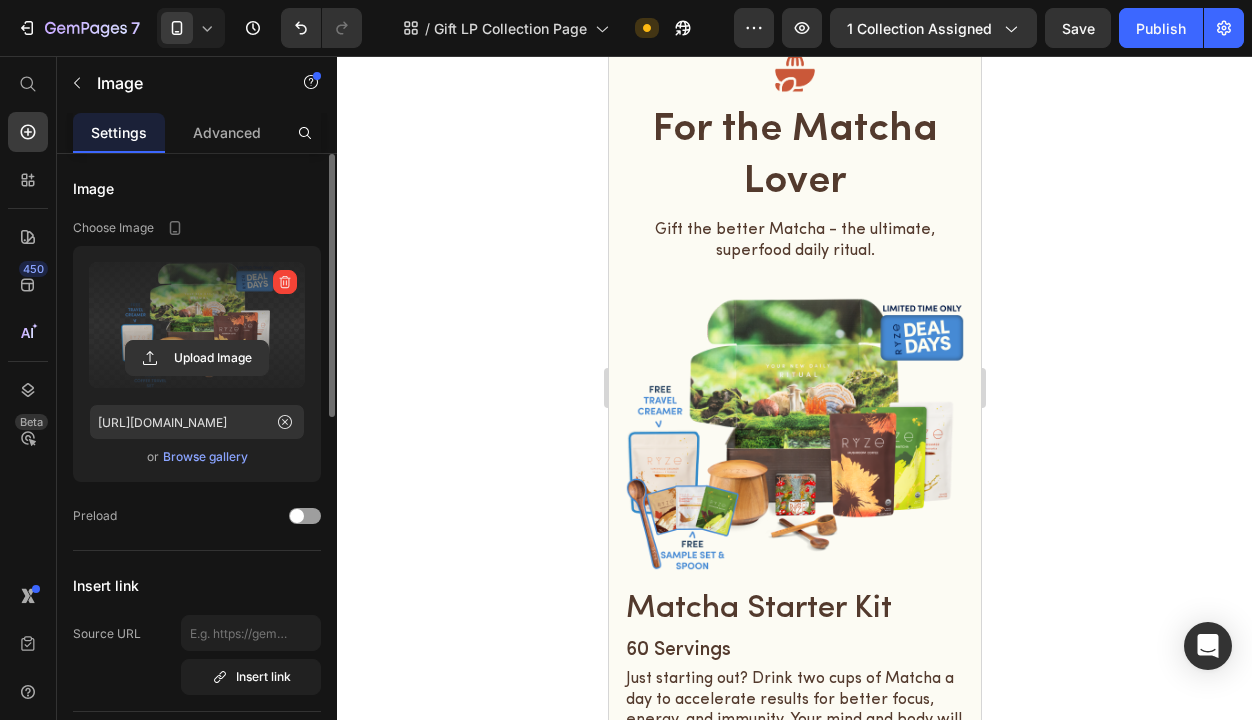 scroll, scrollTop: 2951, scrollLeft: 0, axis: vertical 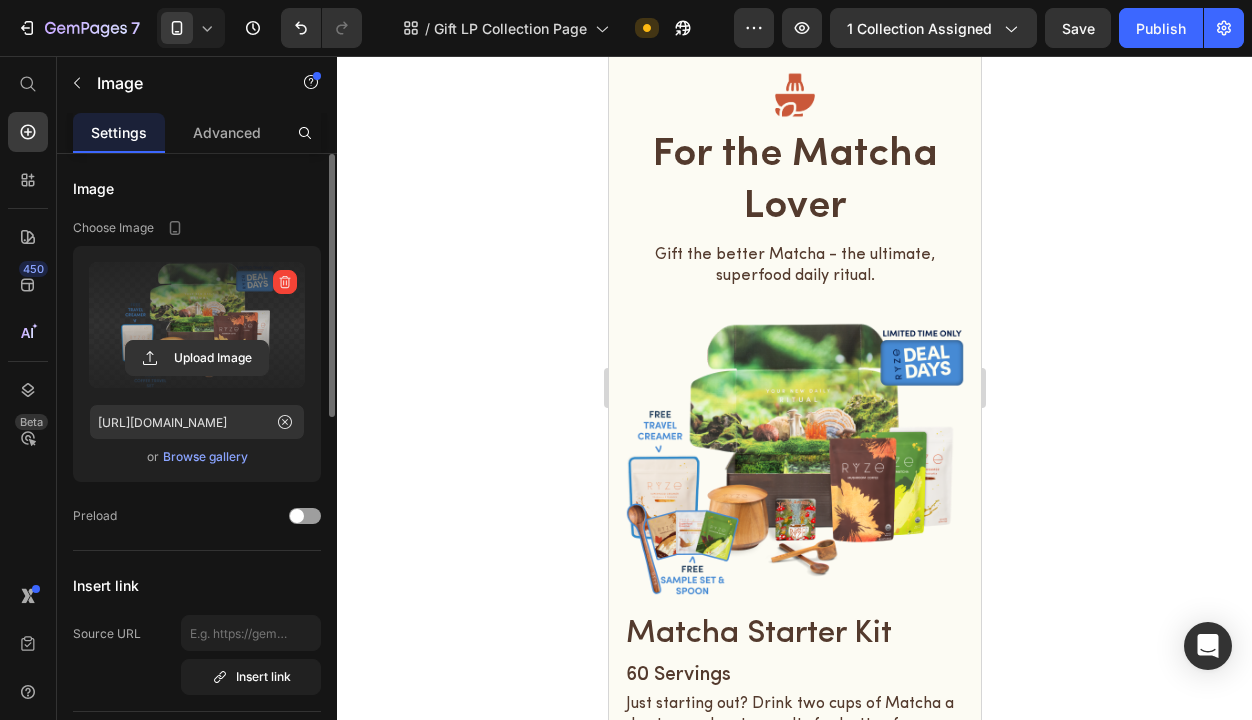 click at bounding box center (794, 458) 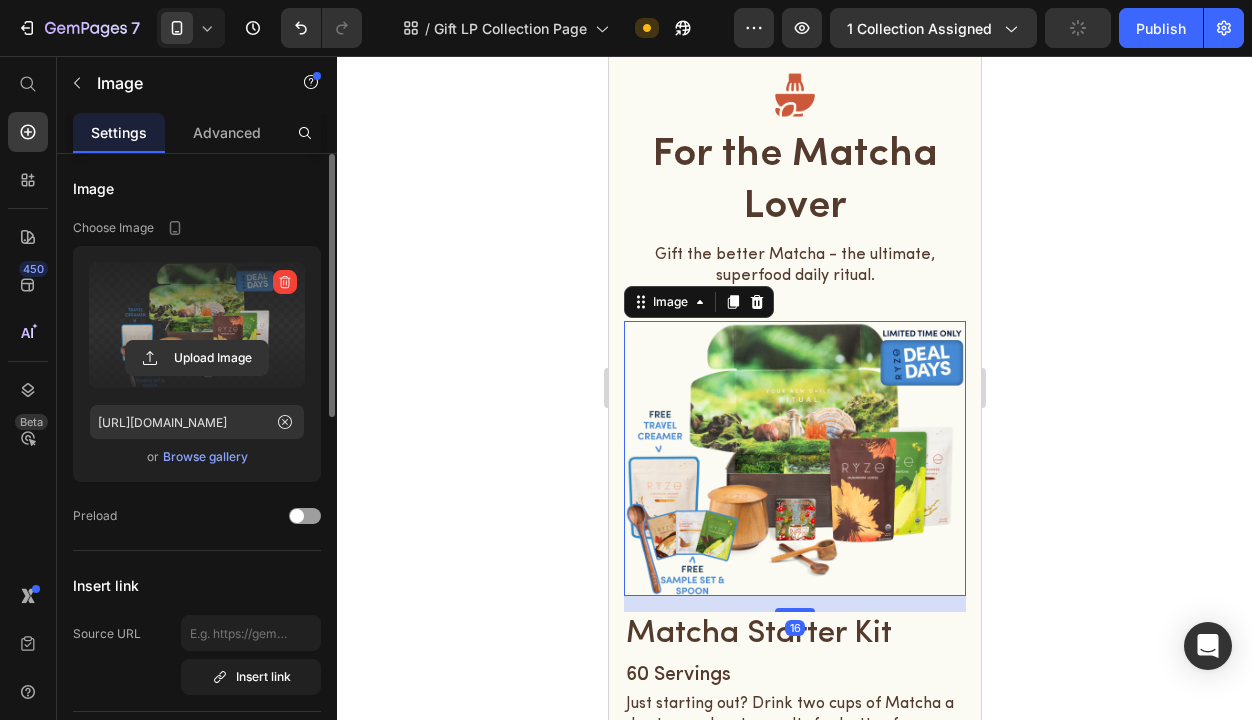 click at bounding box center (197, 325) 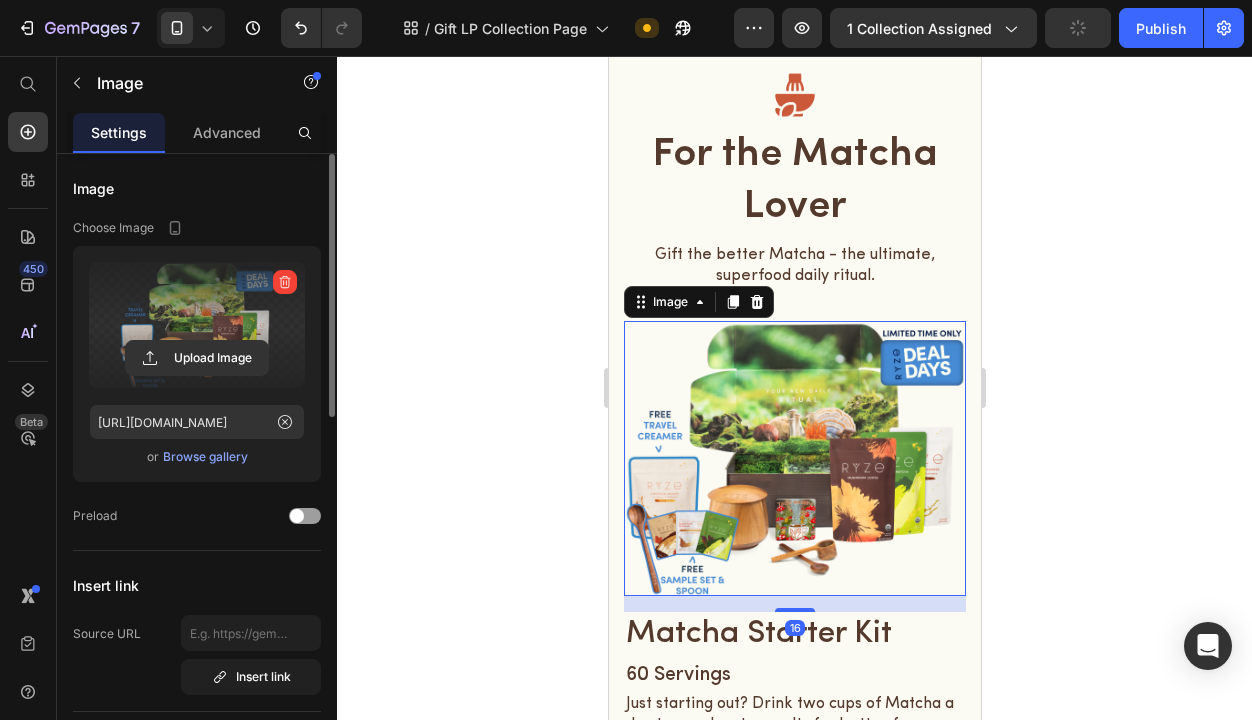click 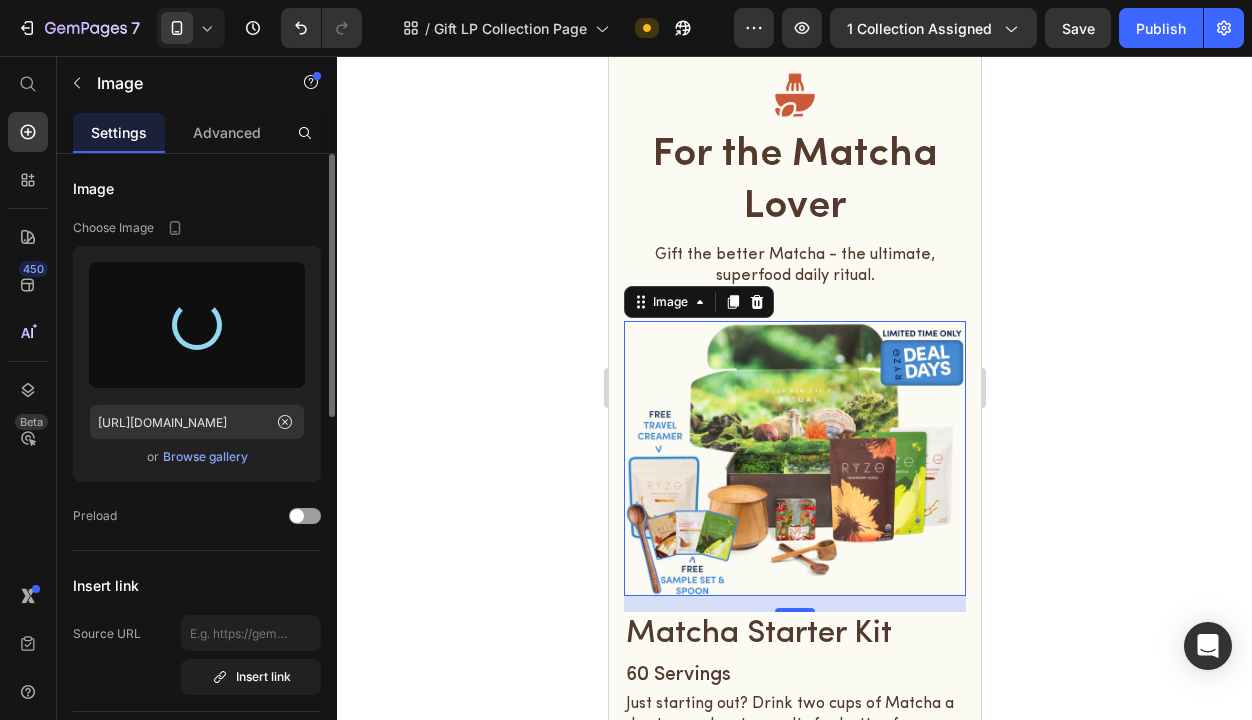 type on "[URL][DOMAIN_NAME]" 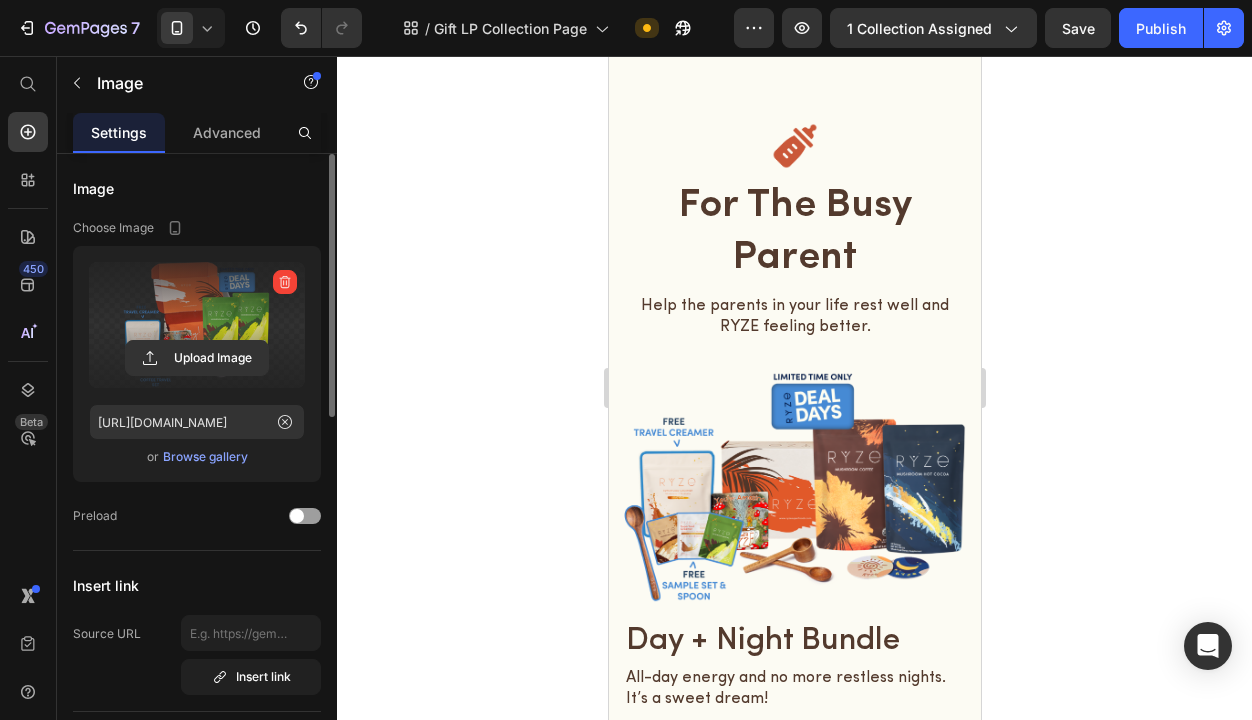 scroll, scrollTop: 4193, scrollLeft: 0, axis: vertical 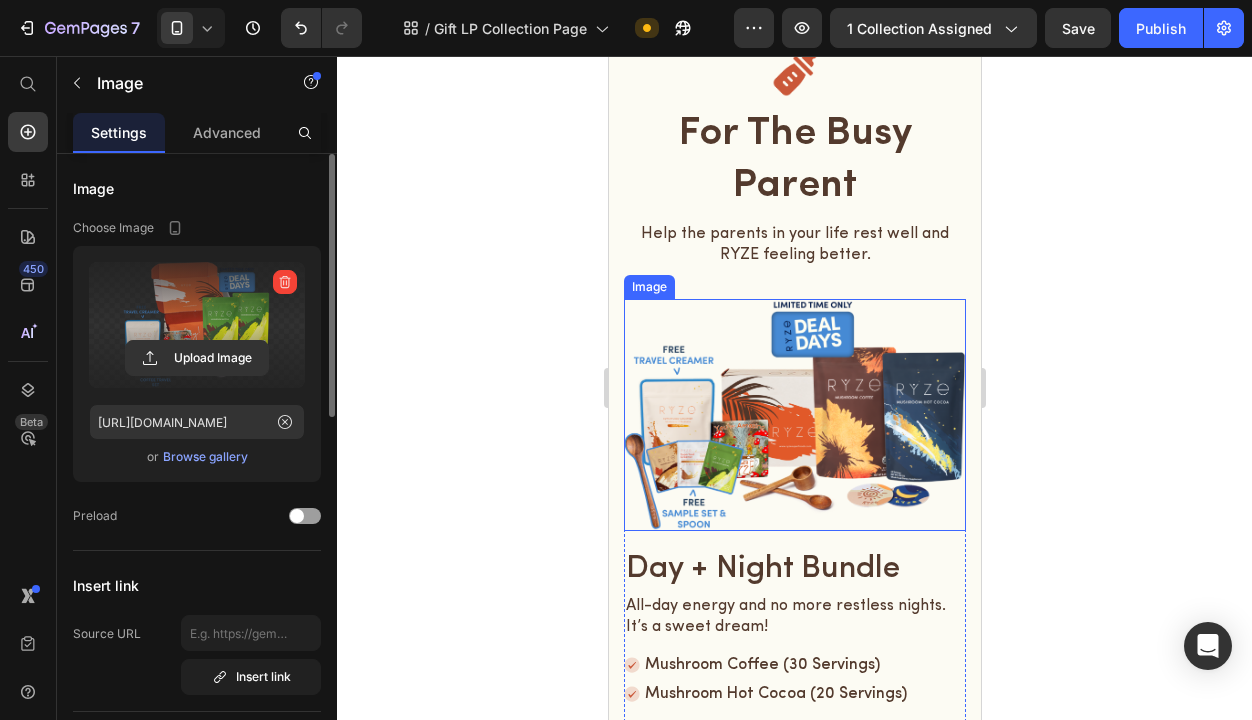 click at bounding box center [794, 414] 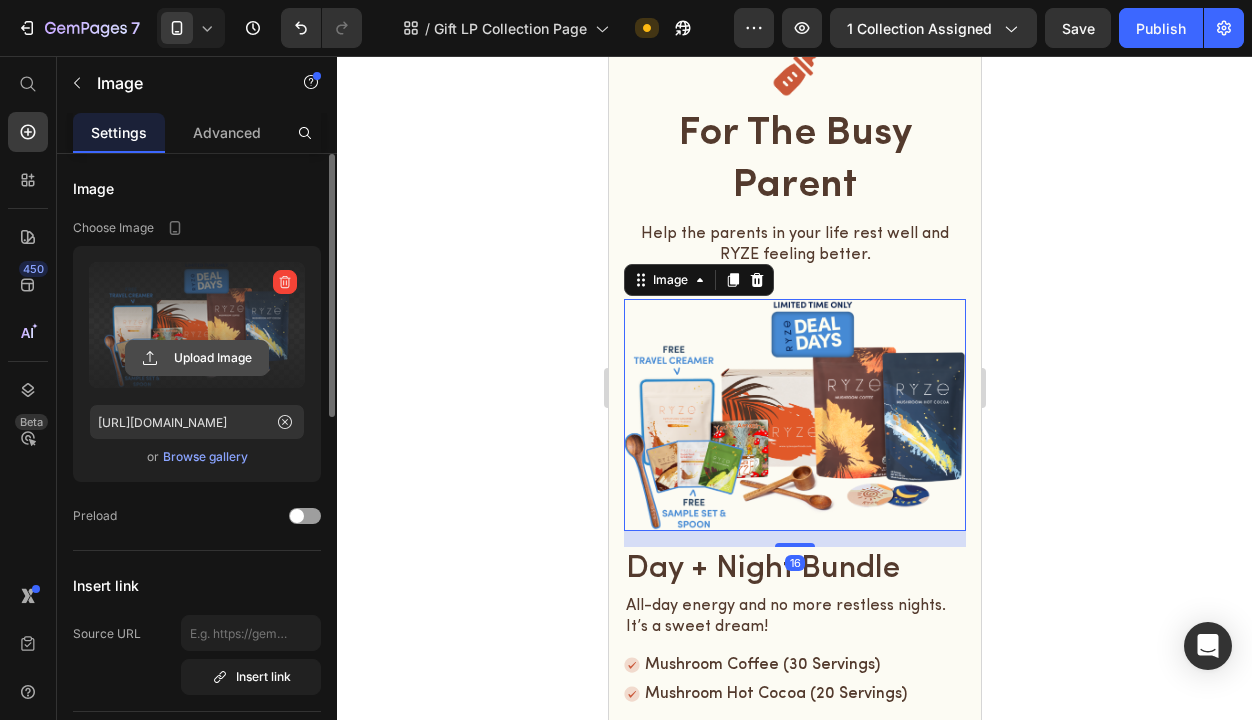 click 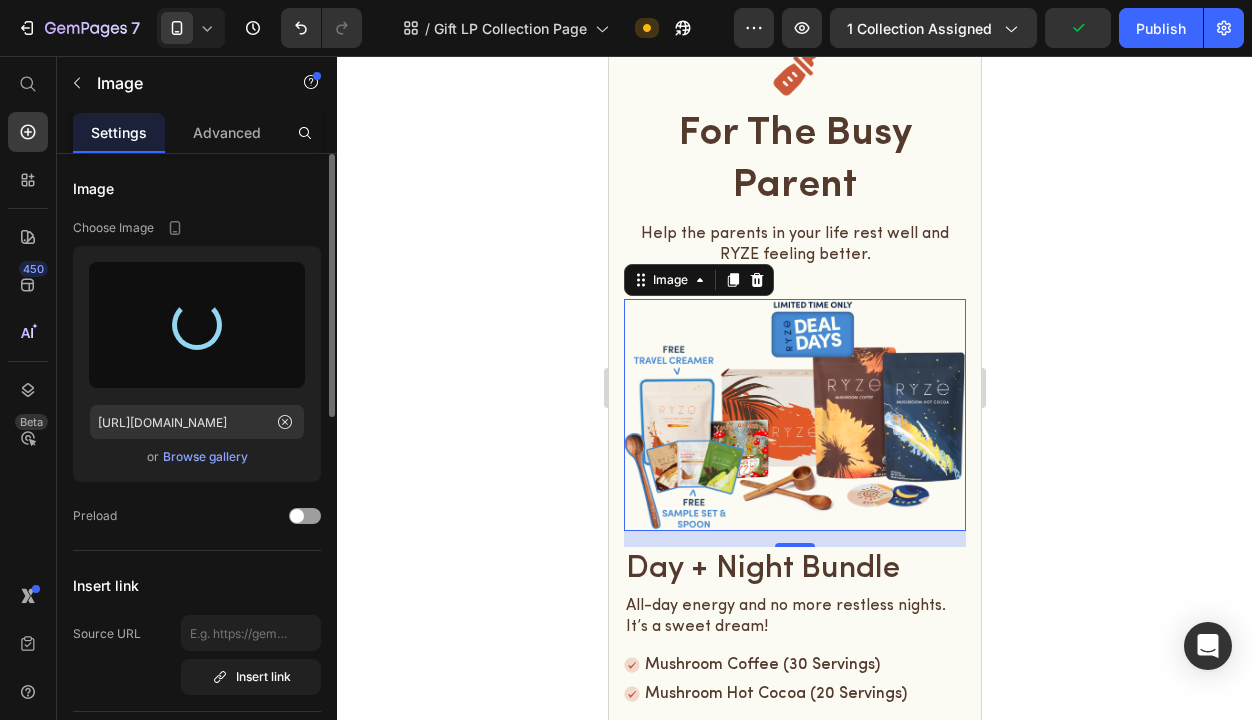 type on "[URL][DOMAIN_NAME]" 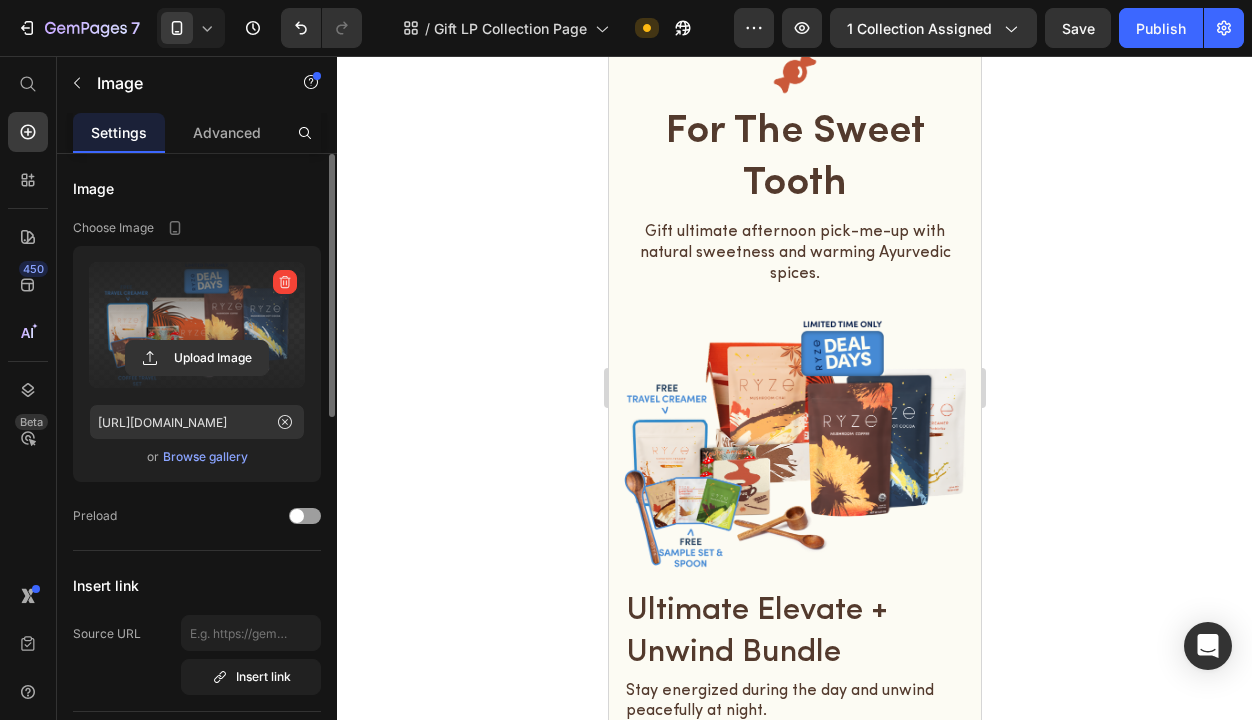 scroll, scrollTop: 5289, scrollLeft: 0, axis: vertical 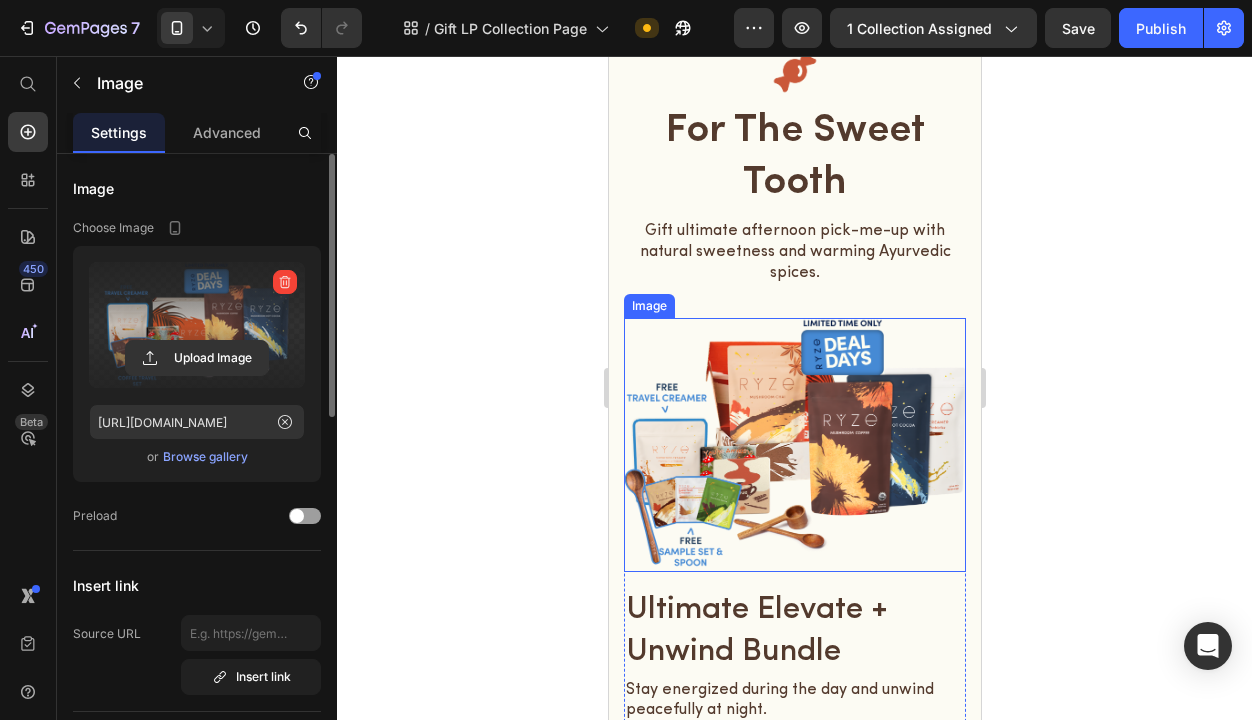 click at bounding box center [794, 445] 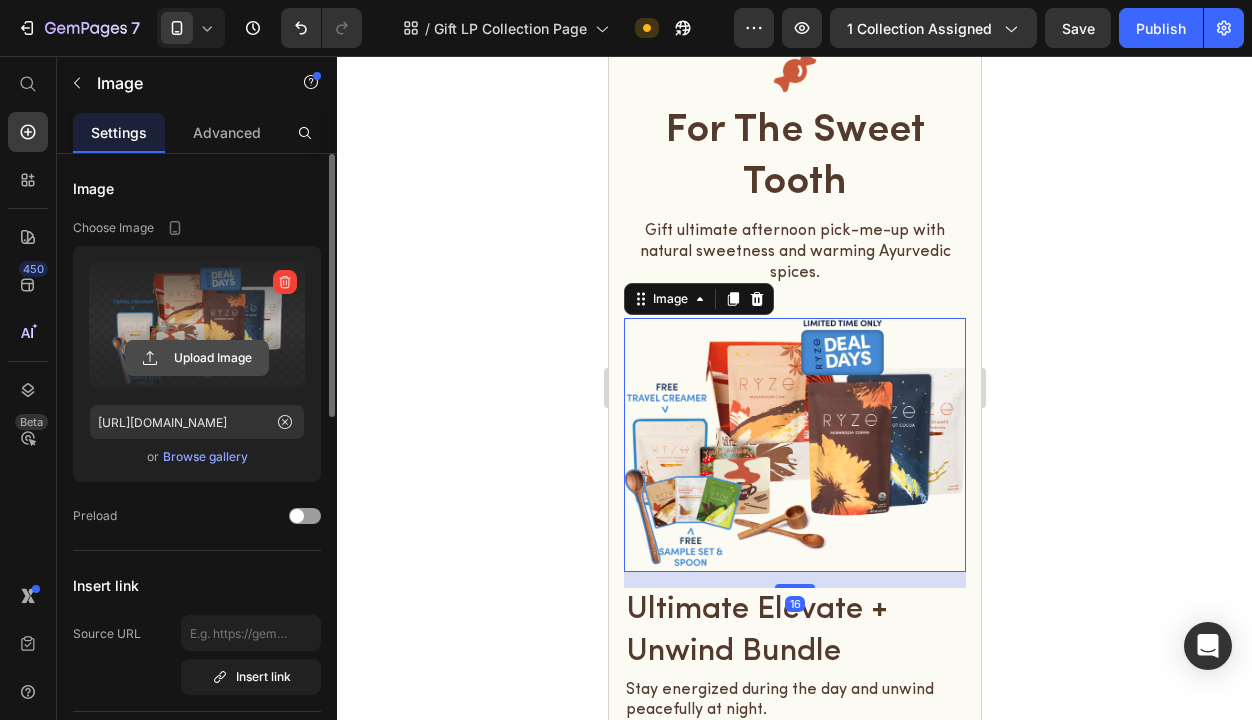click 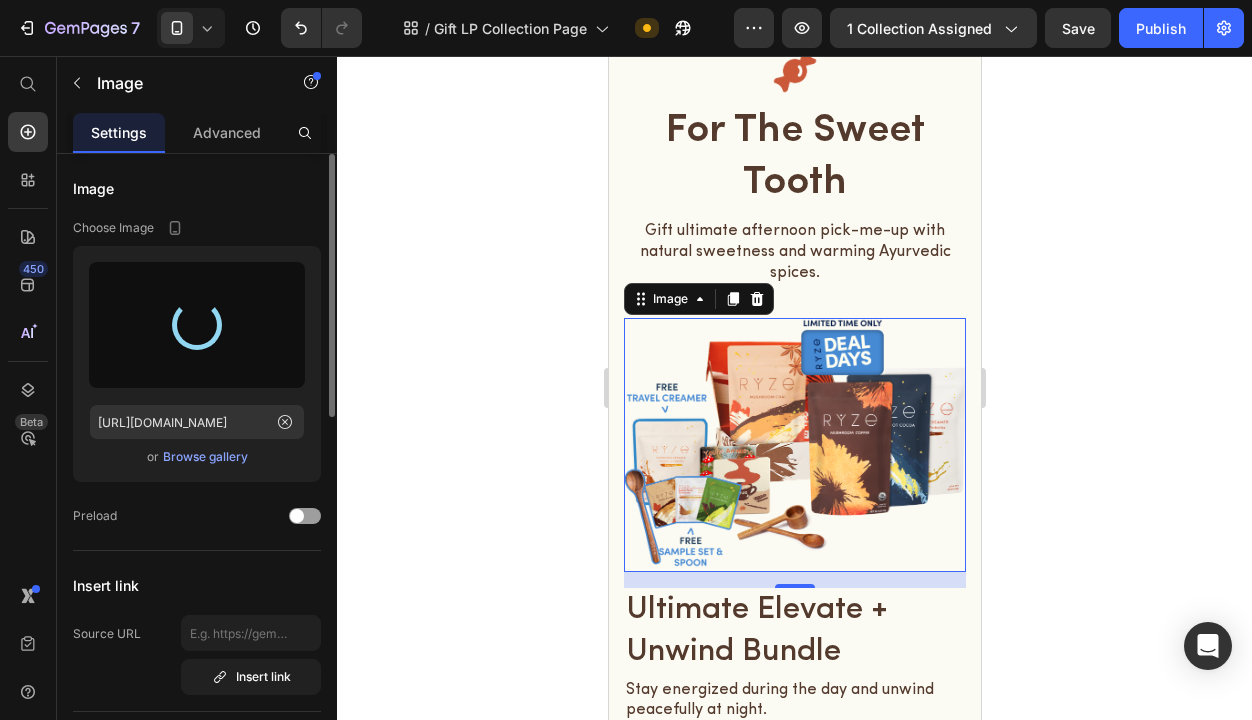 type on "[URL][DOMAIN_NAME]" 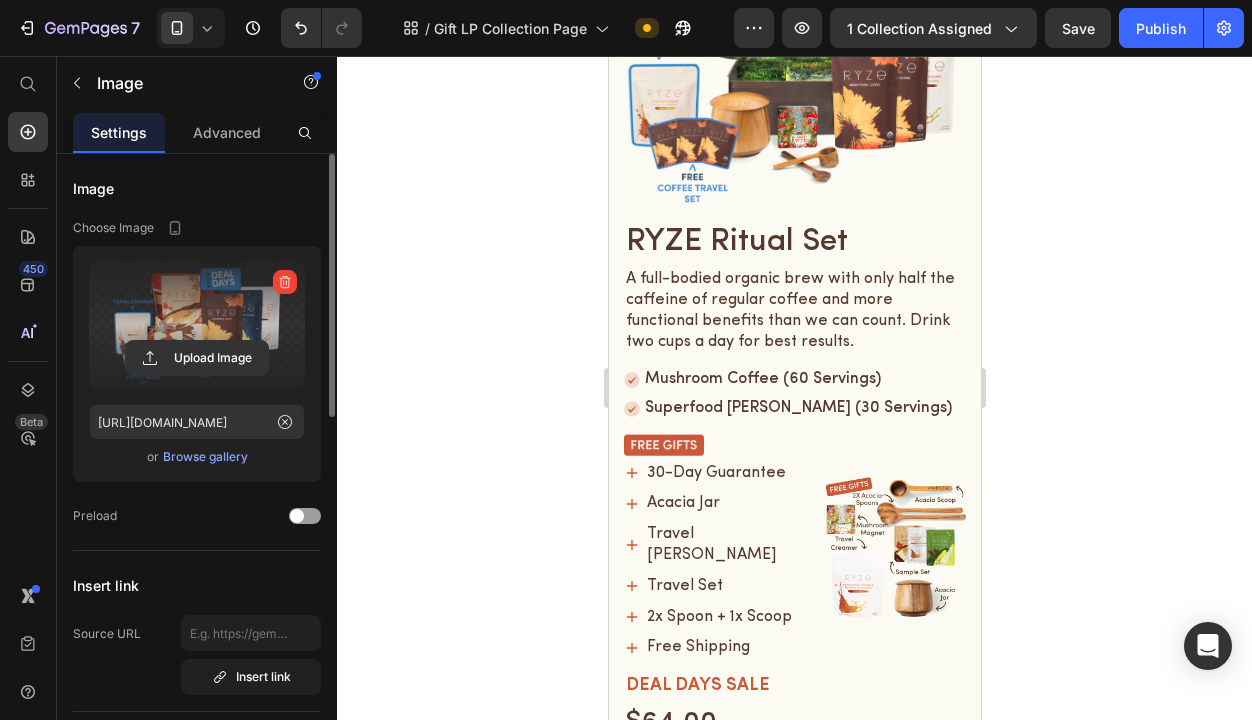 scroll, scrollTop: 2225, scrollLeft: 0, axis: vertical 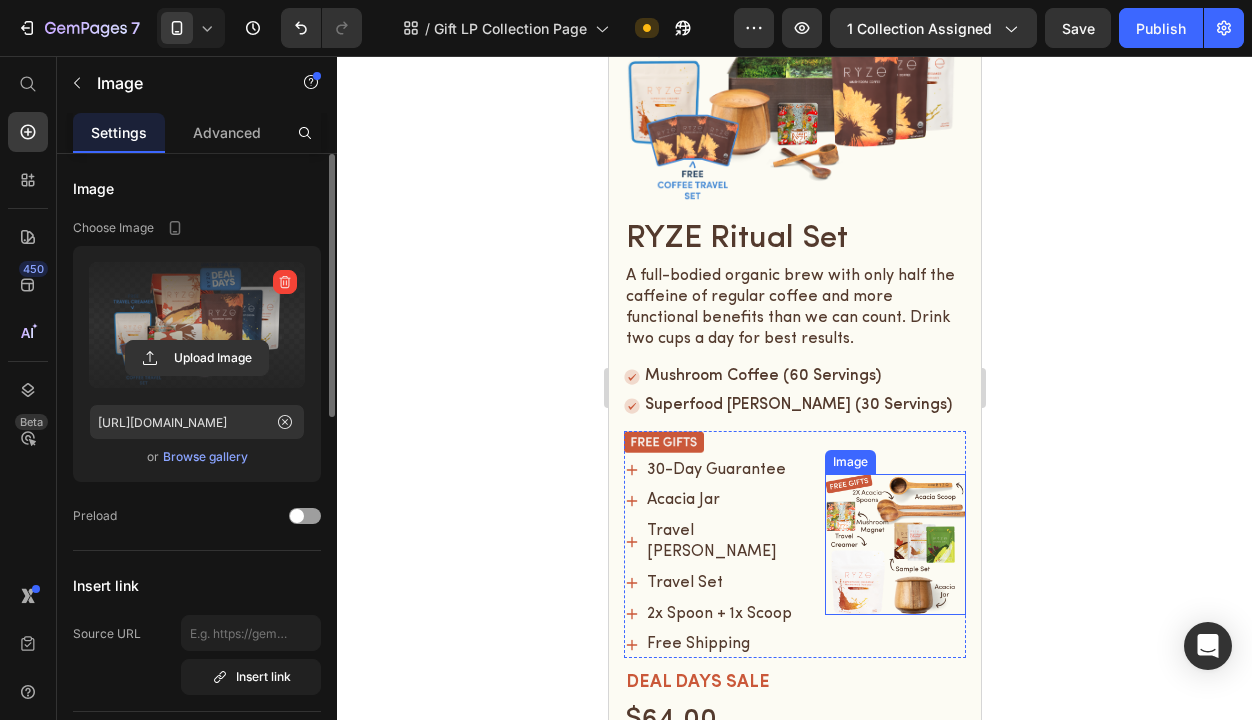 click at bounding box center (894, 544) 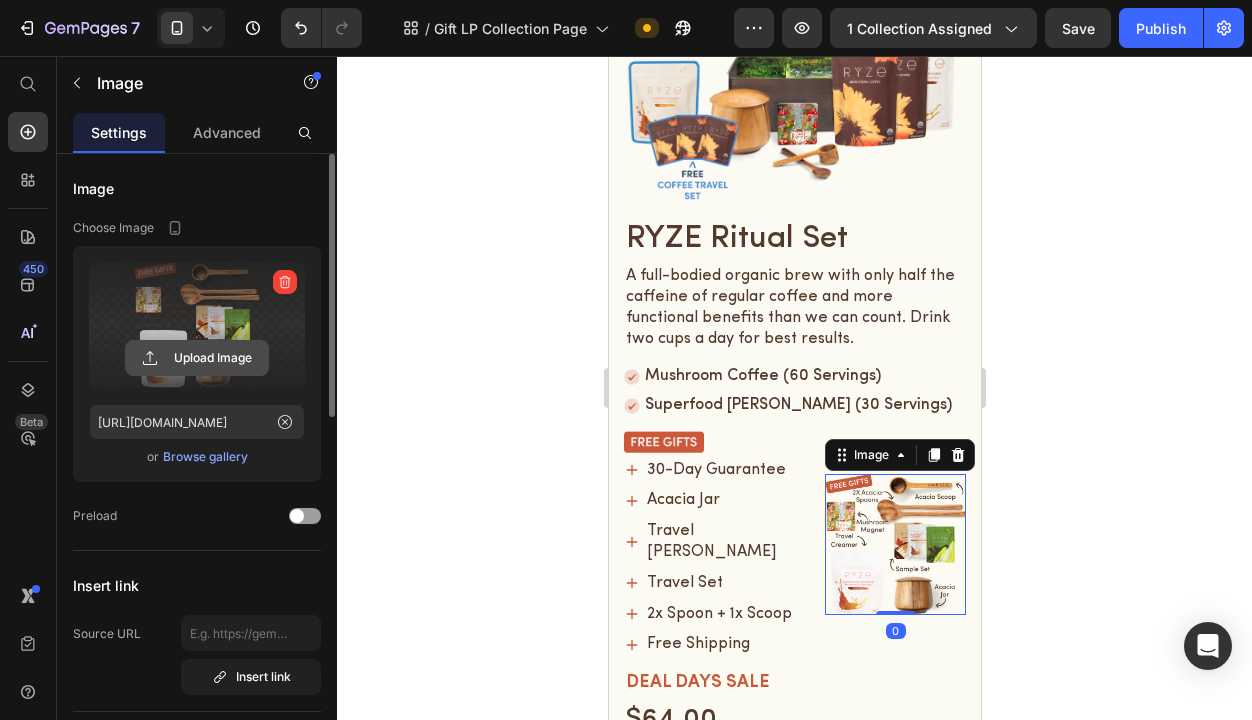 click 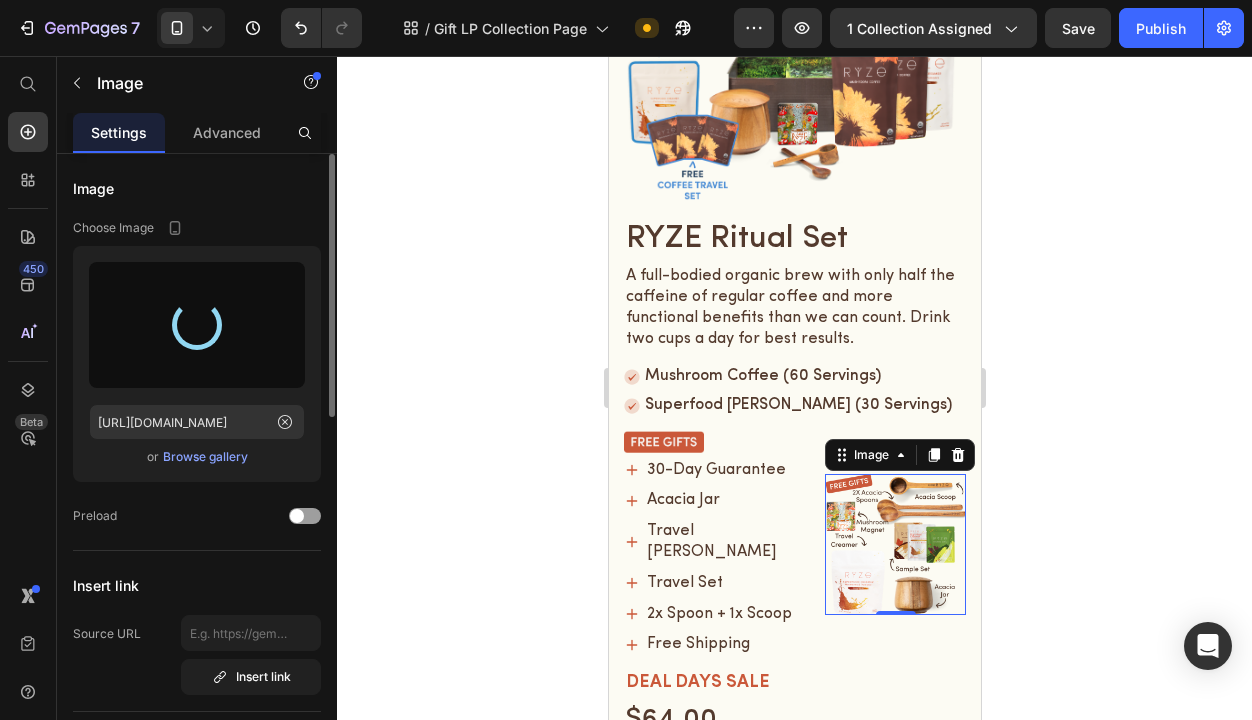 type on "[URL][DOMAIN_NAME]" 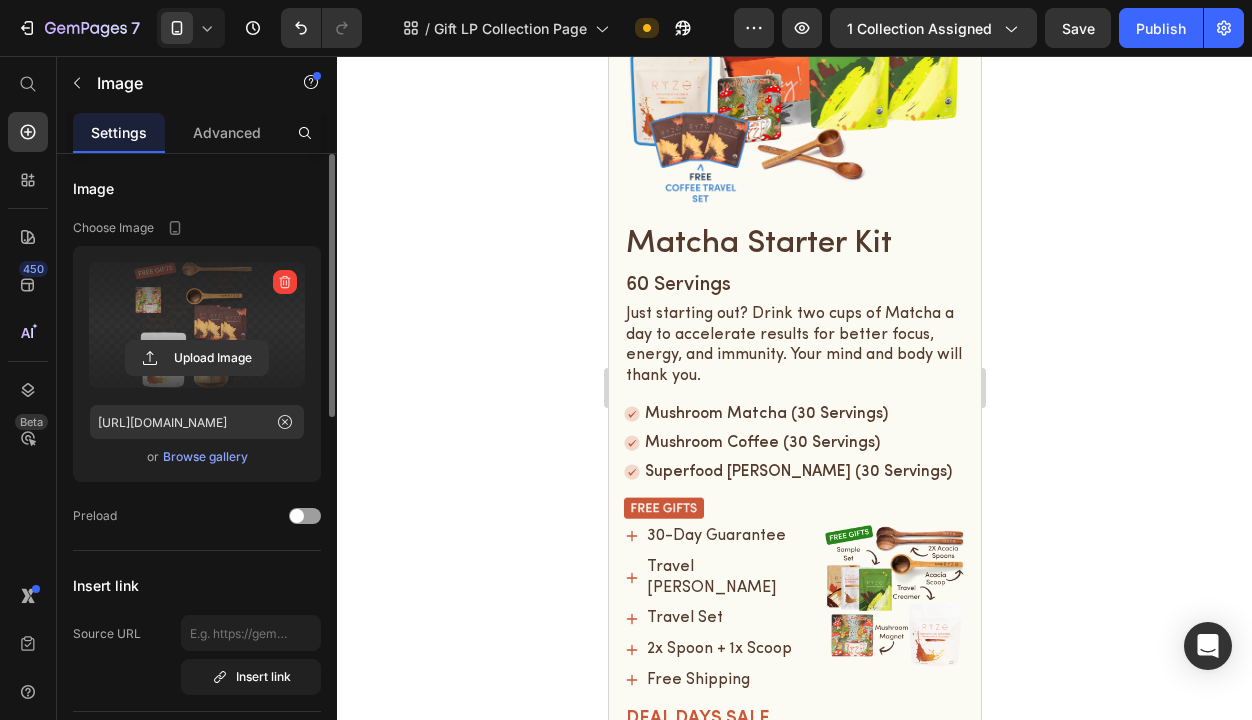 scroll, scrollTop: 3409, scrollLeft: 0, axis: vertical 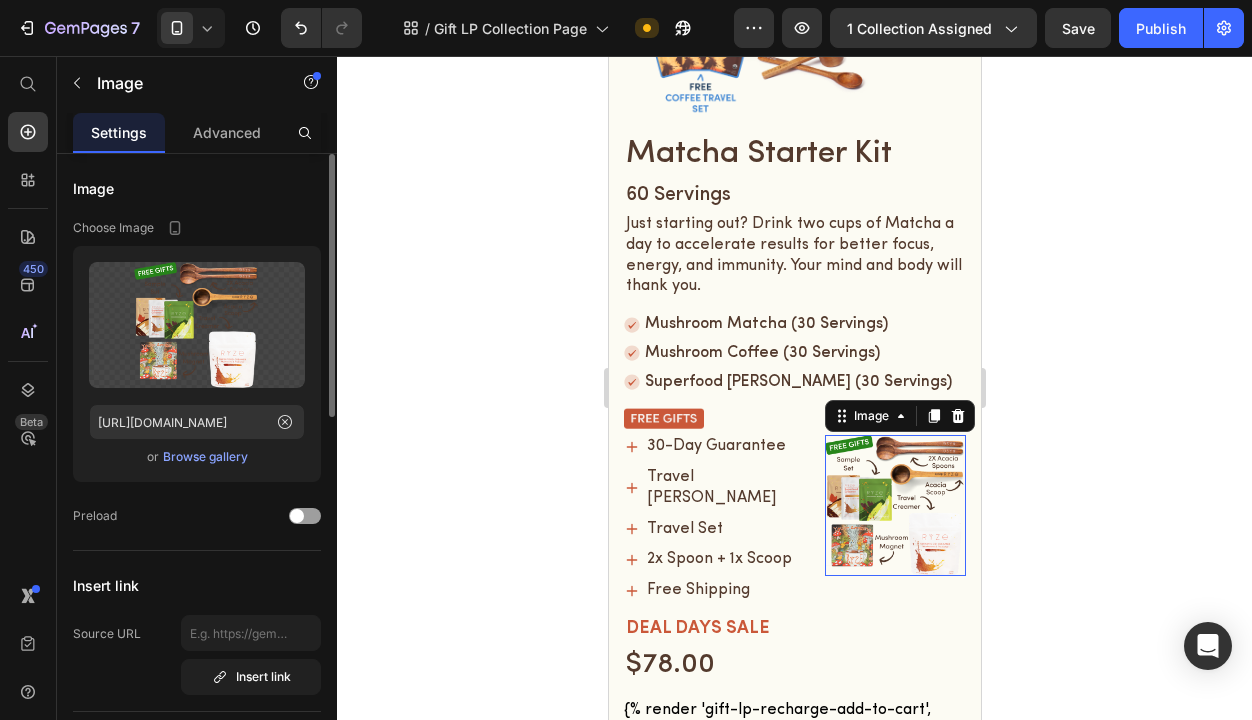 click at bounding box center [894, 505] 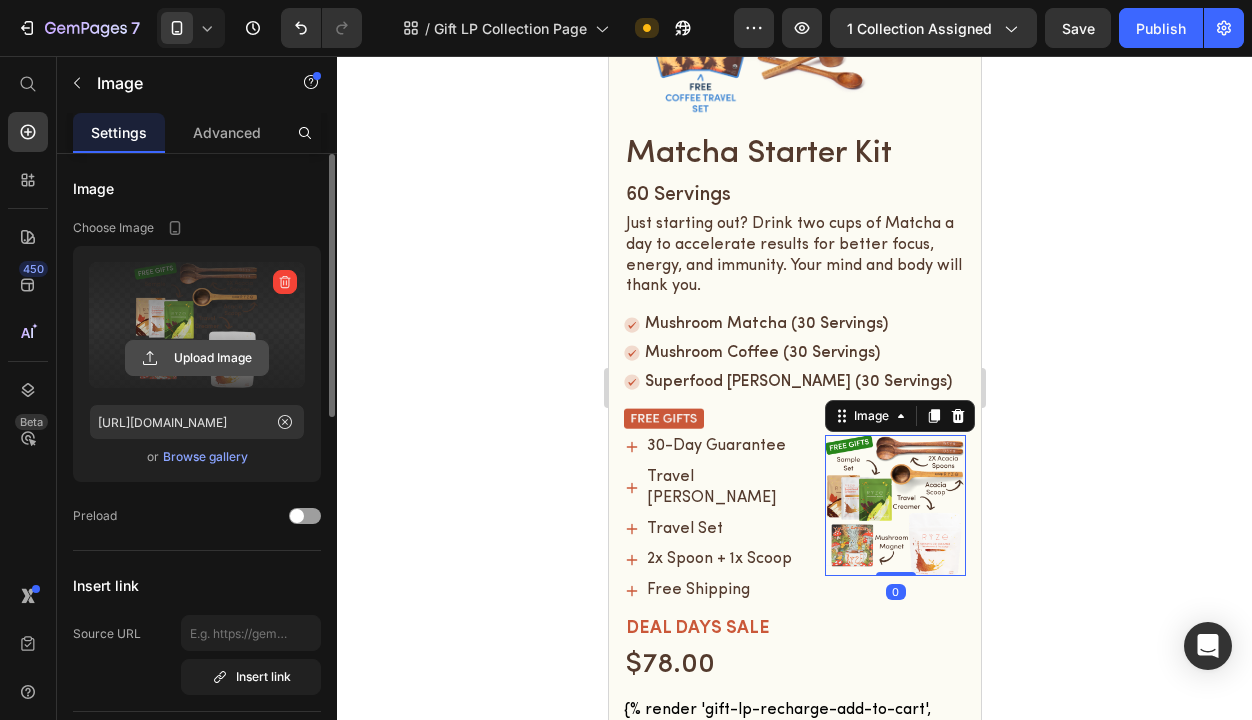 click 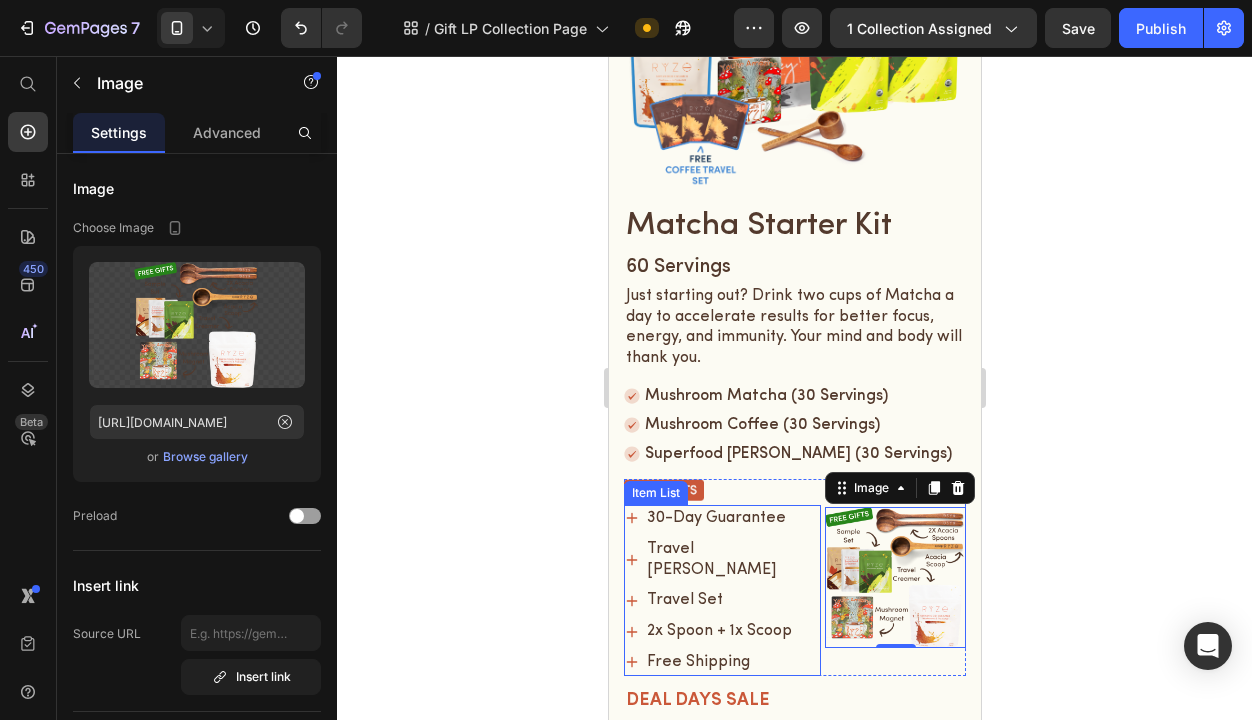 scroll, scrollTop: 3371, scrollLeft: 0, axis: vertical 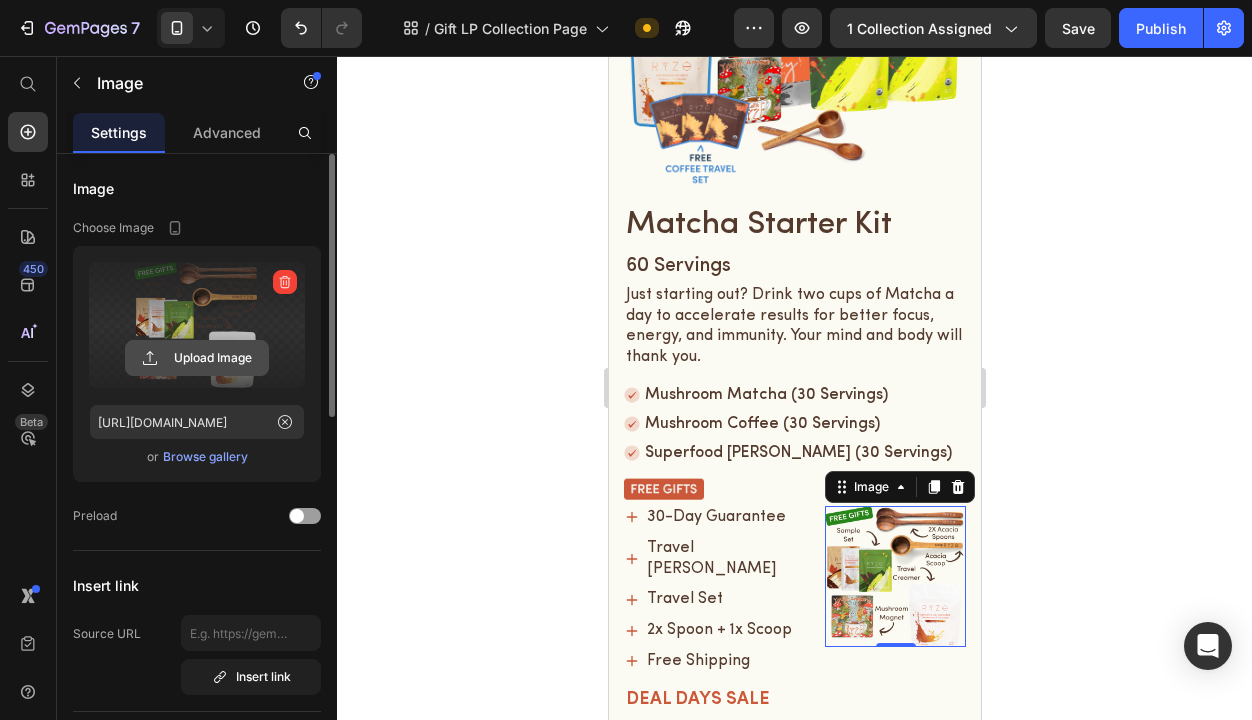 click 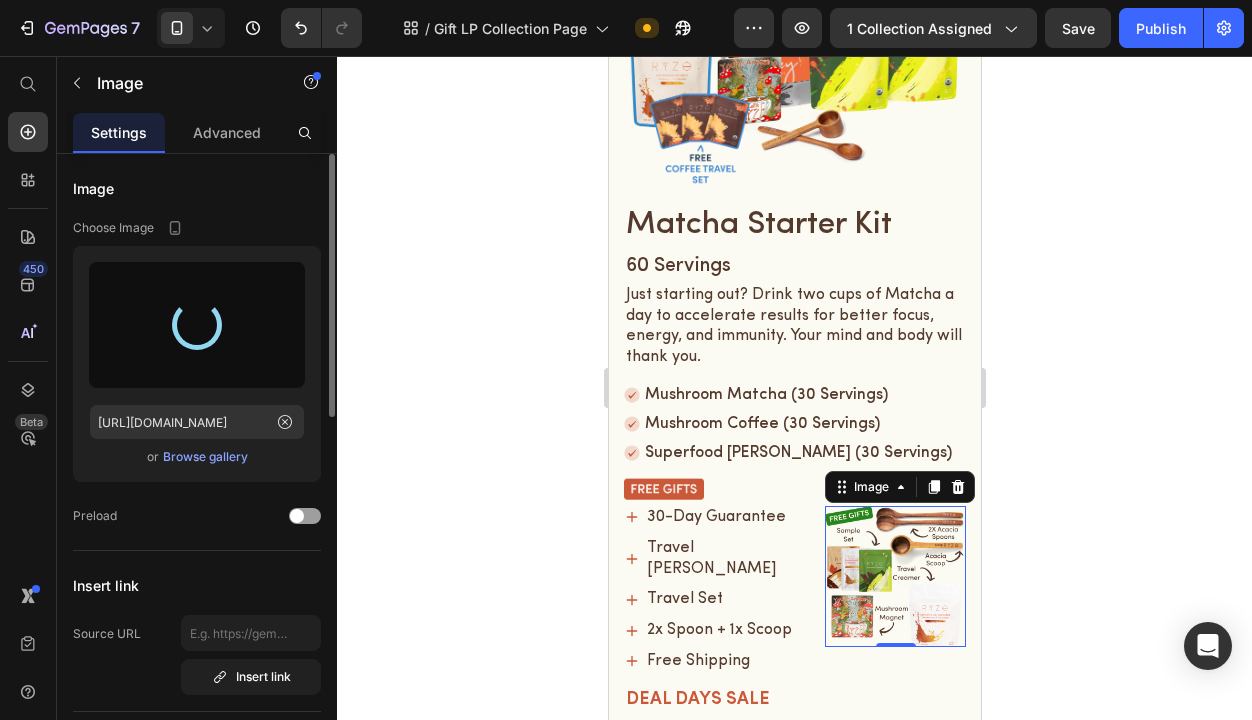 type on "[URL][DOMAIN_NAME]" 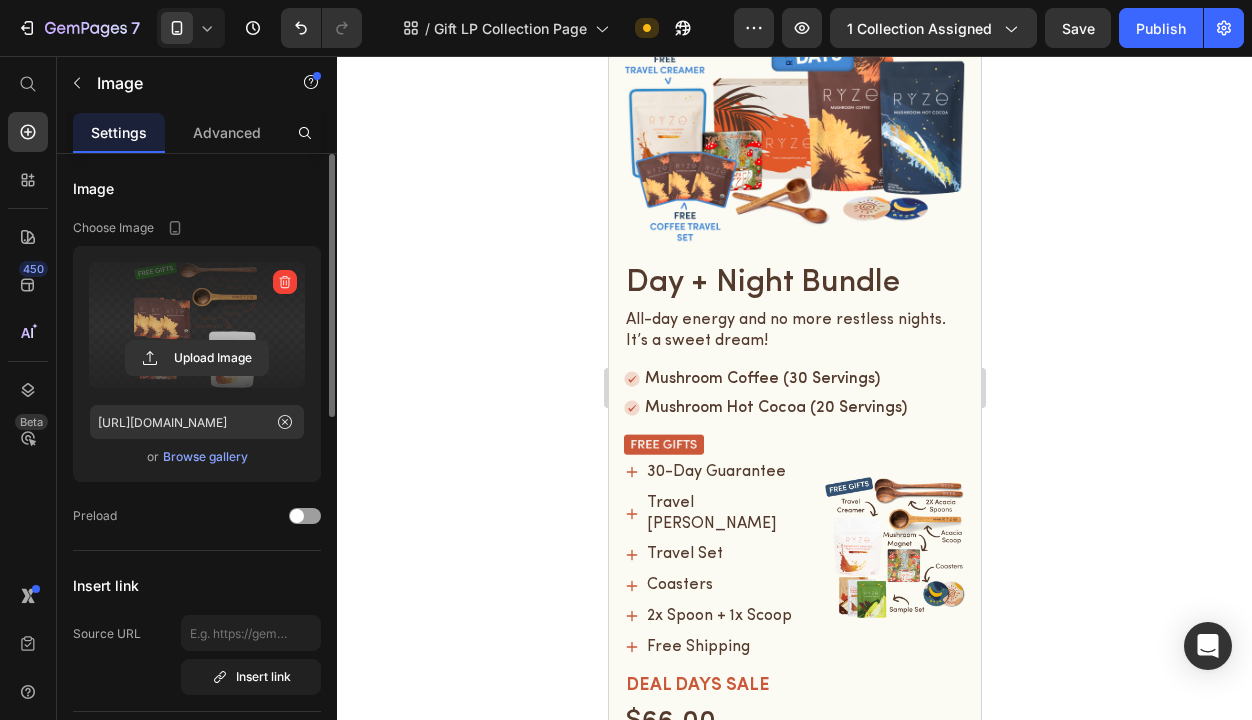 scroll, scrollTop: 4445, scrollLeft: 0, axis: vertical 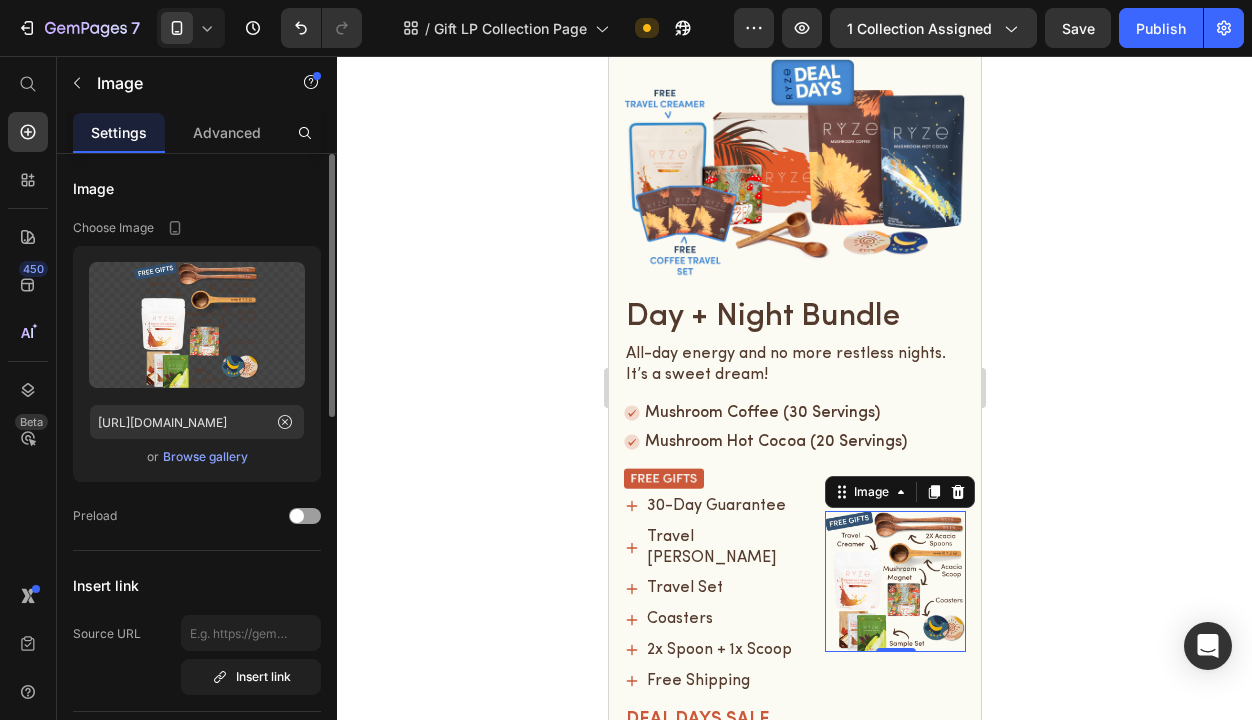 click at bounding box center (894, 581) 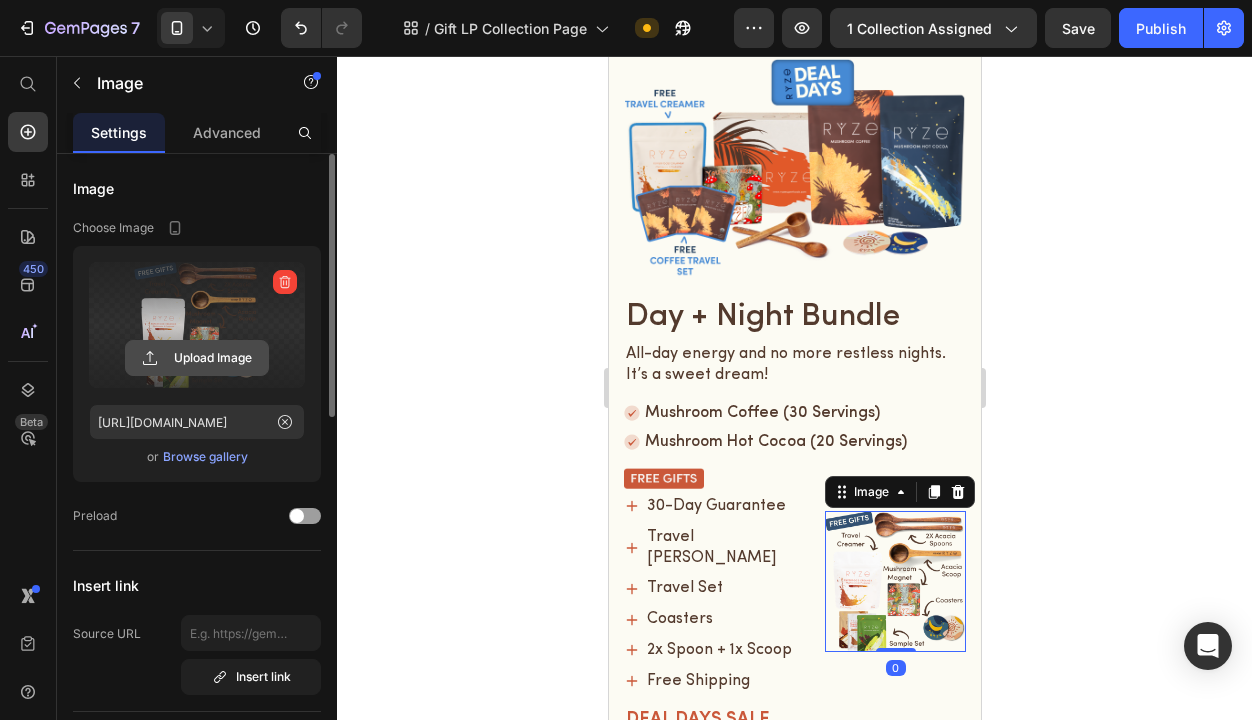 click 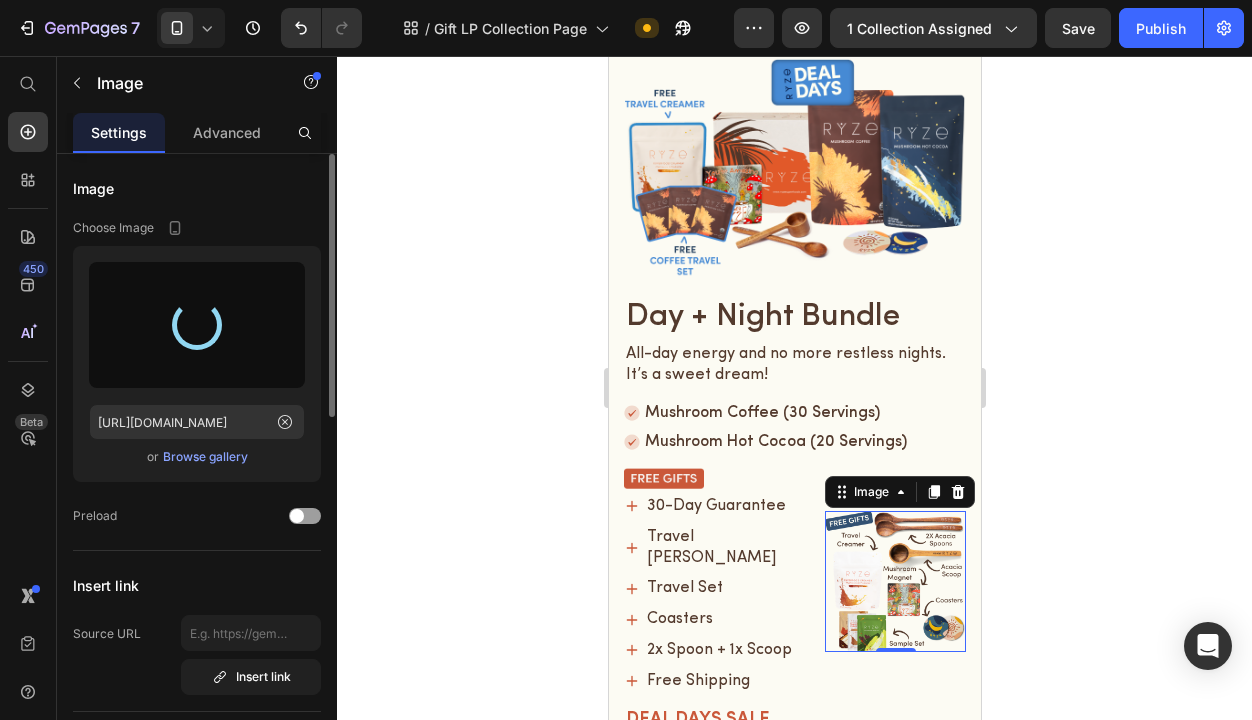 type on "[URL][DOMAIN_NAME]" 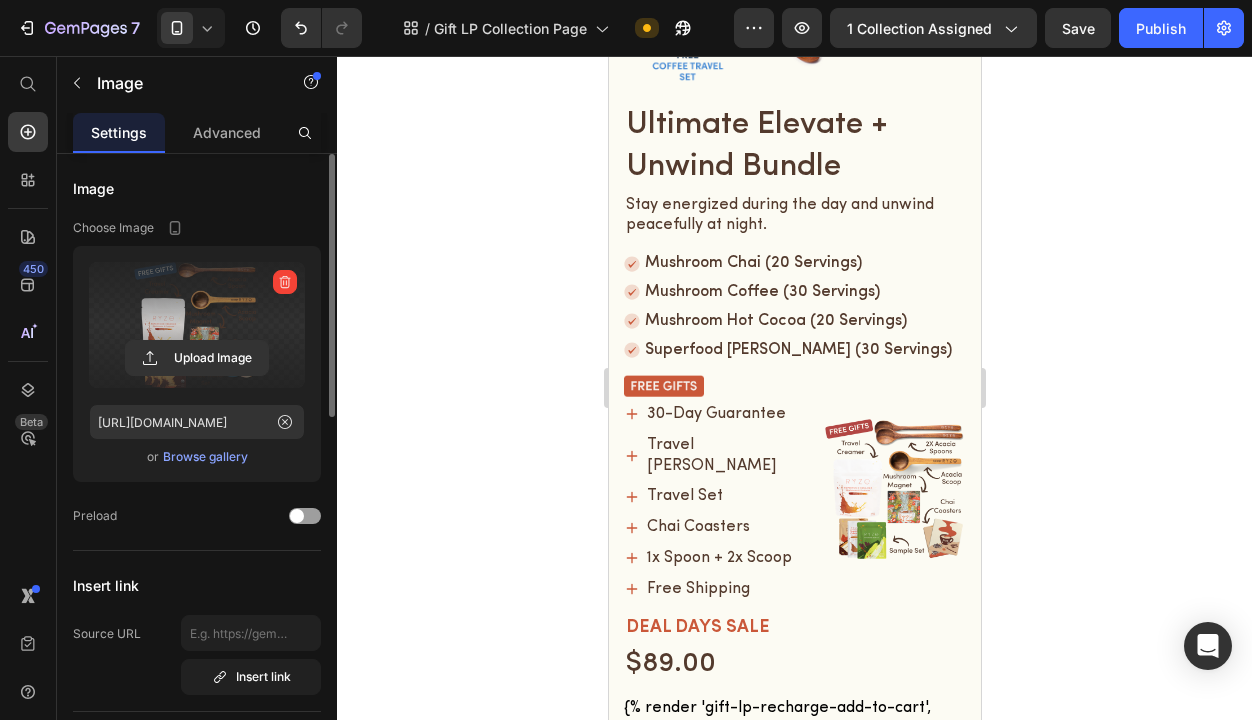 scroll, scrollTop: 5778, scrollLeft: 0, axis: vertical 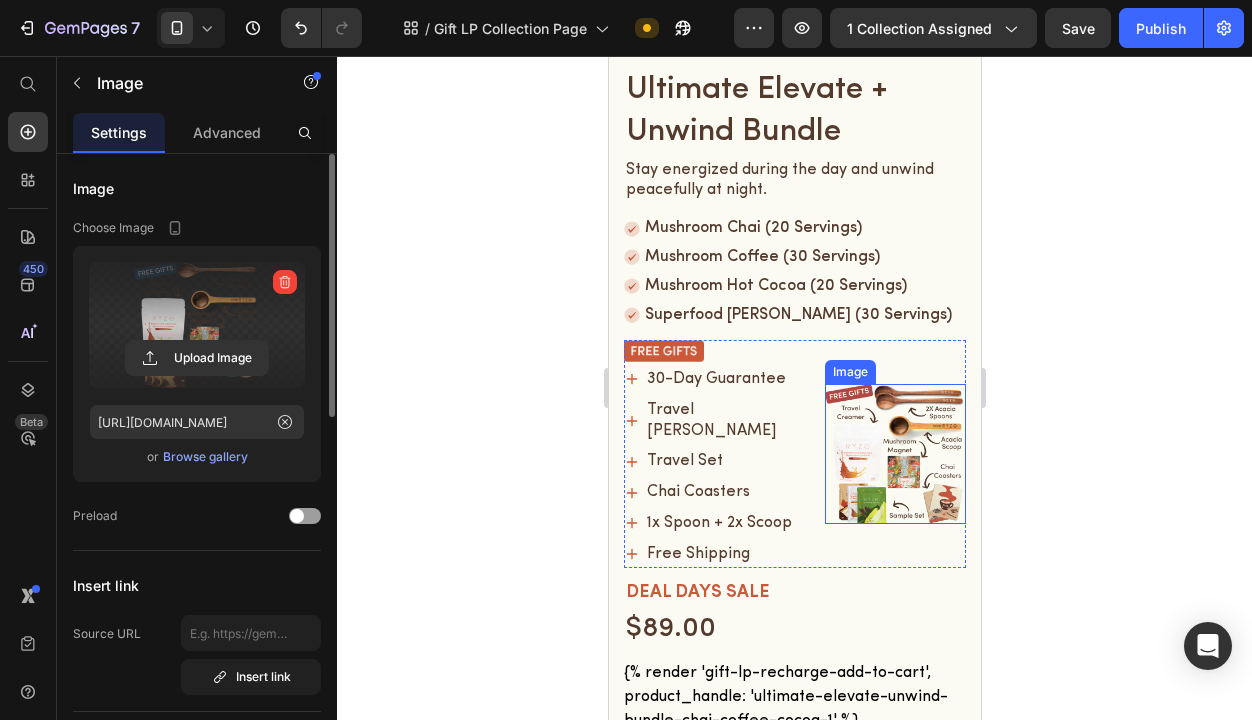 click at bounding box center (894, 454) 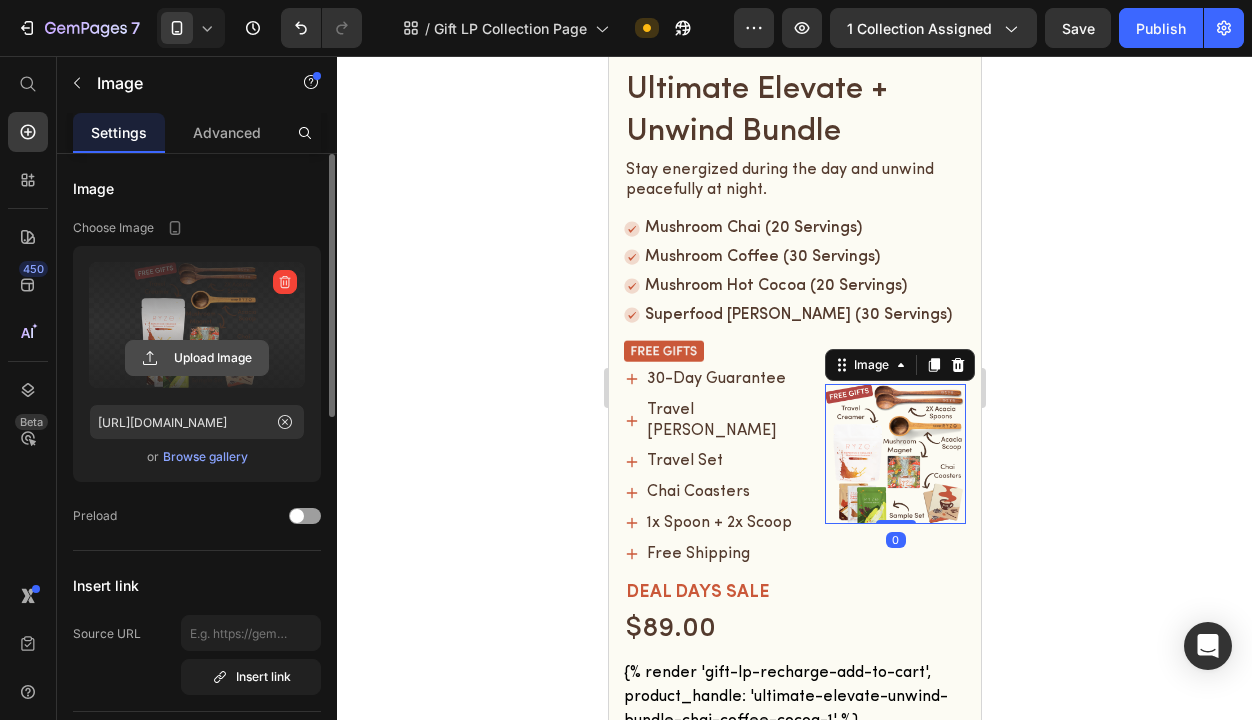 click 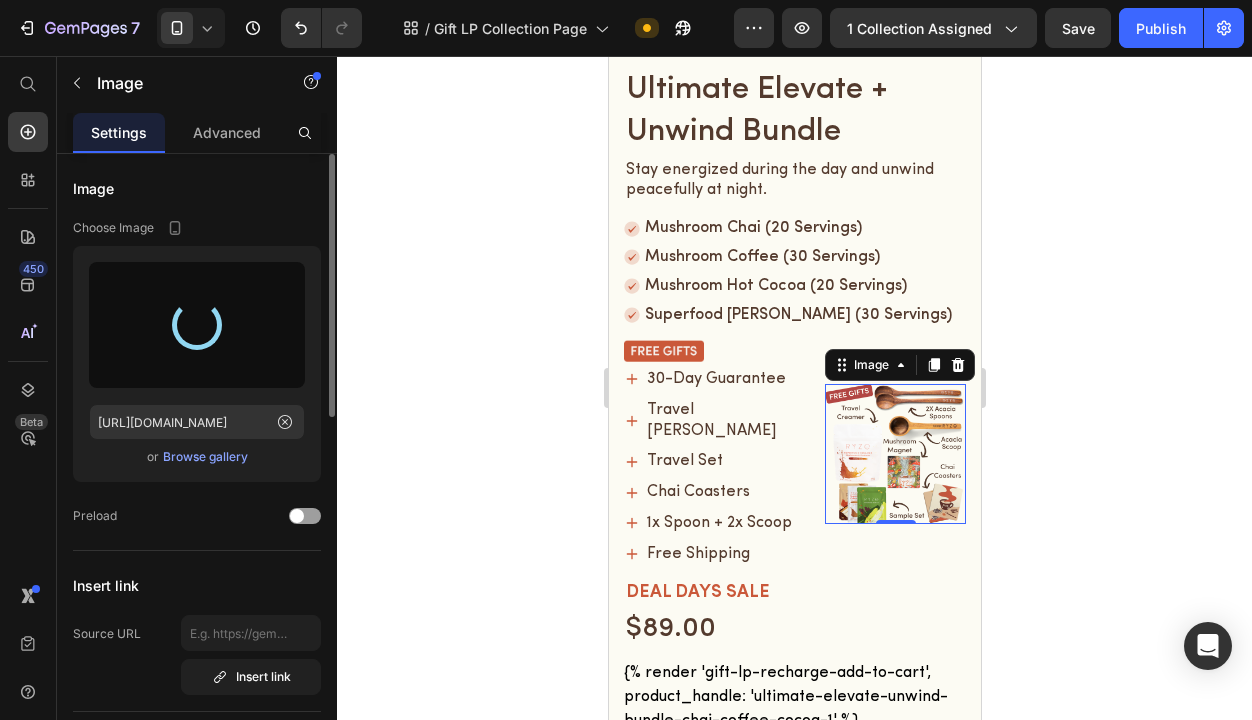 type on "[URL][DOMAIN_NAME]" 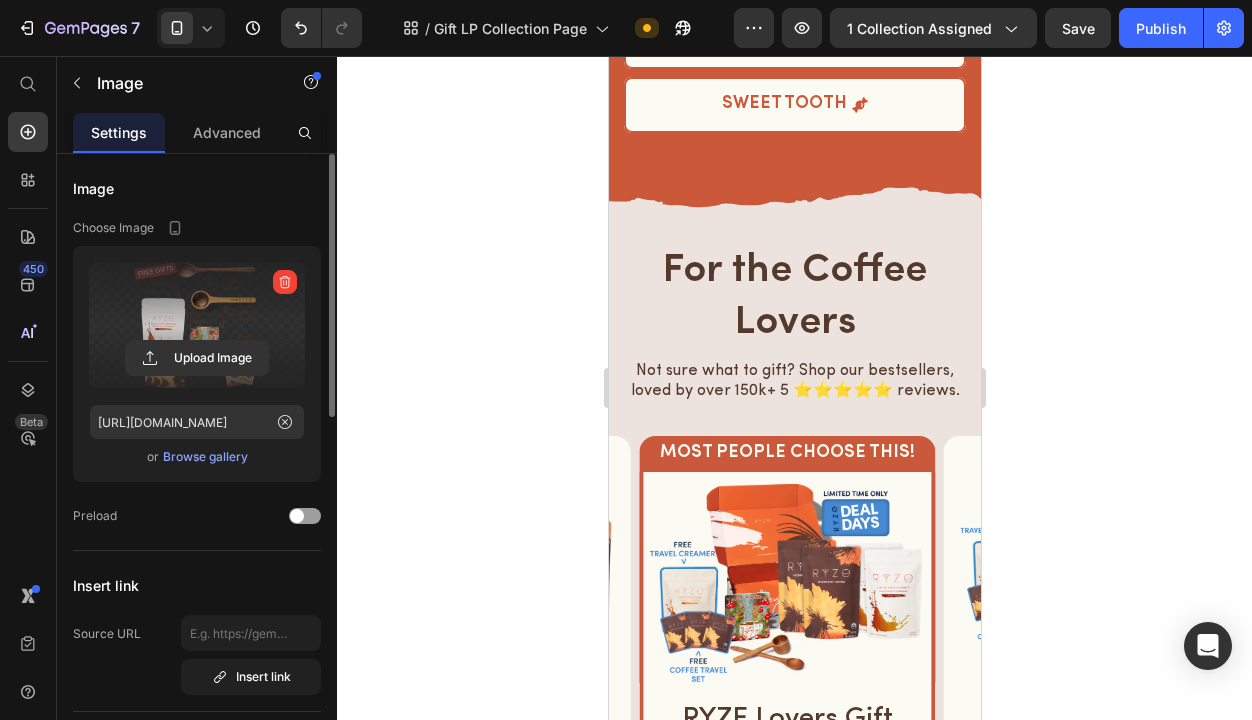 scroll, scrollTop: 0, scrollLeft: 0, axis: both 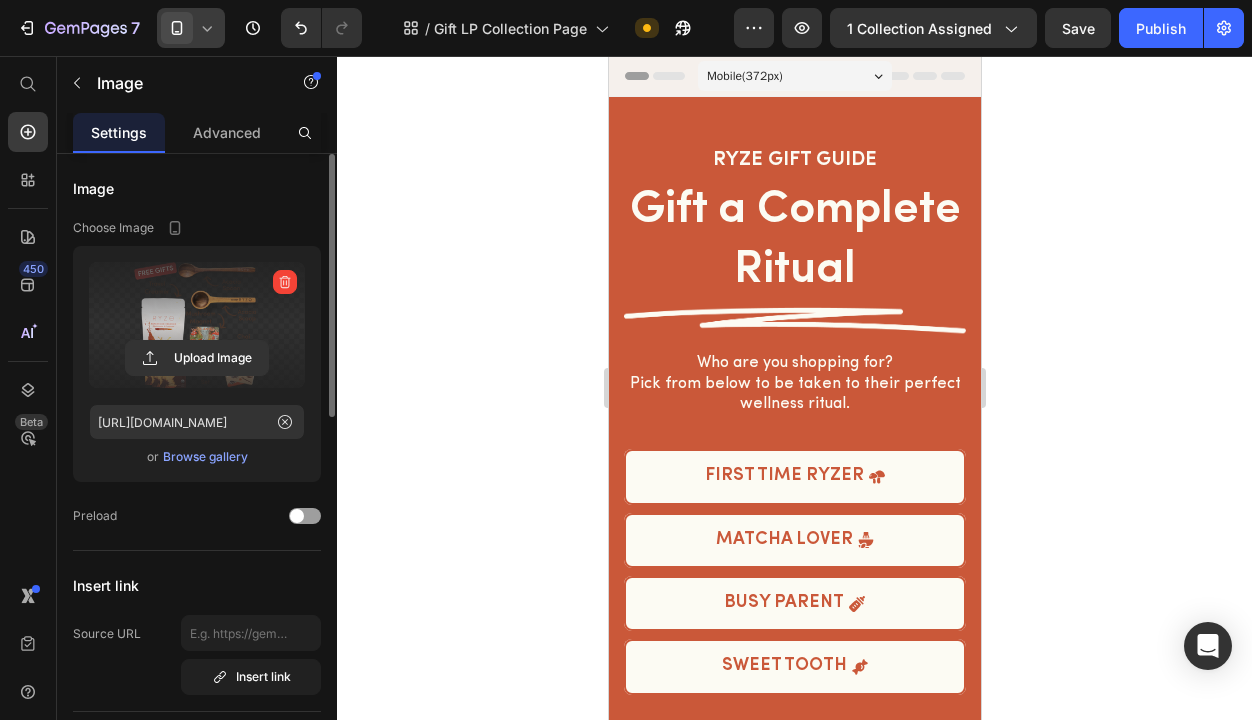 click 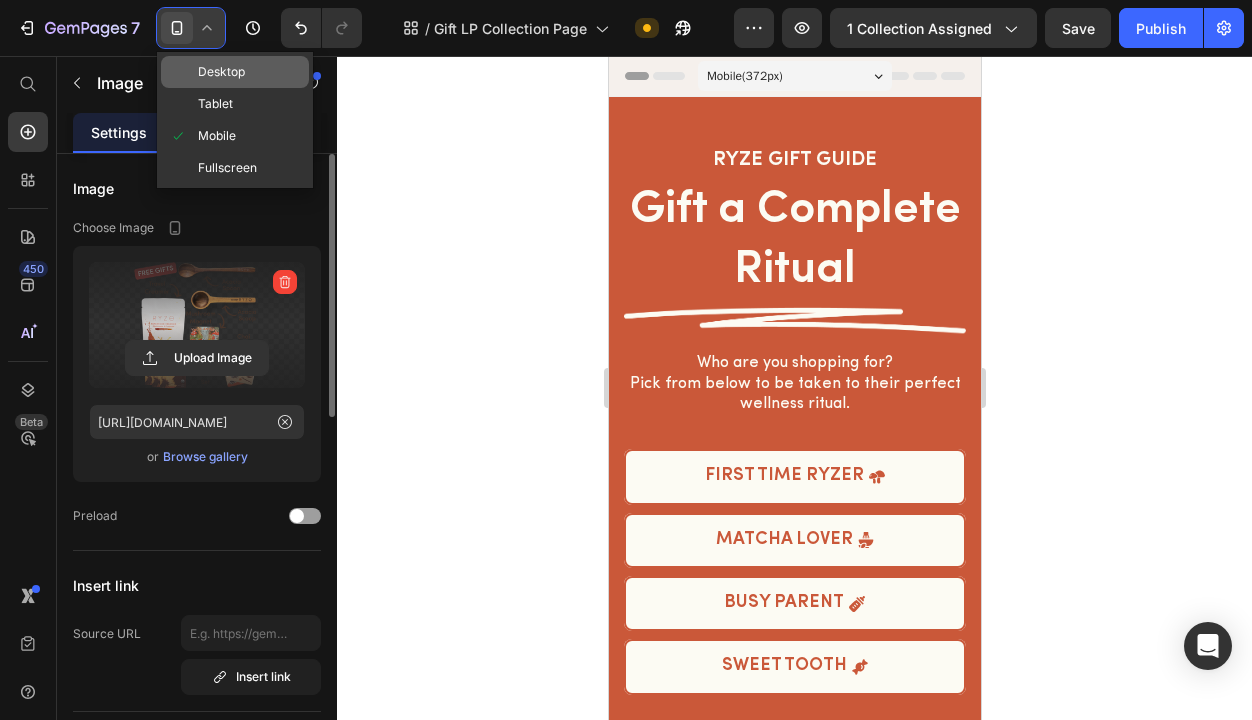 click on "Desktop" at bounding box center (221, 72) 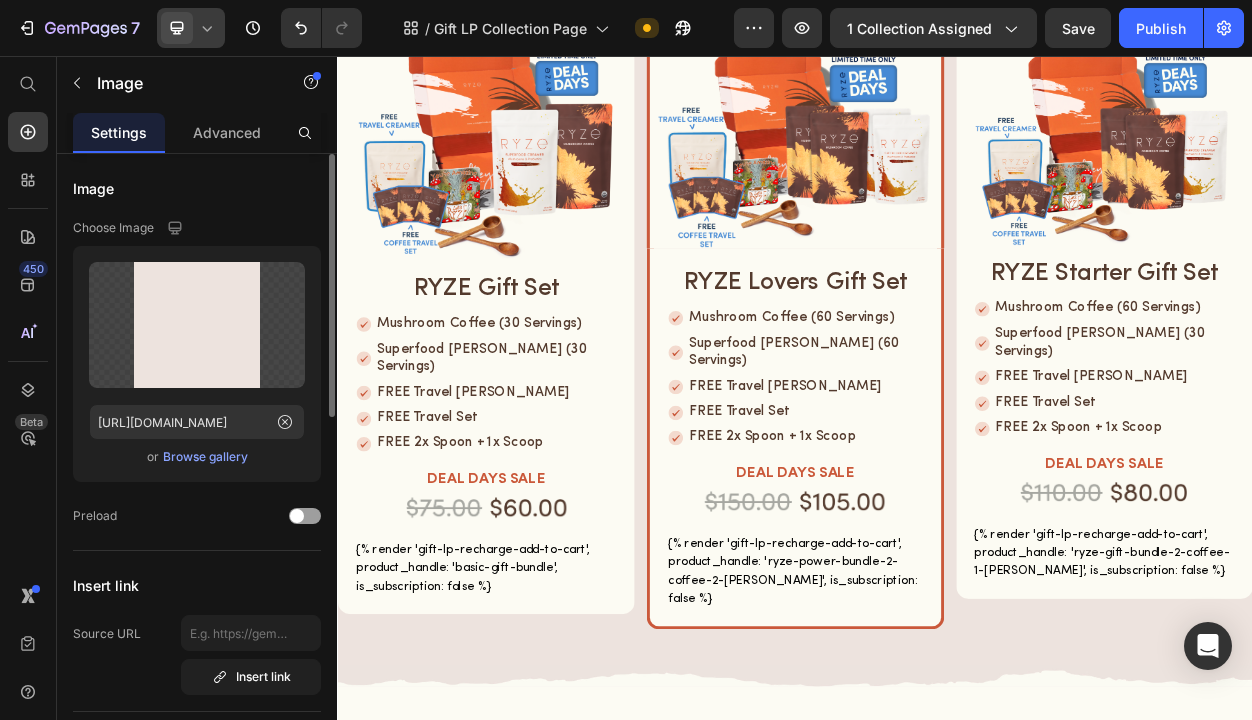 scroll, scrollTop: 812, scrollLeft: 0, axis: vertical 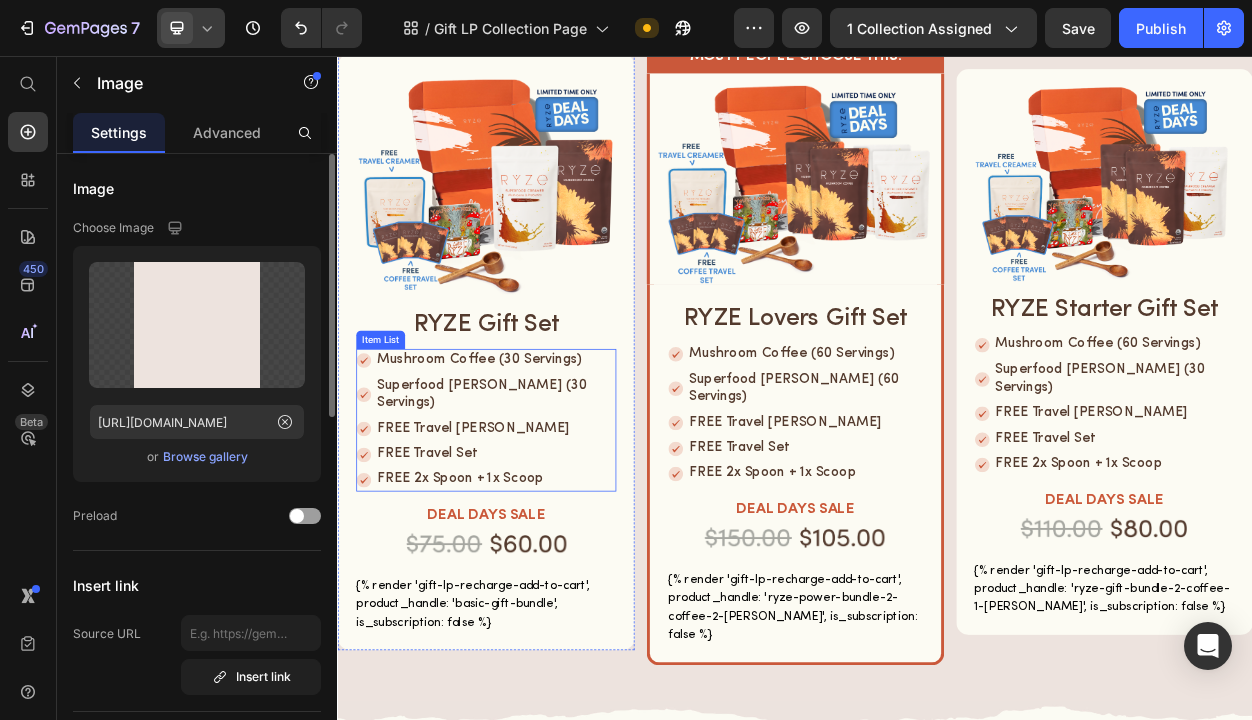 click on "FREE 2x Spoon + 1x Scoop" at bounding box center (543, 611) 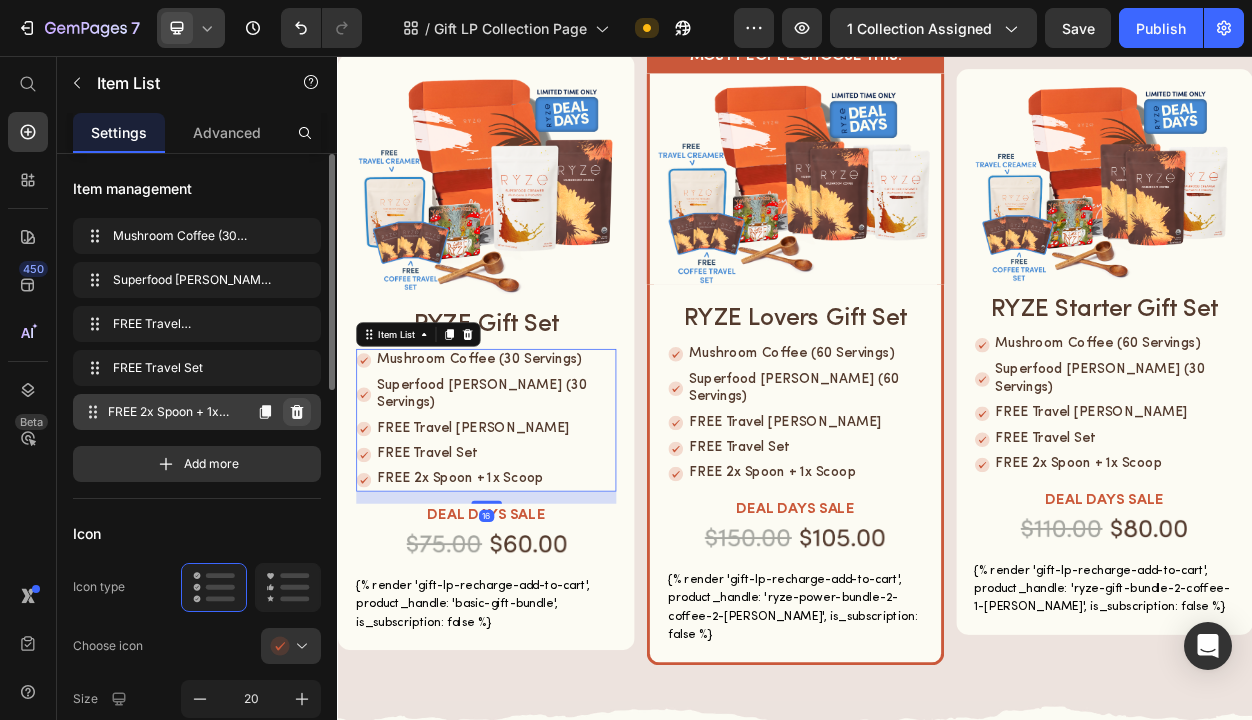 click 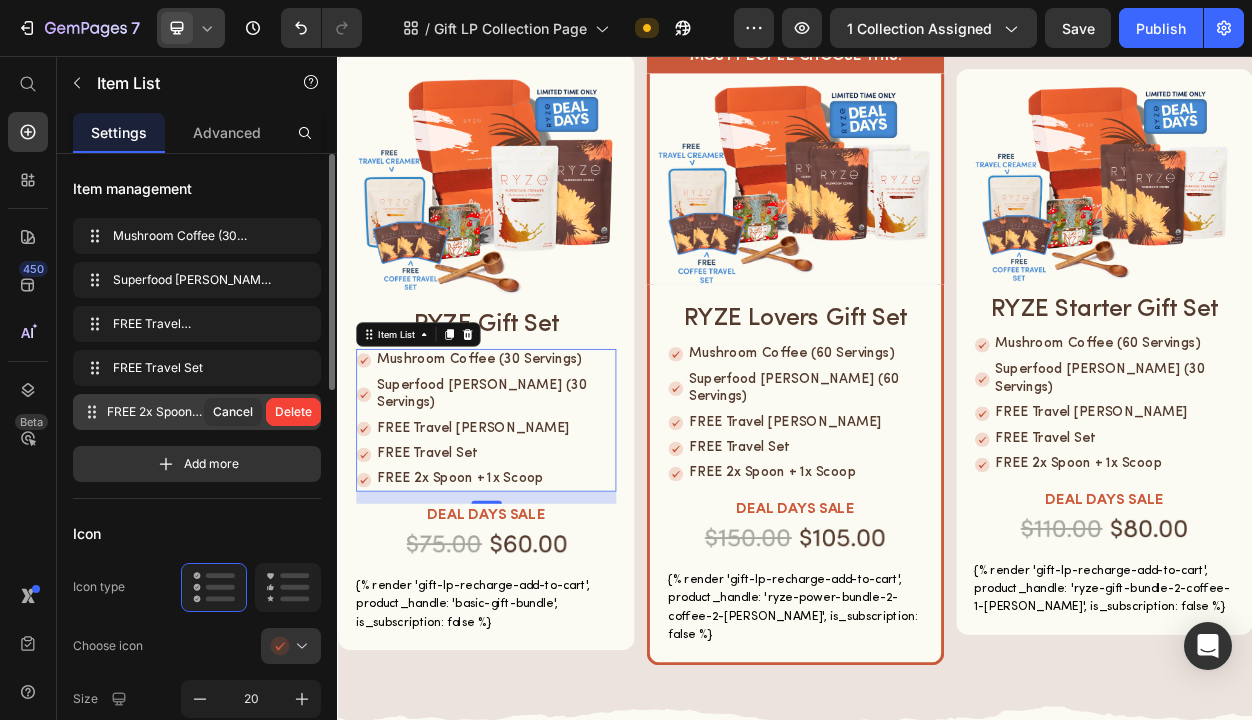 click on "Delete" at bounding box center [293, 412] 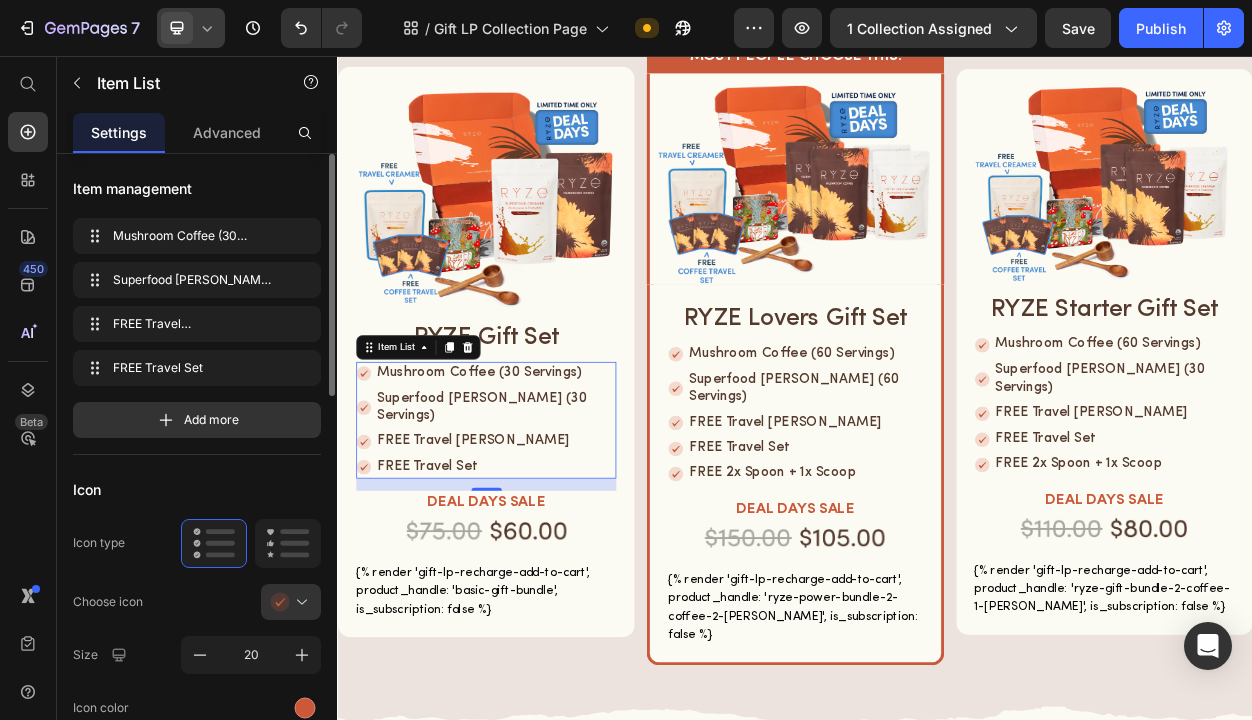 scroll, scrollTop: 829, scrollLeft: 0, axis: vertical 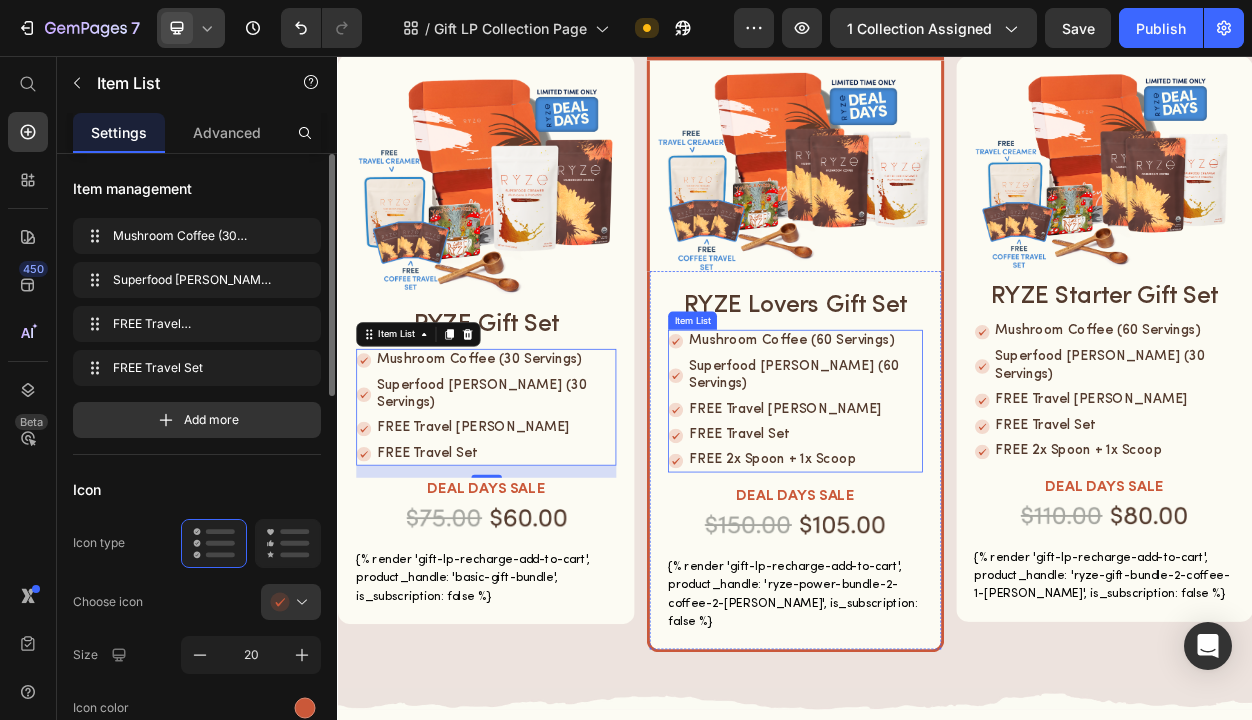 click on "FREE 2x Spoon + 1x Scoop" at bounding box center (948, 586) 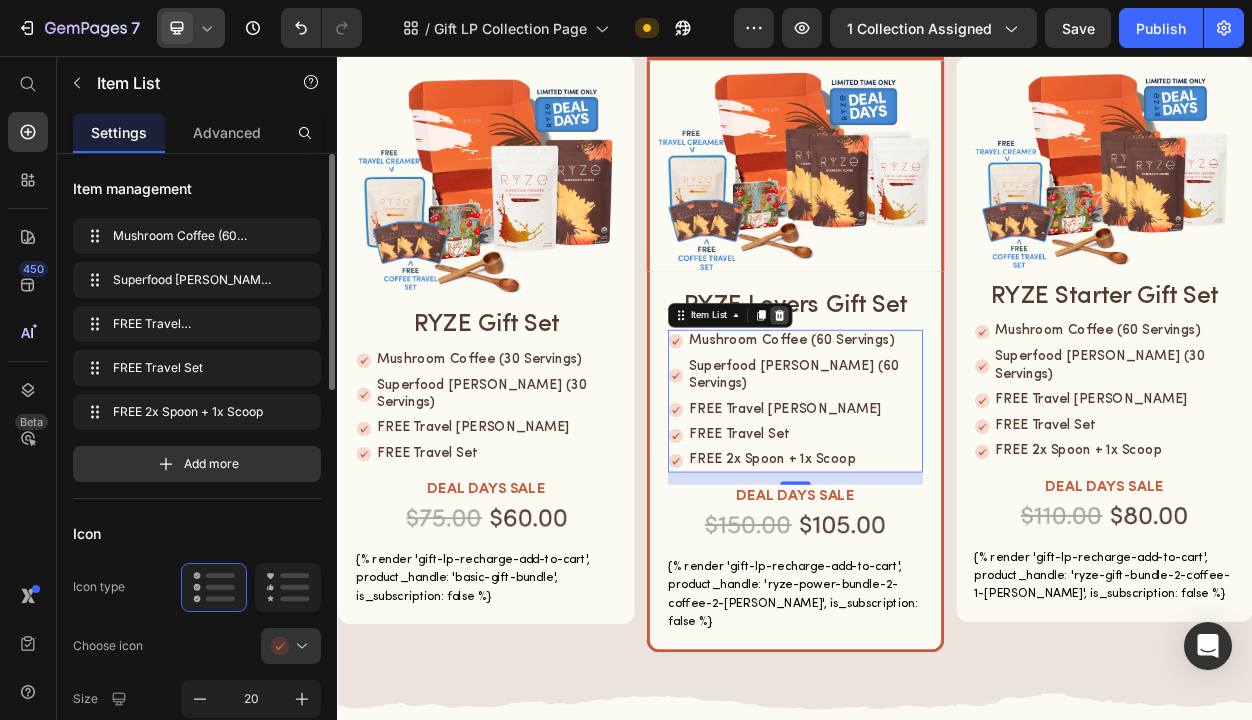 click 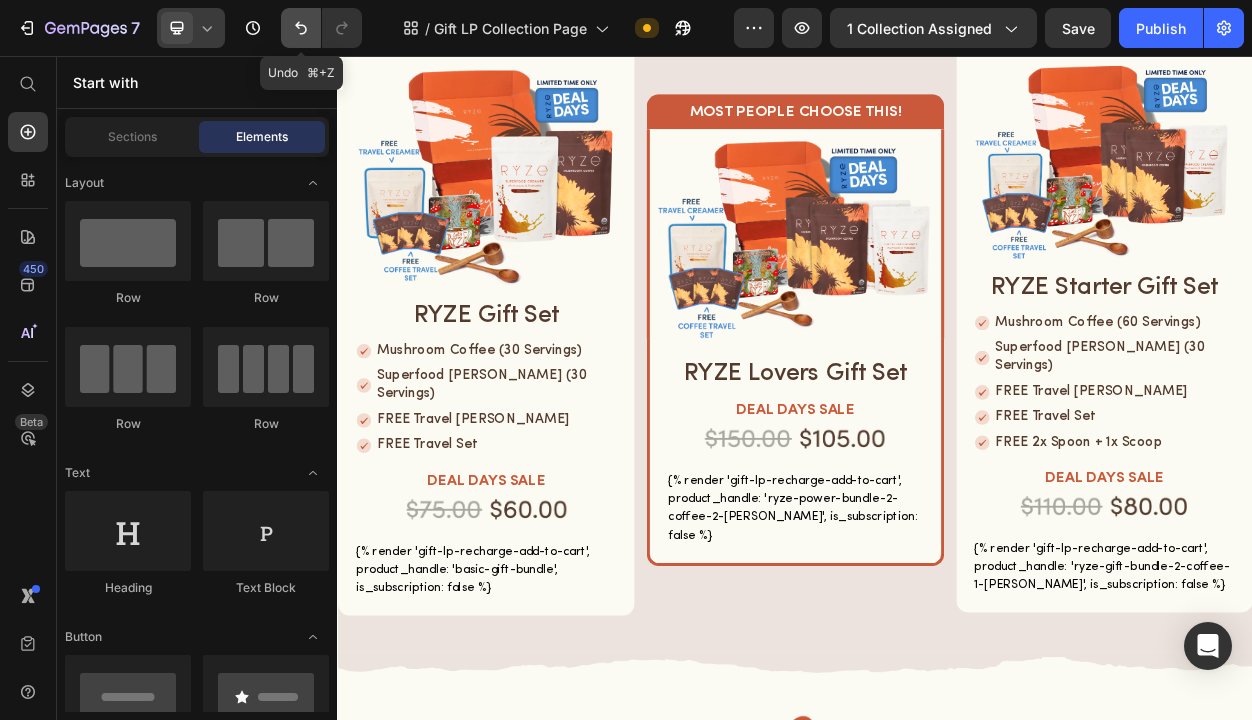 click 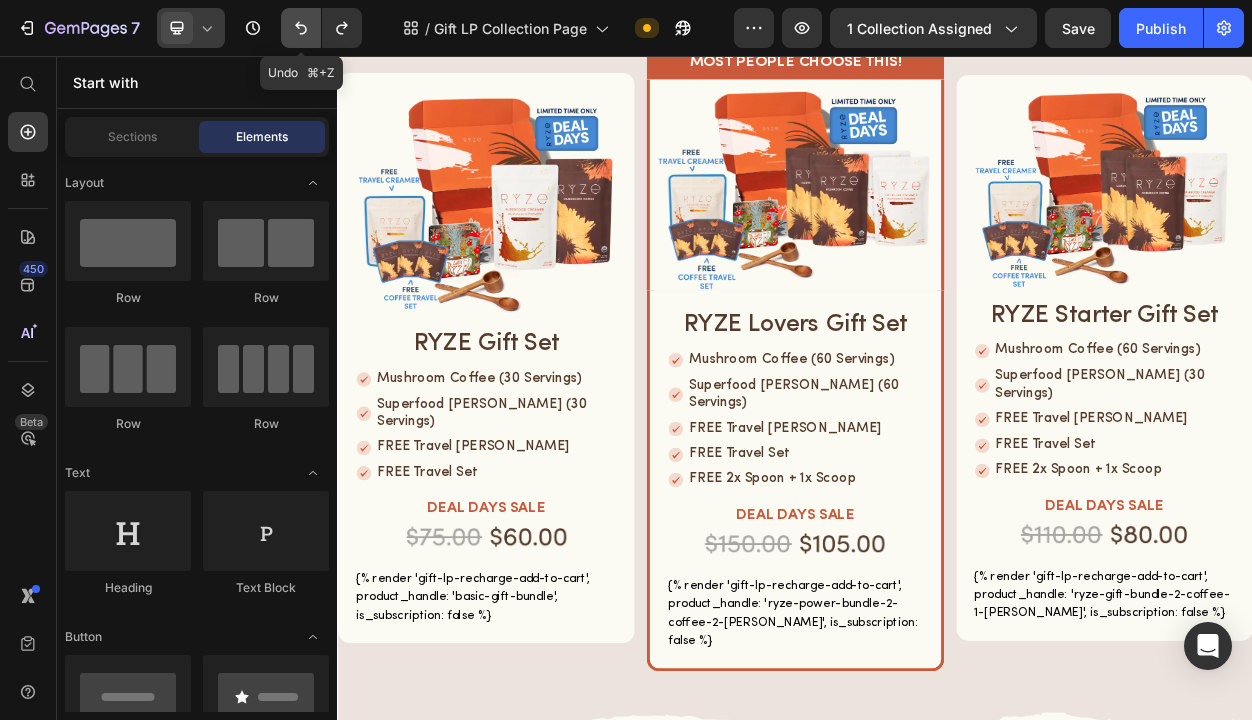 scroll, scrollTop: 829, scrollLeft: 0, axis: vertical 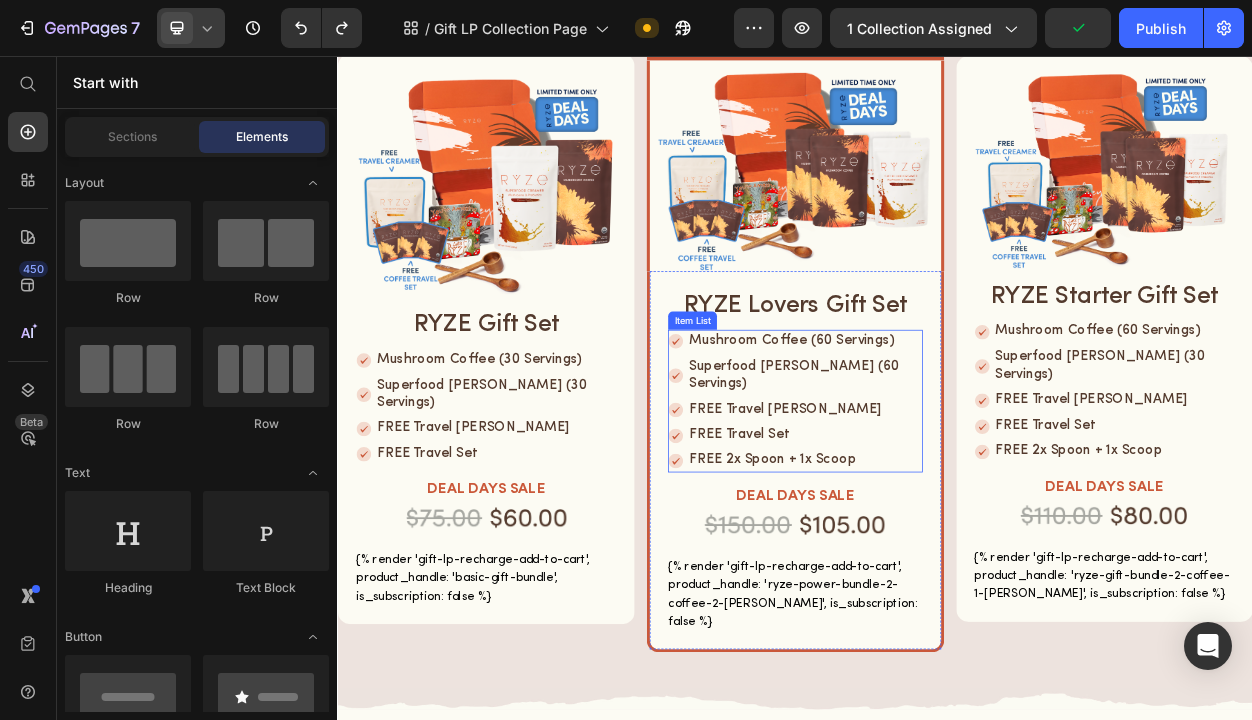 click on "FREE 2x Spoon + 1x Scoop" at bounding box center [948, 586] 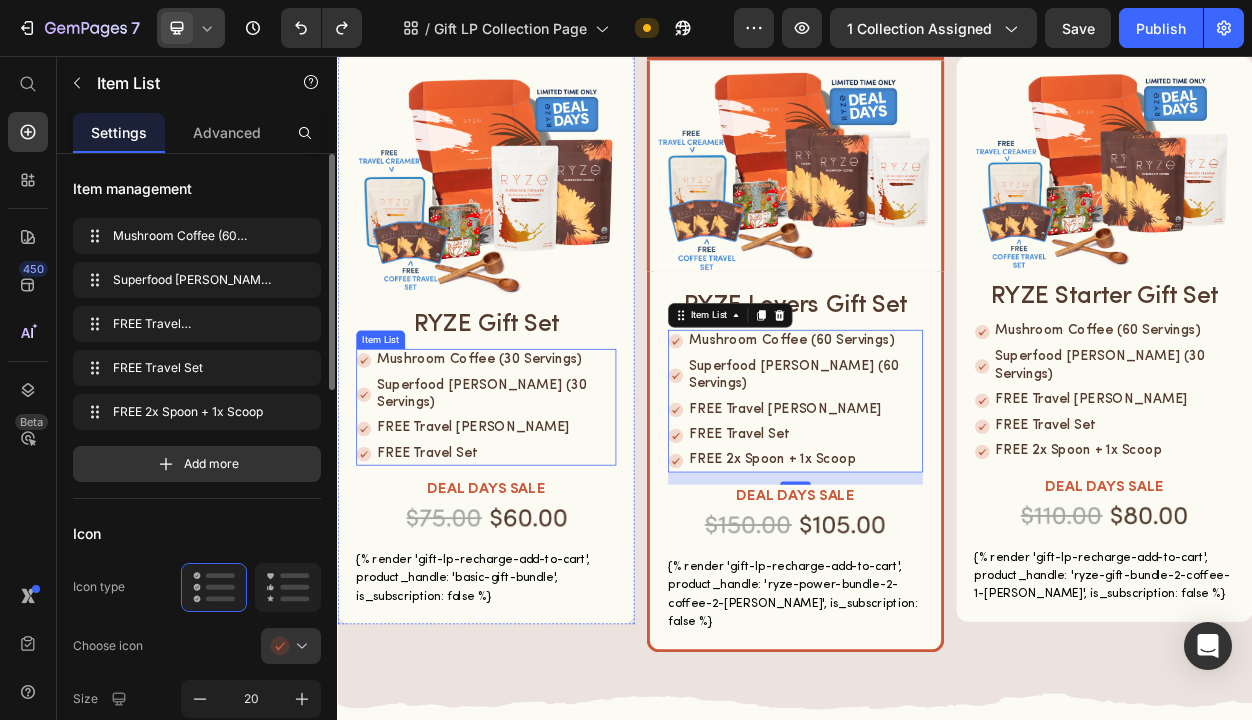 click on "FREE Travel Set" at bounding box center (543, 578) 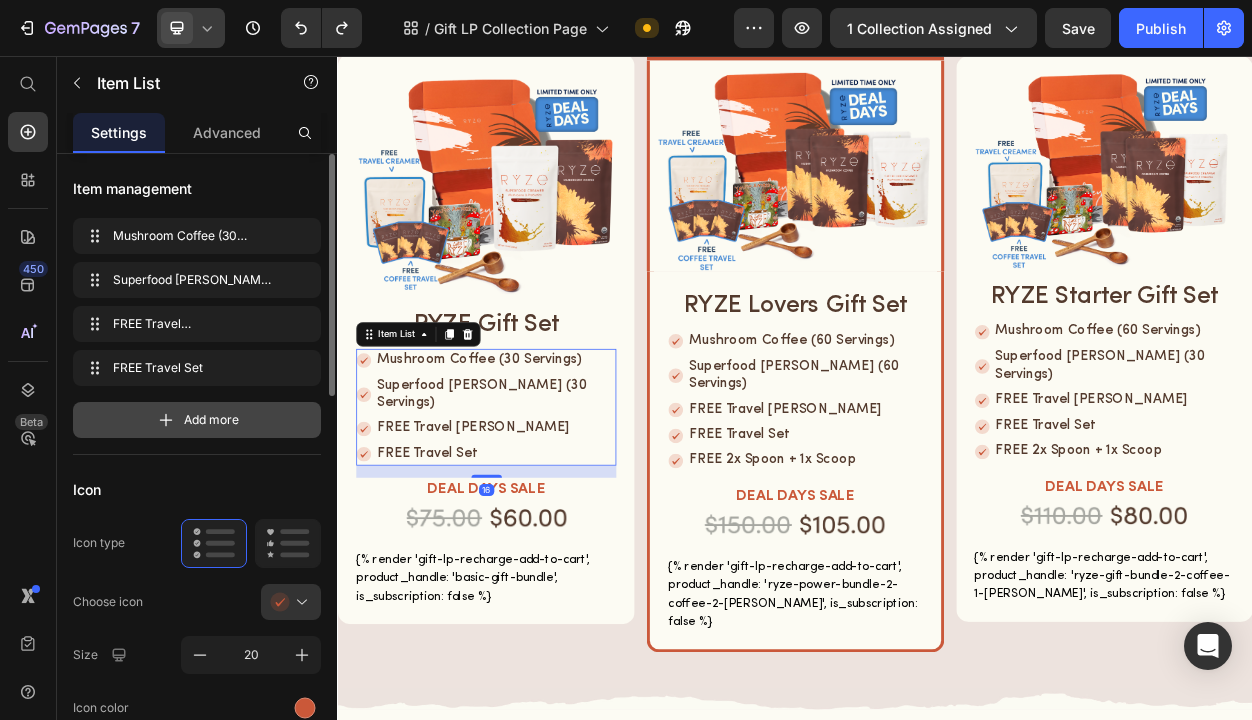 click on "Add more" at bounding box center (211, 420) 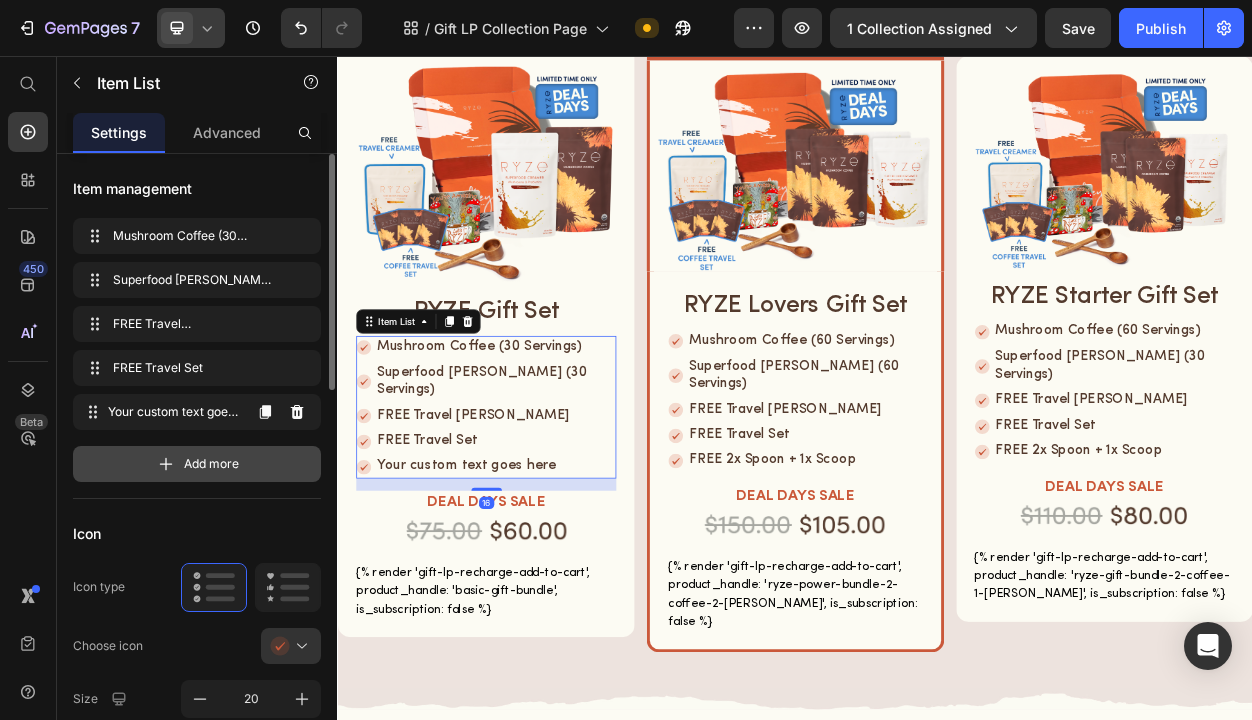 scroll, scrollTop: 812, scrollLeft: 0, axis: vertical 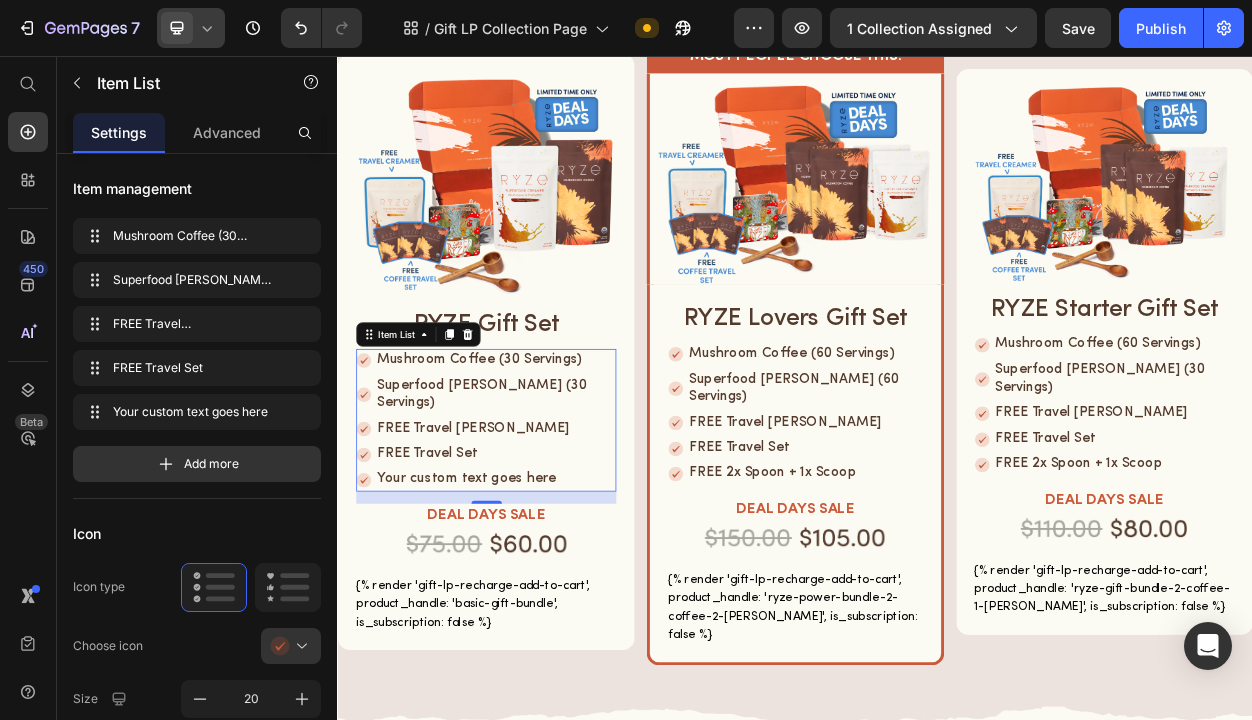 click on "Your custom text goes here" at bounding box center [543, 611] 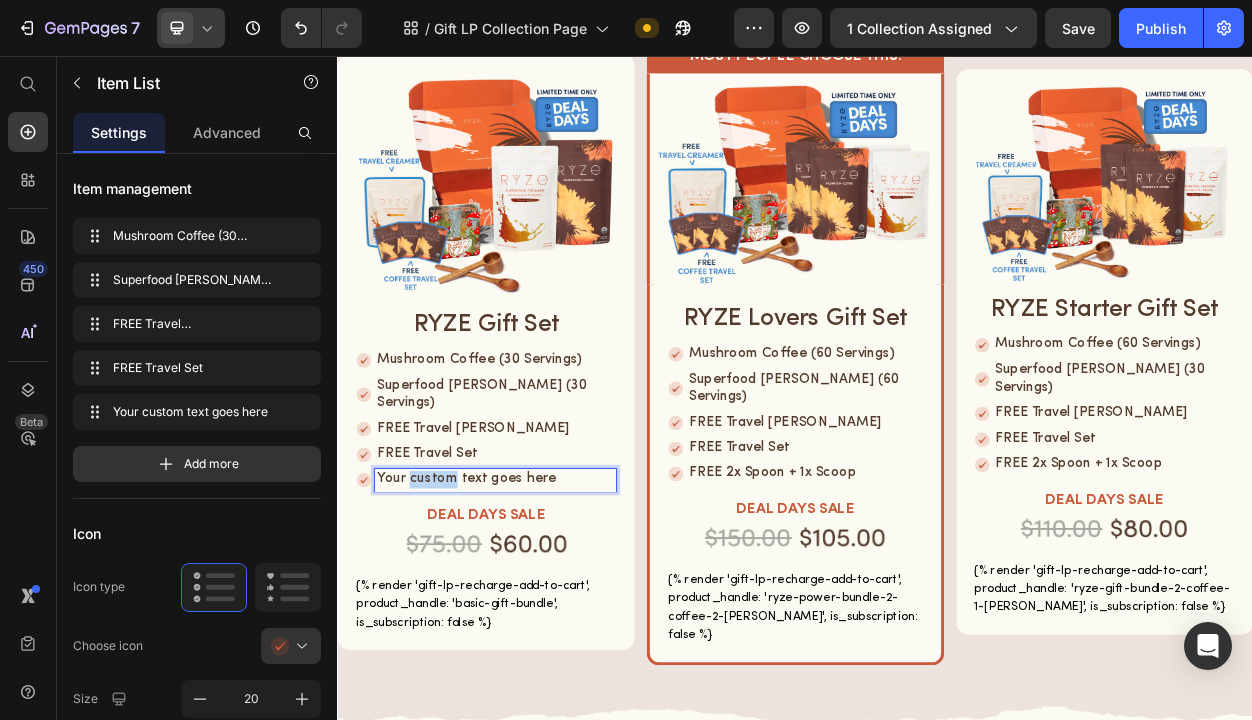 click on "Your custom text goes here" at bounding box center (543, 611) 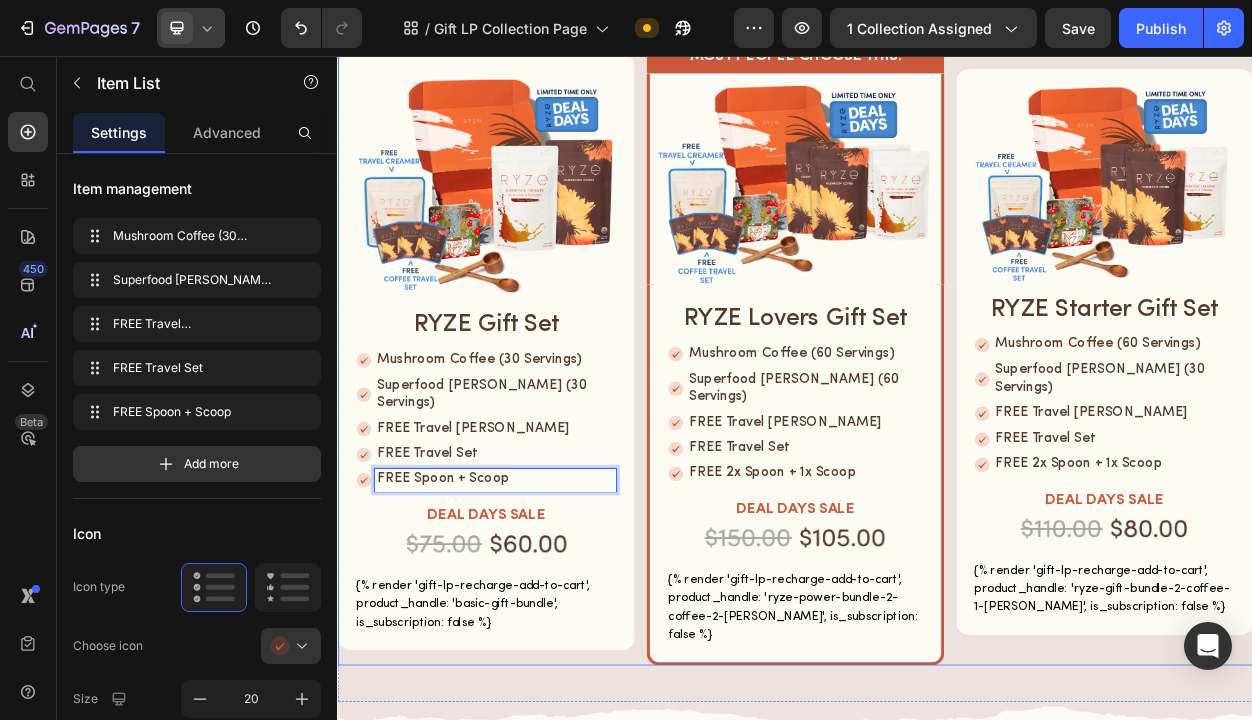 click on "Image RYZE Gift Set Heading
Mushroom Coffee (30 Servings)
Superfood [PERSON_NAME] (30 Servings)
FREE Travel [PERSON_NAME]
FREE Travel Set
FREE Spoon + Scoop Item List   16 DEAL DAYS SALE Heading Image {% render 'gift-lp-recharge-add-to-cart', product_handle: 'basic-gift-bundle', is_subscription: false %} Custom Code Row most people choose this! Heading Row Image Row RYZE Lovers Gift Set Heading
Mushroom Coffee (60 Servings)
Superfood [PERSON_NAME] (60 Servings)
FREE Travel [PERSON_NAME]
FREE Travel Set
FREE 2x Spoon + 1x Scoop Item List DEAL DAYS SALE Heading Image {% render 'gift-lp-recharge-add-to-cart', product_handle: 'ryze-power-bundle-2-coffee-2-[PERSON_NAME]', is_subscription: false %} Custom Code Row Image RYZE Starter Gift Set Heading
Mushroom Coffee (60 Servings)
Superfood [PERSON_NAME] (30 Servings)
FREE Travel [PERSON_NAME]
FREE Travel Set
FREE 2x Spoon + 1x Scoop Item List DEAL DAYS SALE Heading Image Custom Code Row Row" at bounding box center (937, 444) 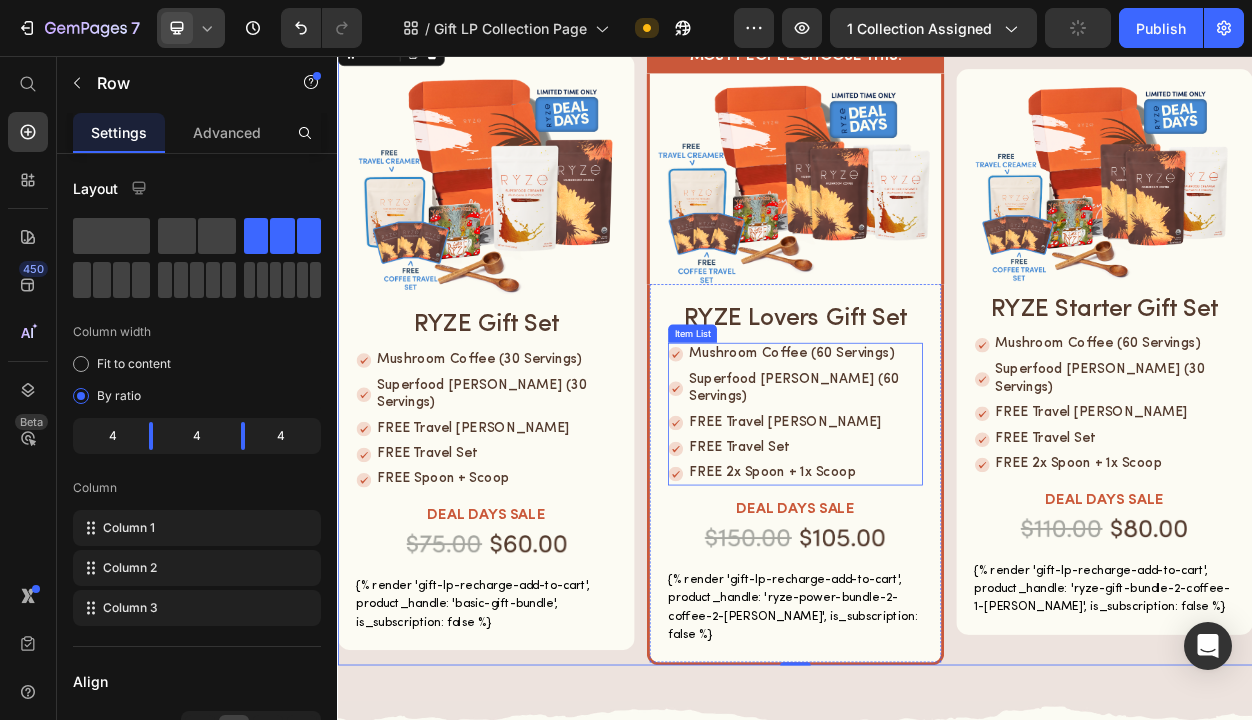 click on "FREE 2x Spoon + 1x Scoop" at bounding box center (948, 603) 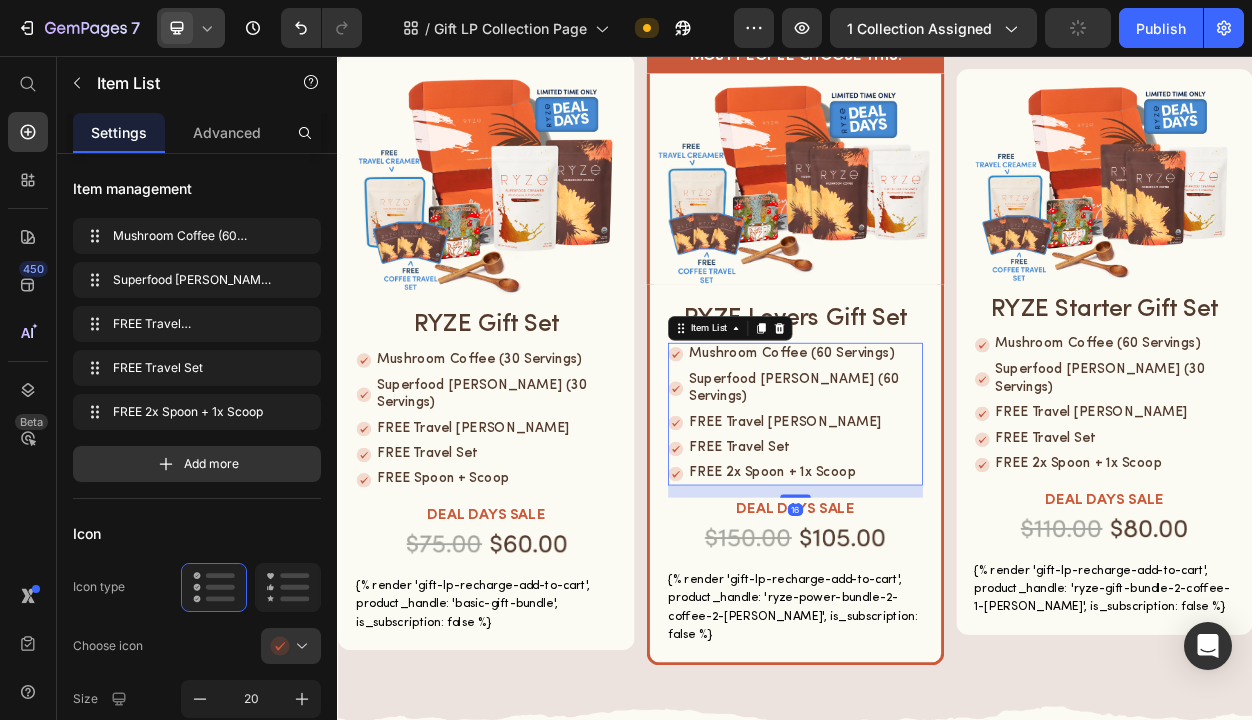 click on "FREE 2x Spoon + 1x Scoop" at bounding box center [948, 603] 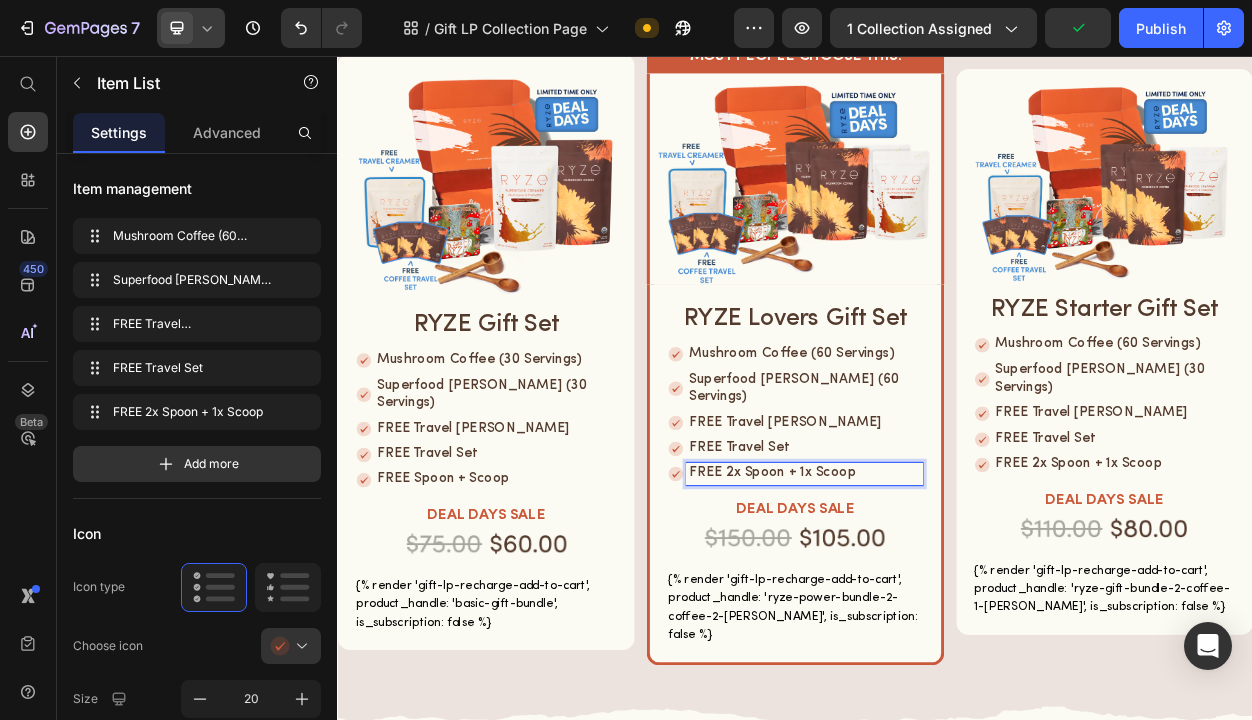 click on "FREE 2x Spoon + 1x Scoop" at bounding box center (948, 603) 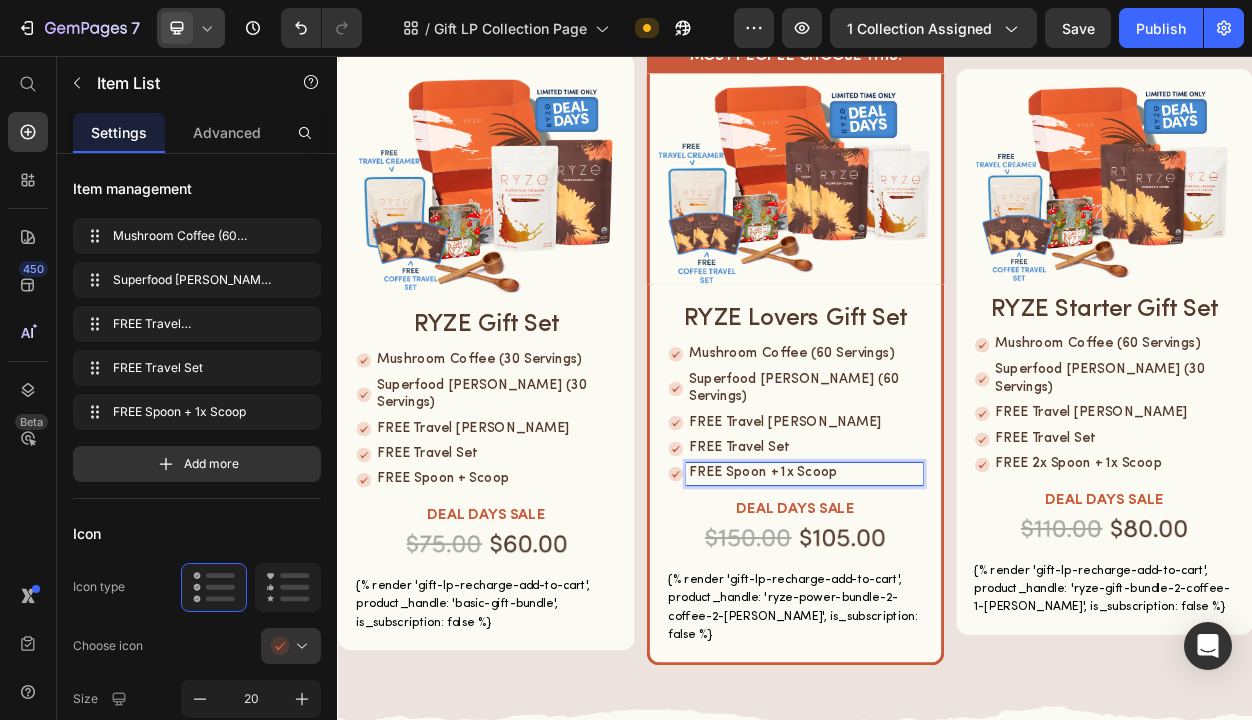 click on "FREE Spoon + 1x Scoop" at bounding box center [948, 603] 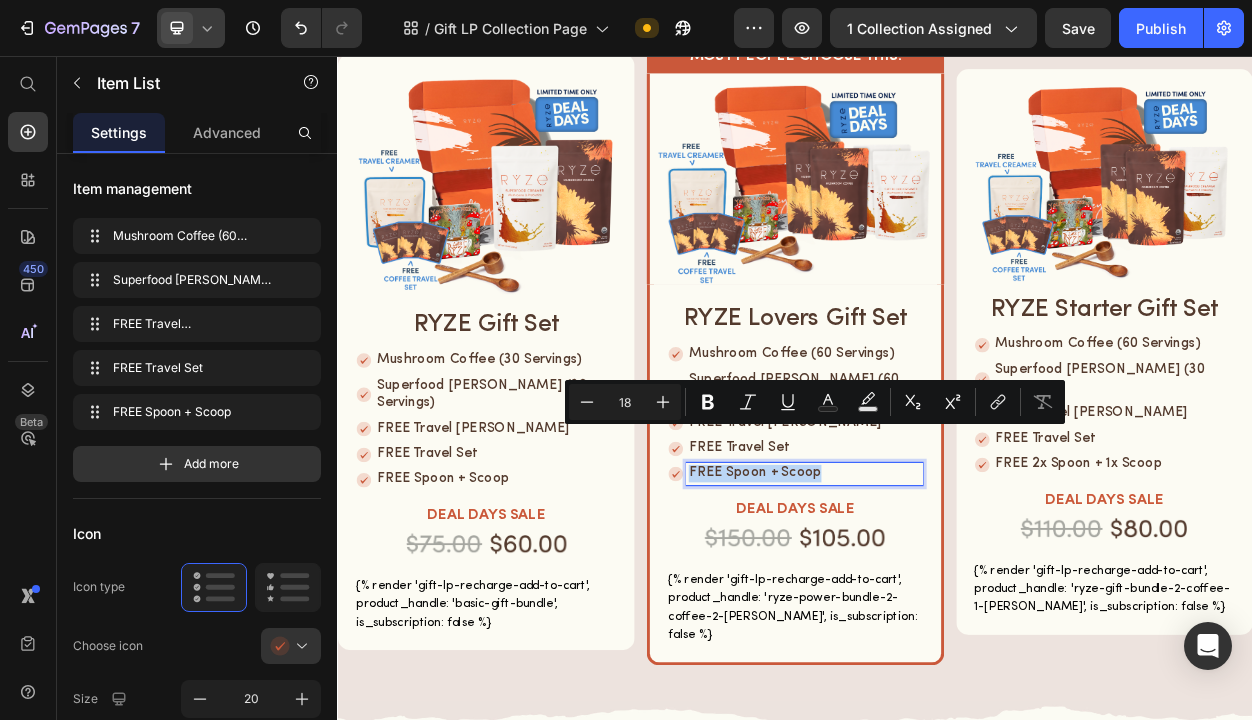 copy on "FREE Spoon + Scoop" 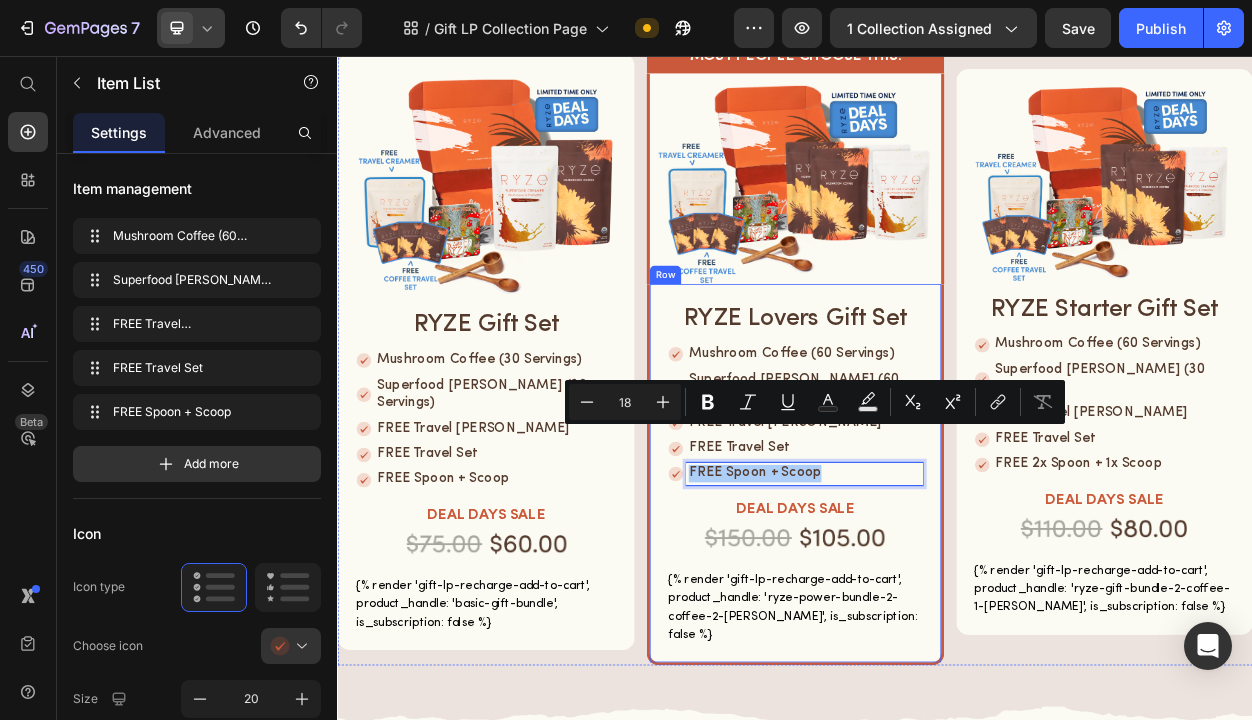 click on "RYZE Lovers Gift Set Heading
Mushroom Coffee (60 Servings)
Superfood [PERSON_NAME] (60 Servings)
FREE Travel [PERSON_NAME]
FREE Travel Set
FREE Spoon + Scoop Item List   16 DEAL DAYS SALE Heading Image {% render 'gift-lp-recharge-add-to-cart', product_handle: 'ryze-power-bundle-2-coffee-2-[PERSON_NAME]', is_subscription: false %} Custom Code Row" at bounding box center [936, 605] 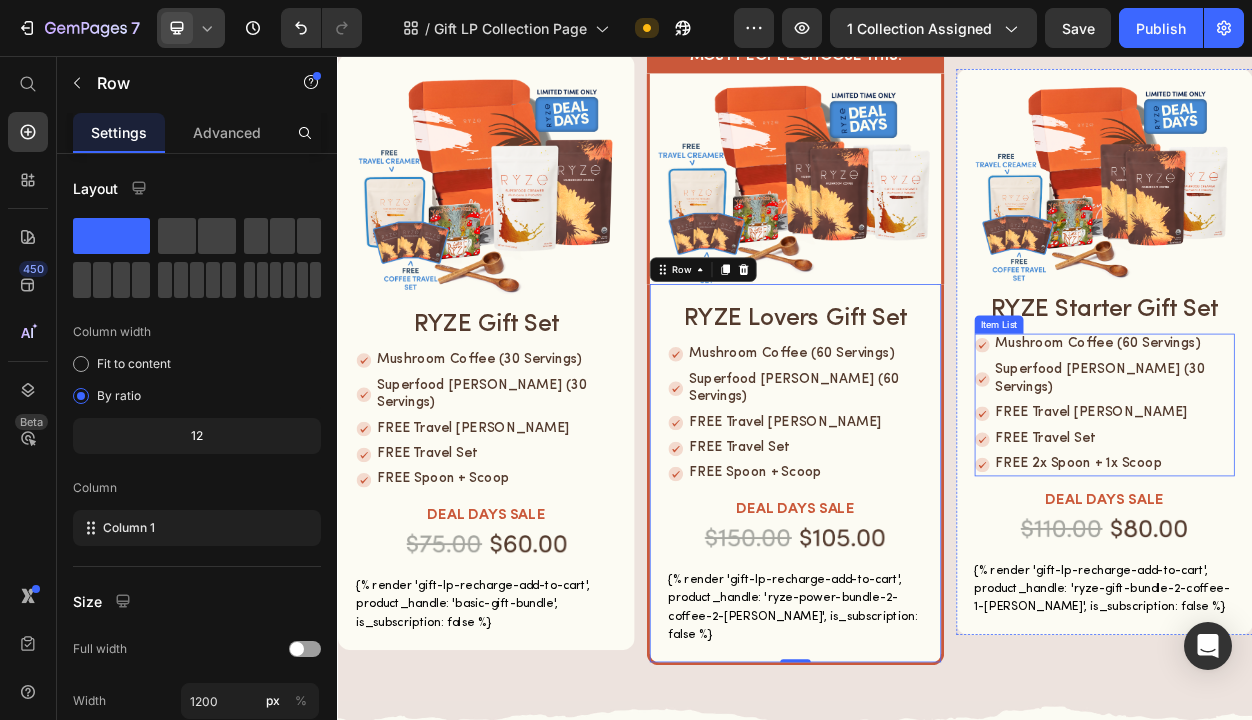 click on "FREE 2x Spoon + 1x Scoop" at bounding box center [1354, 591] 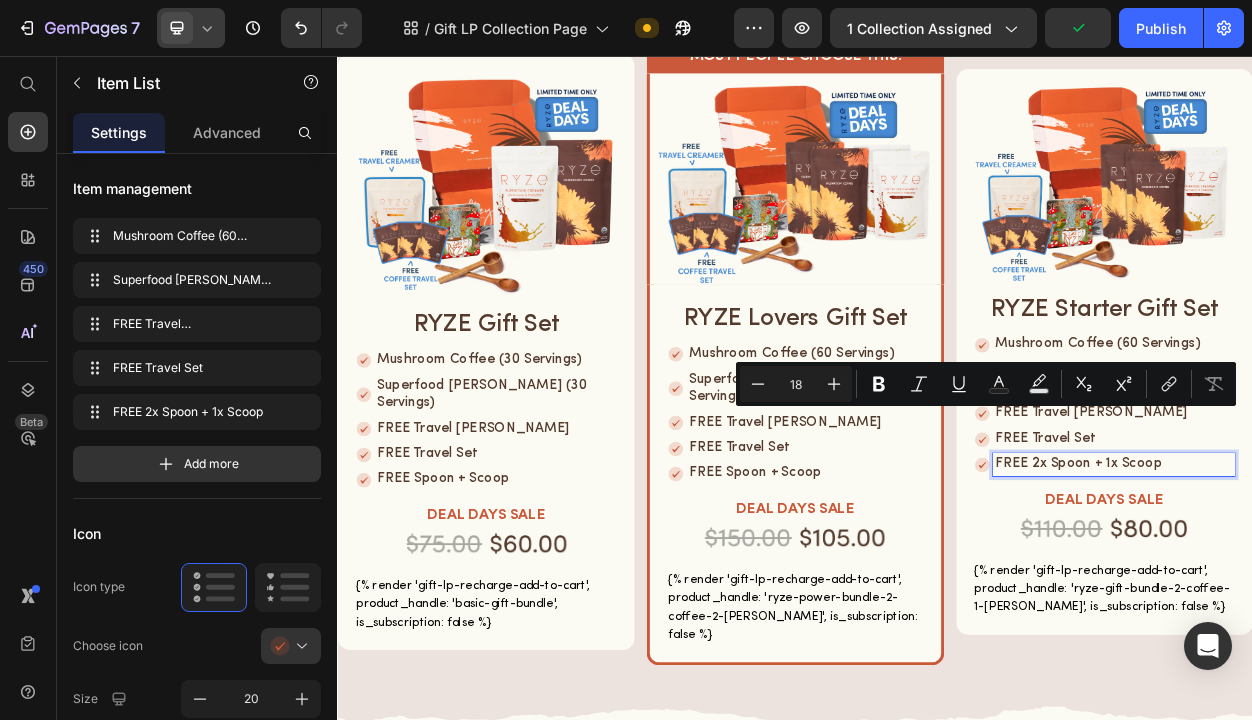 click on "FREE 2x Spoon + 1x Scoop" at bounding box center (1354, 591) 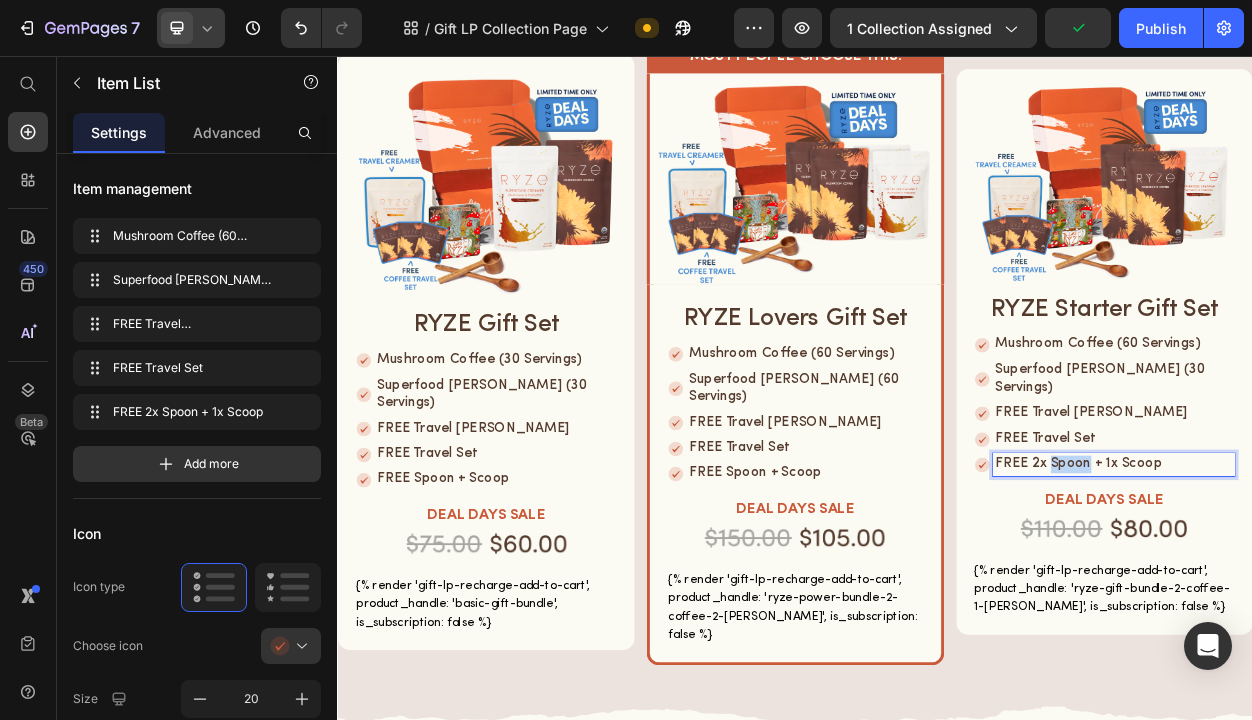 click on "FREE 2x Spoon + 1x Scoop" at bounding box center (1354, 591) 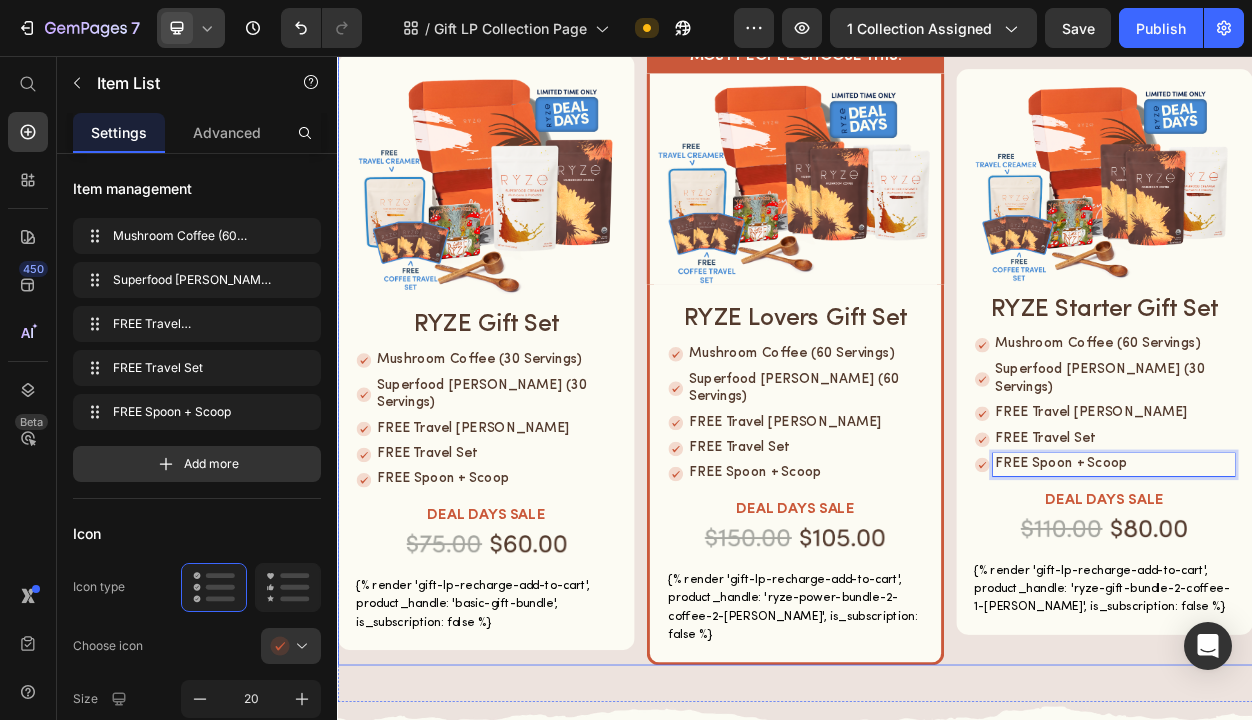 click on "Image RYZE Starter Gift Set Heading
Mushroom Coffee (60 Servings)
Superfood [PERSON_NAME] (30 Servings)
FREE Travel [PERSON_NAME]
FREE Travel Set
FREE Spoon + Scoop Item List   16 DEAL DAYS SALE Heading Image {% render 'gift-lp-recharge-add-to-cart', product_handle: 'ryze-gift-bundle-2-coffee-1-[PERSON_NAME]', is_subscription: false %} Custom Code Row" at bounding box center (1342, 444) 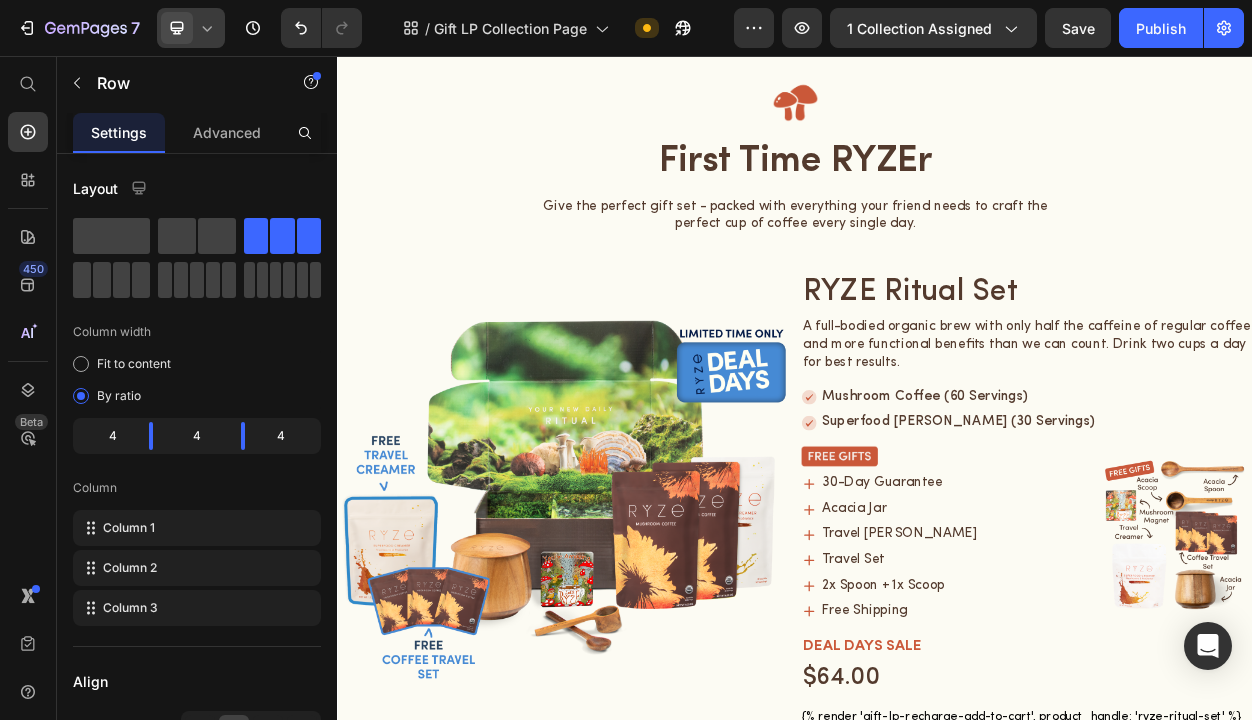 scroll, scrollTop: 1770, scrollLeft: 0, axis: vertical 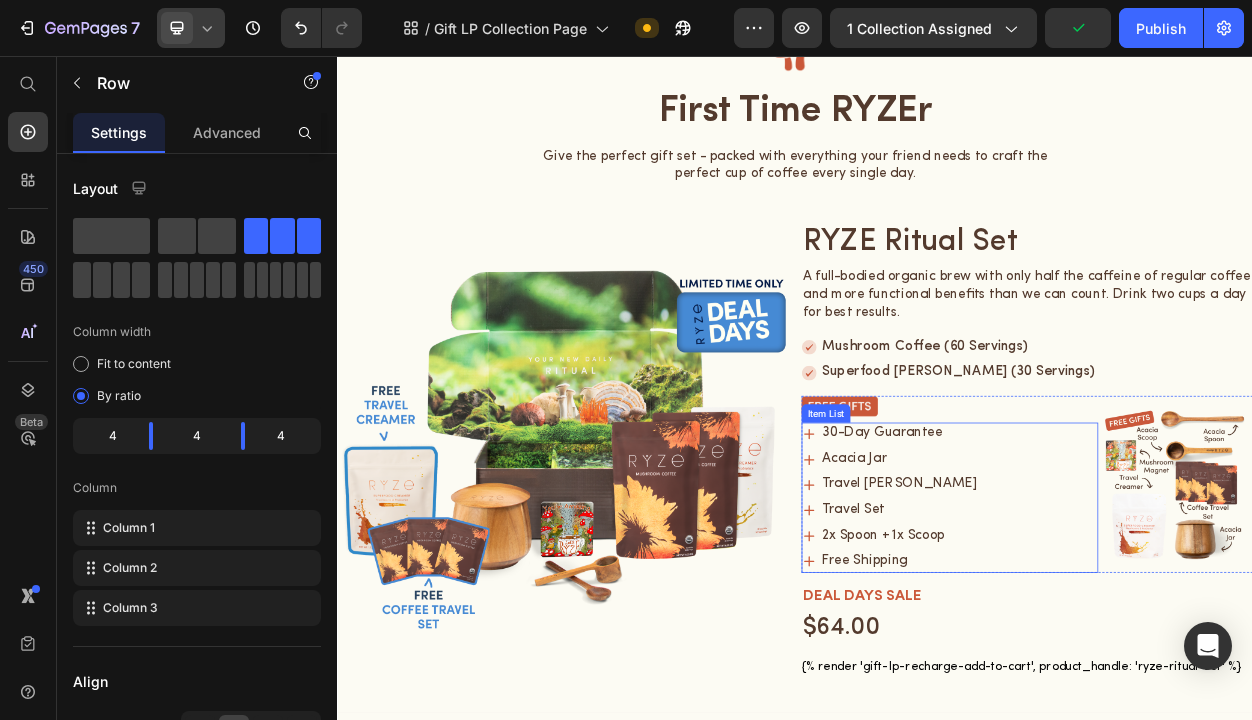 click on "2x Spoon + 1x Scoop" at bounding box center [1074, 684] 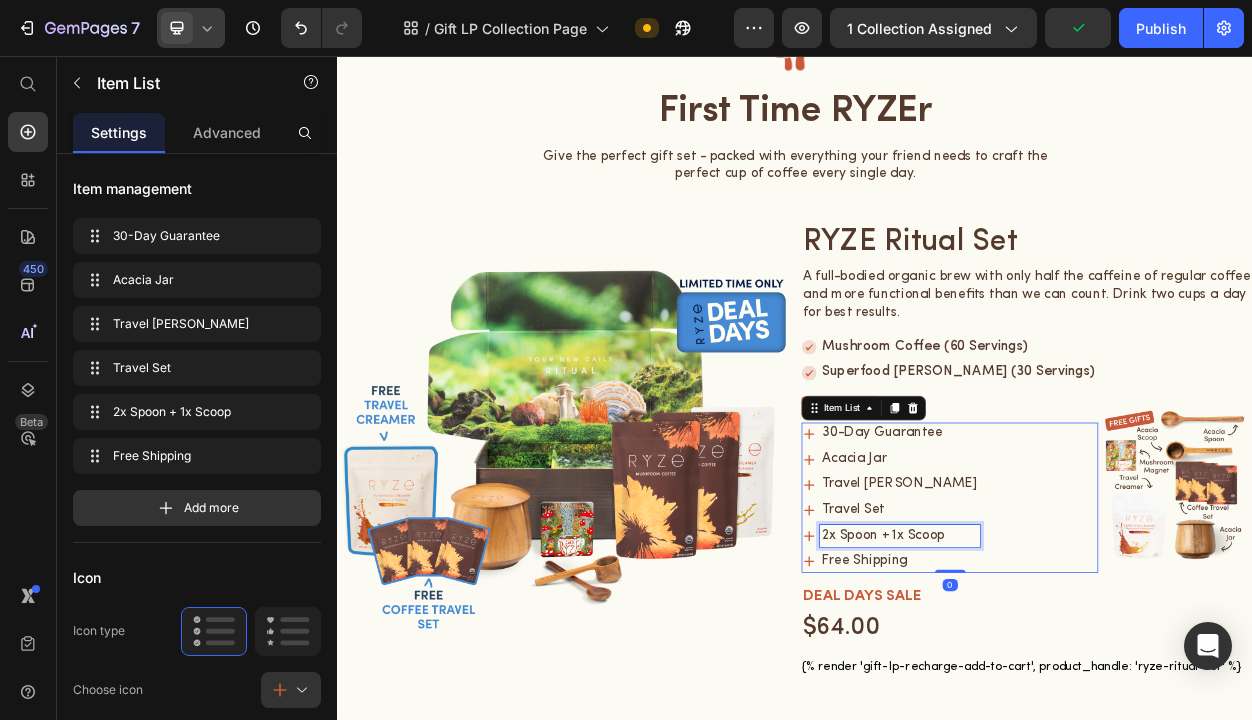 click on "2x Spoon + 1x Scoop" at bounding box center [1074, 684] 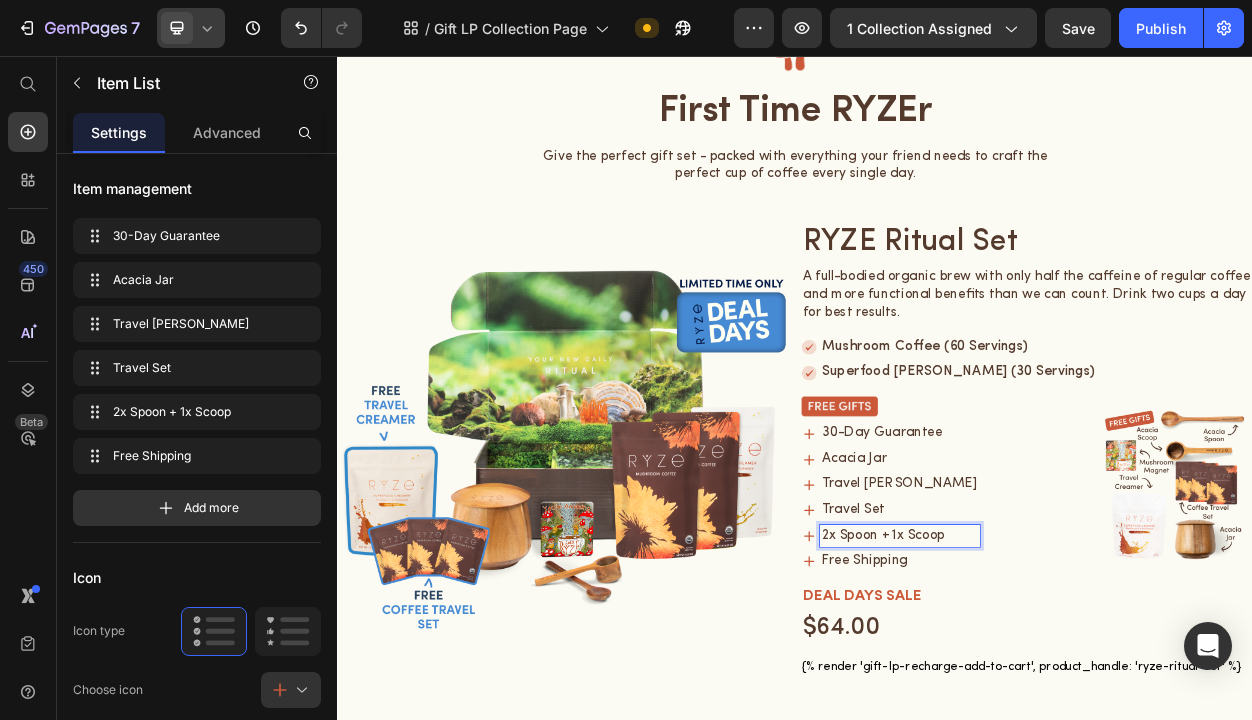 click on "2x Spoon + 1x Scoop" at bounding box center [1074, 684] 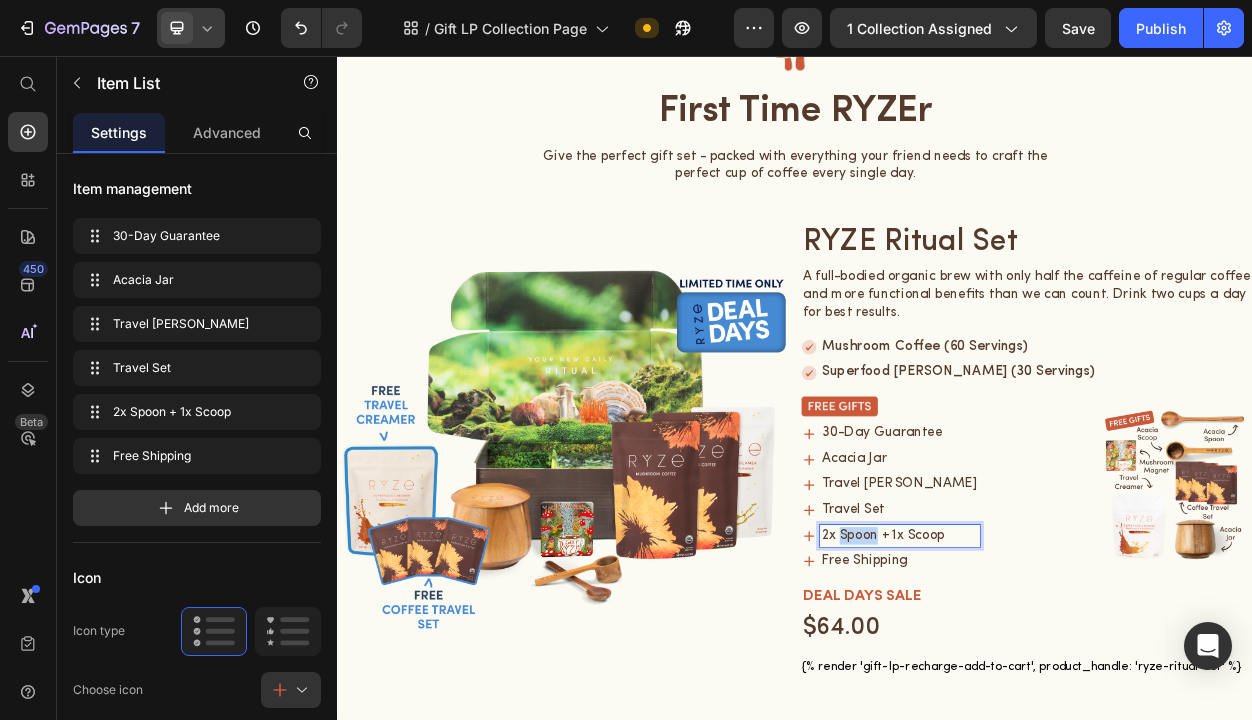 click on "2x Spoon + 1x Scoop" at bounding box center (1074, 684) 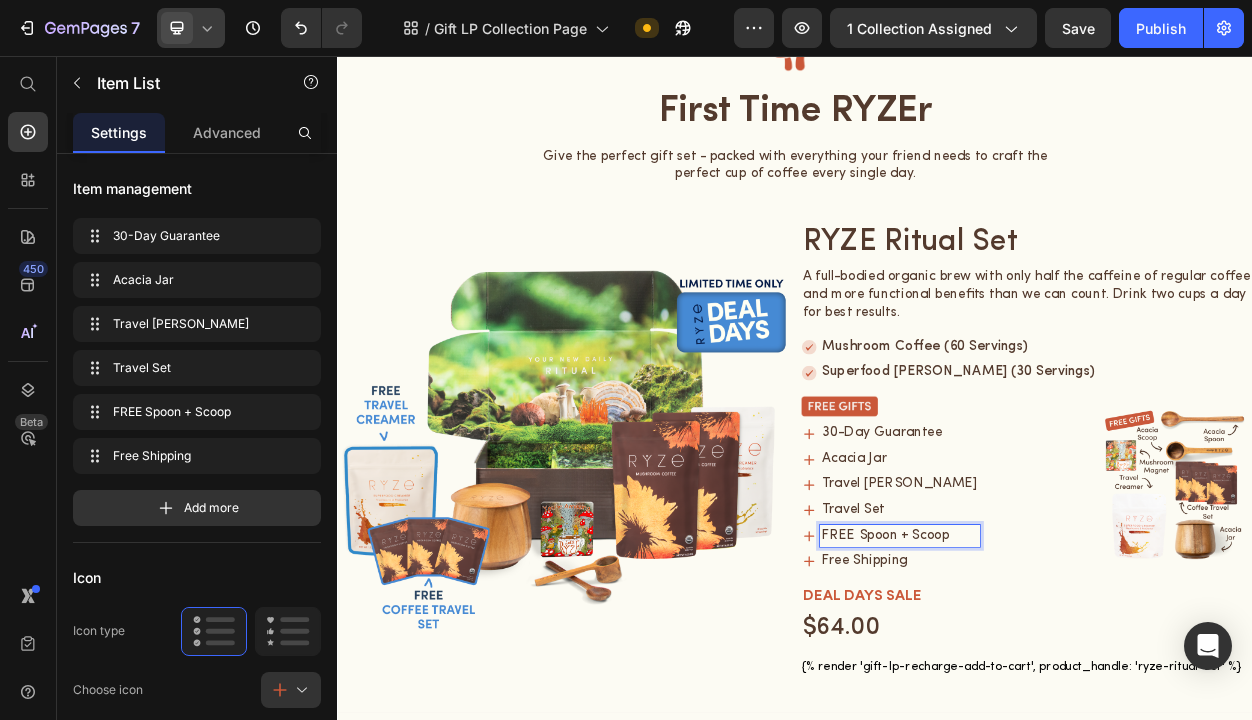 click on "FREE Spoon + Scoop" at bounding box center (1074, 684) 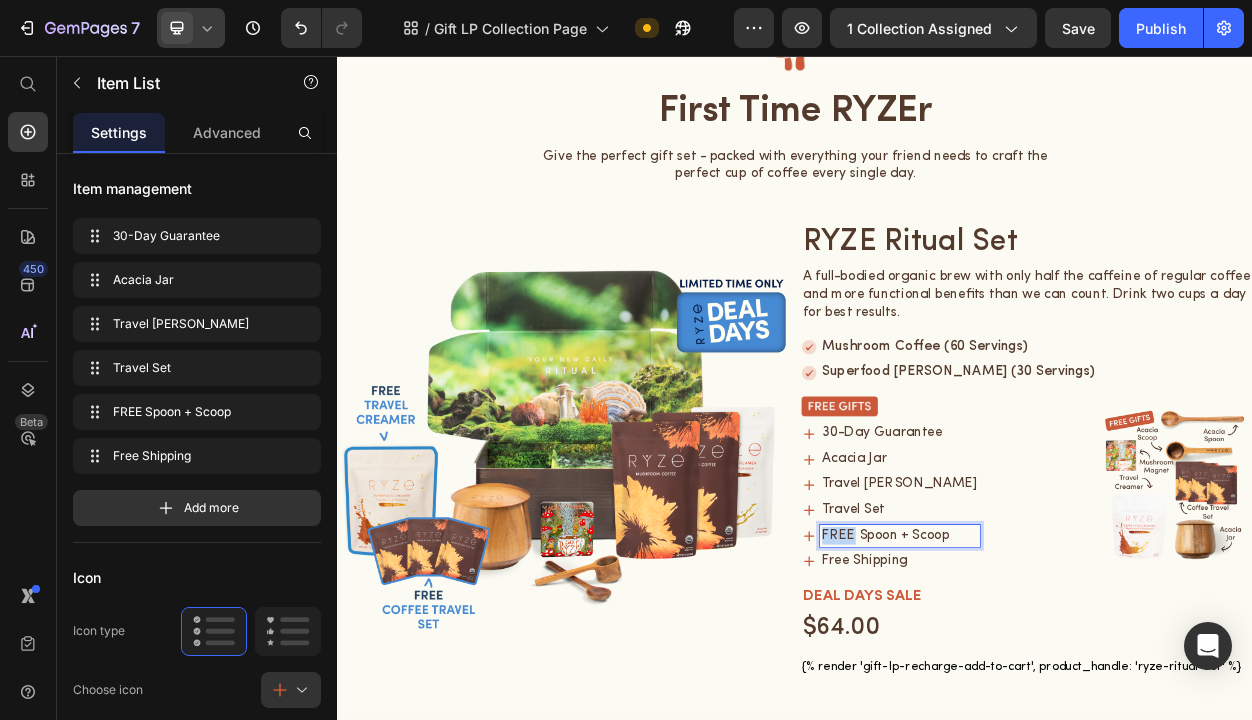 click on "FREE Spoon + Scoop" at bounding box center [1074, 684] 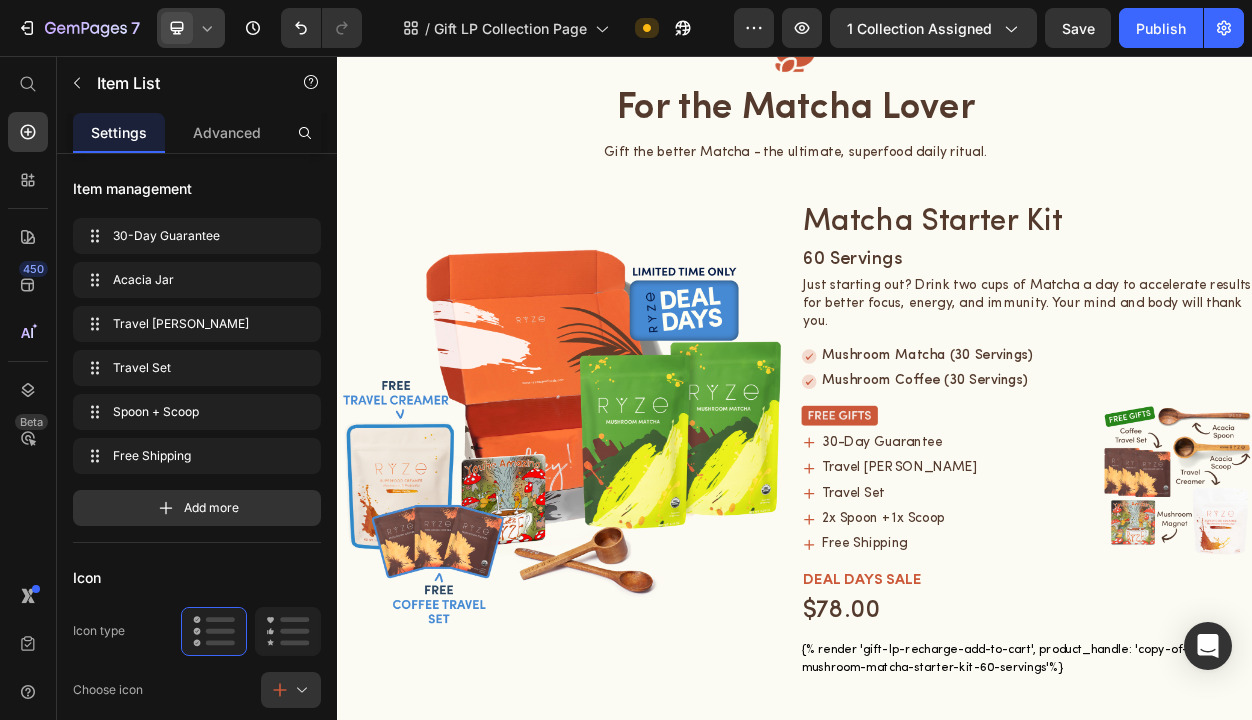 scroll, scrollTop: 2655, scrollLeft: 0, axis: vertical 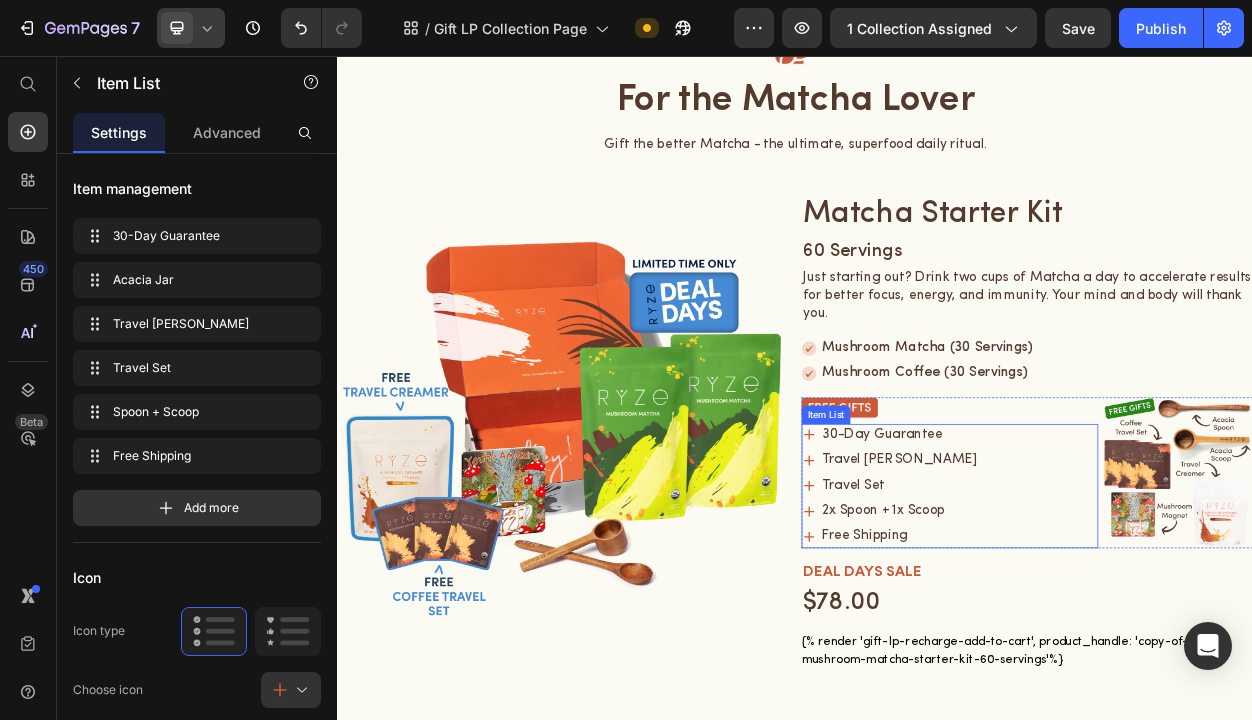 click on "2x Spoon + 1x Scoop" at bounding box center [1074, 652] 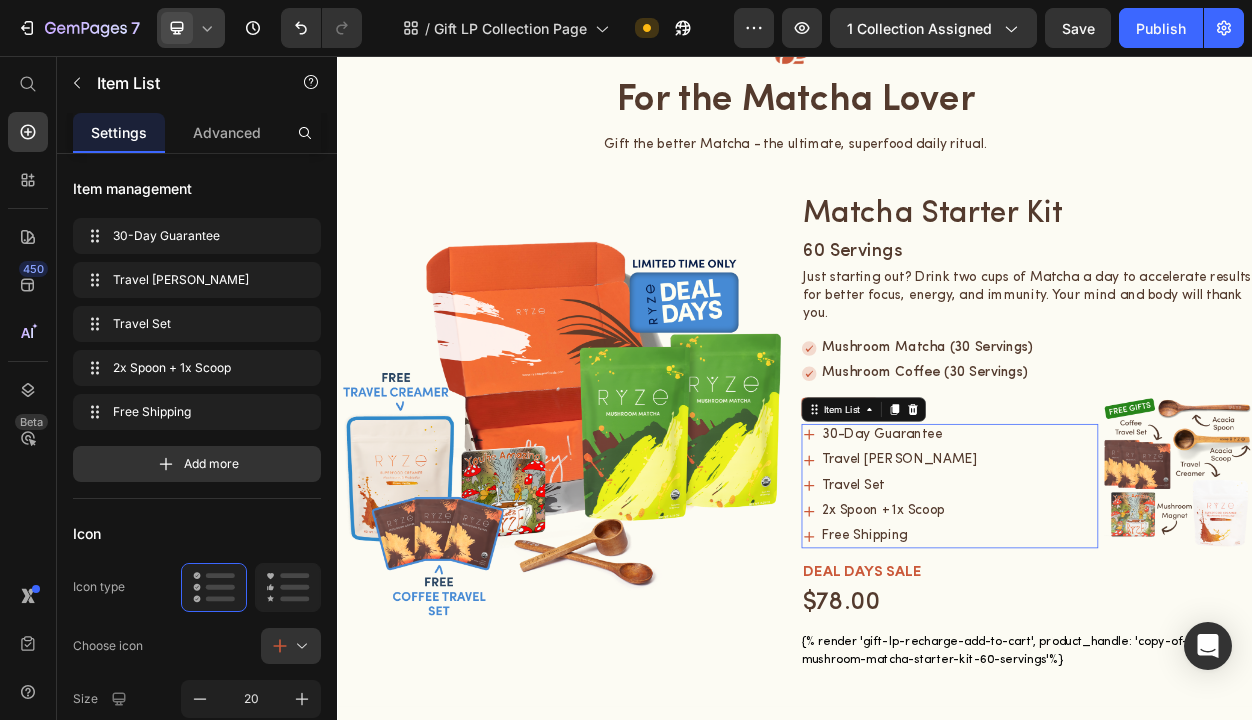 click on "2x Spoon + 1x Scoop" at bounding box center [1074, 652] 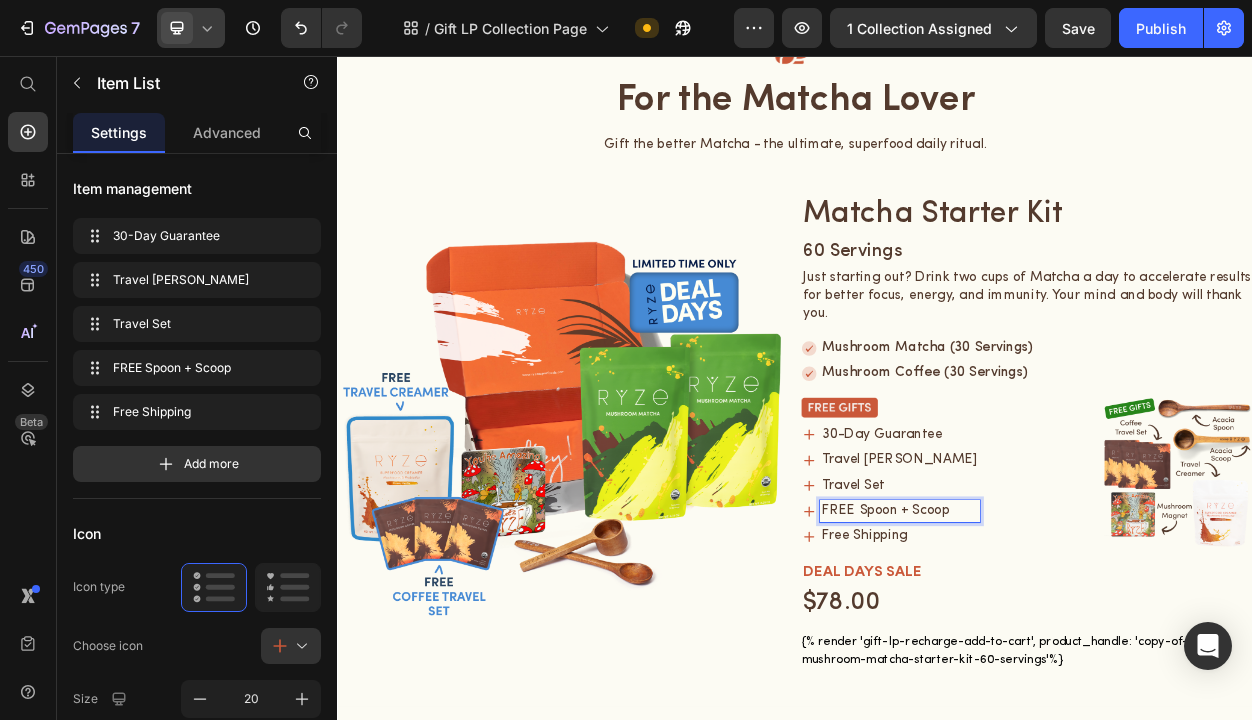 click on "FREE Spoon + Scoop" at bounding box center (1074, 652) 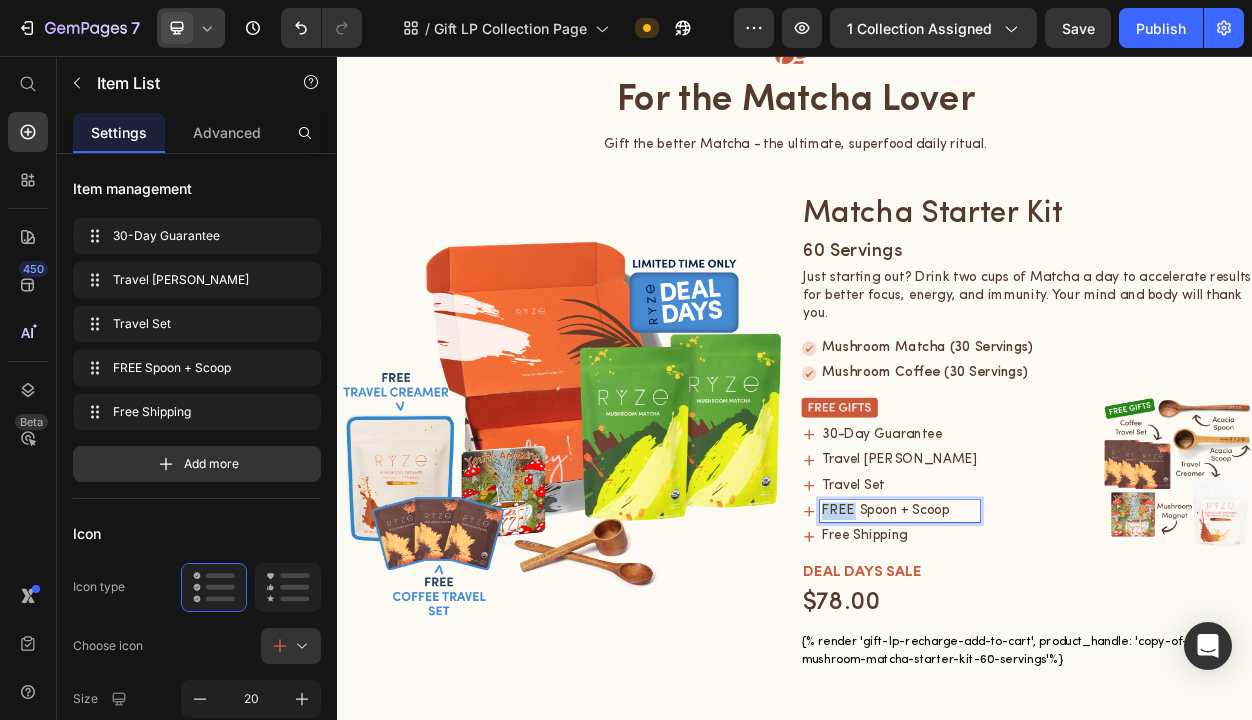 click on "FREE Spoon + Scoop" at bounding box center (1074, 652) 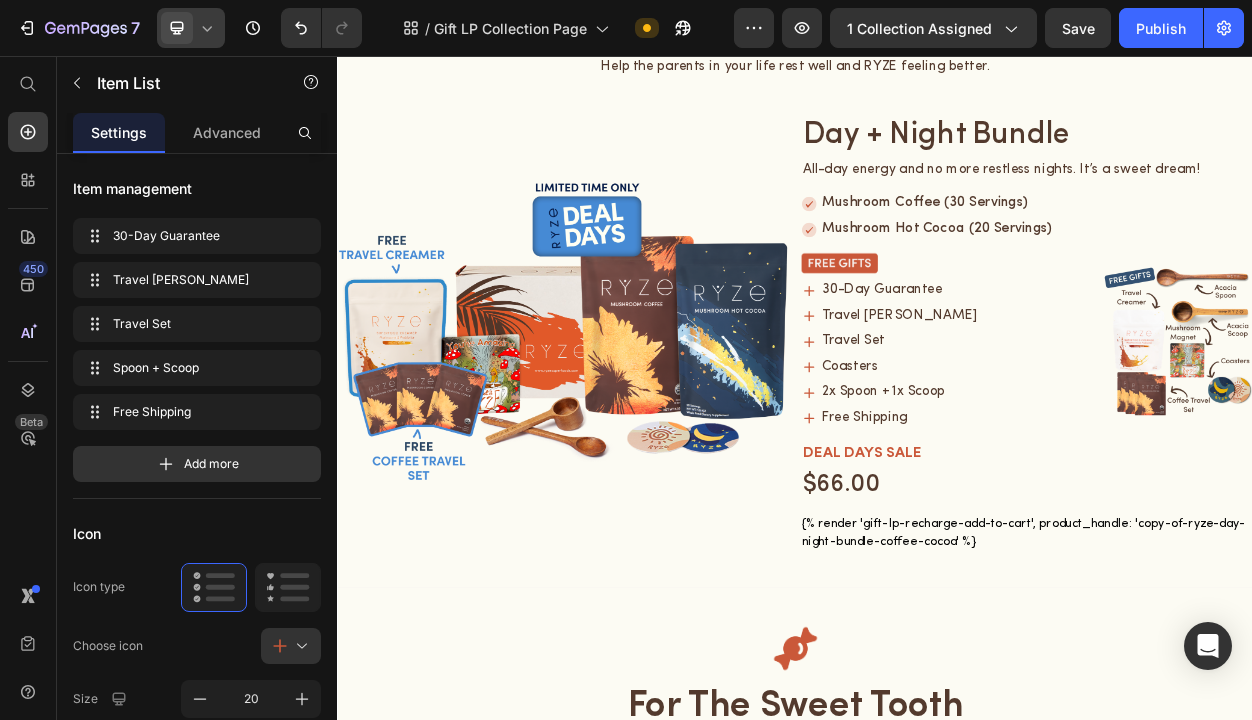 scroll, scrollTop: 3712, scrollLeft: 0, axis: vertical 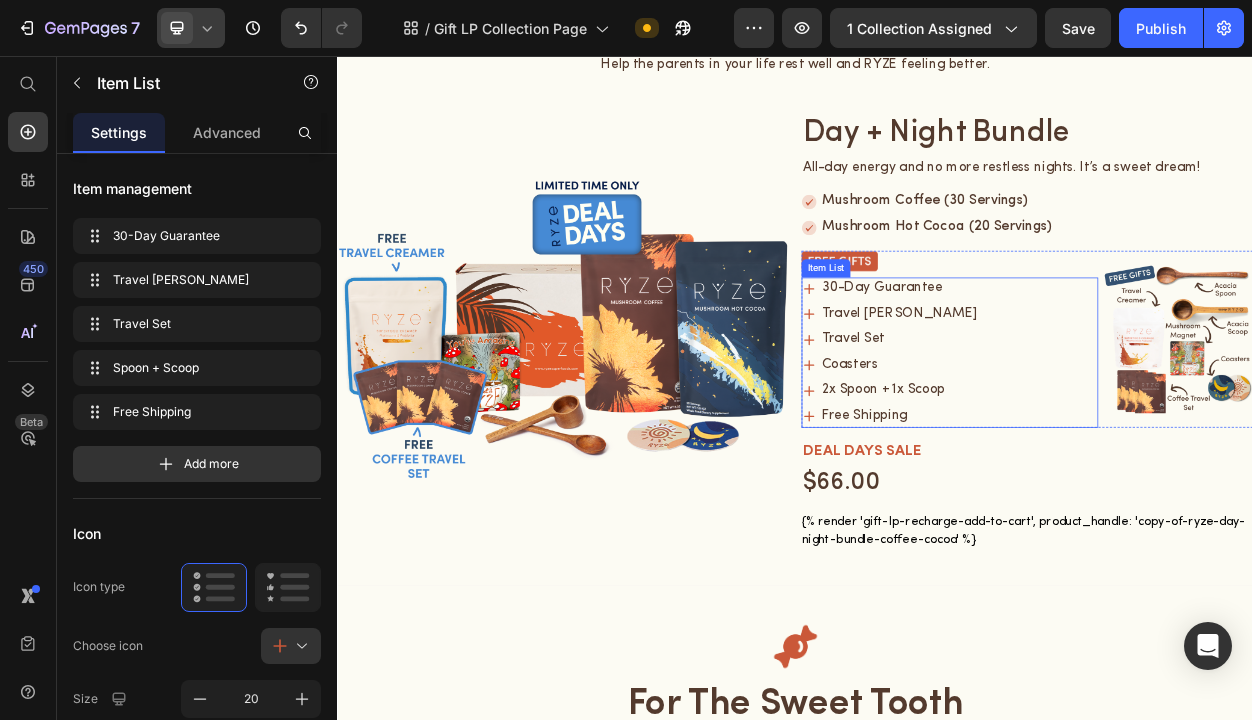 click on "2x Spoon + 1x Scoop" at bounding box center (1074, 494) 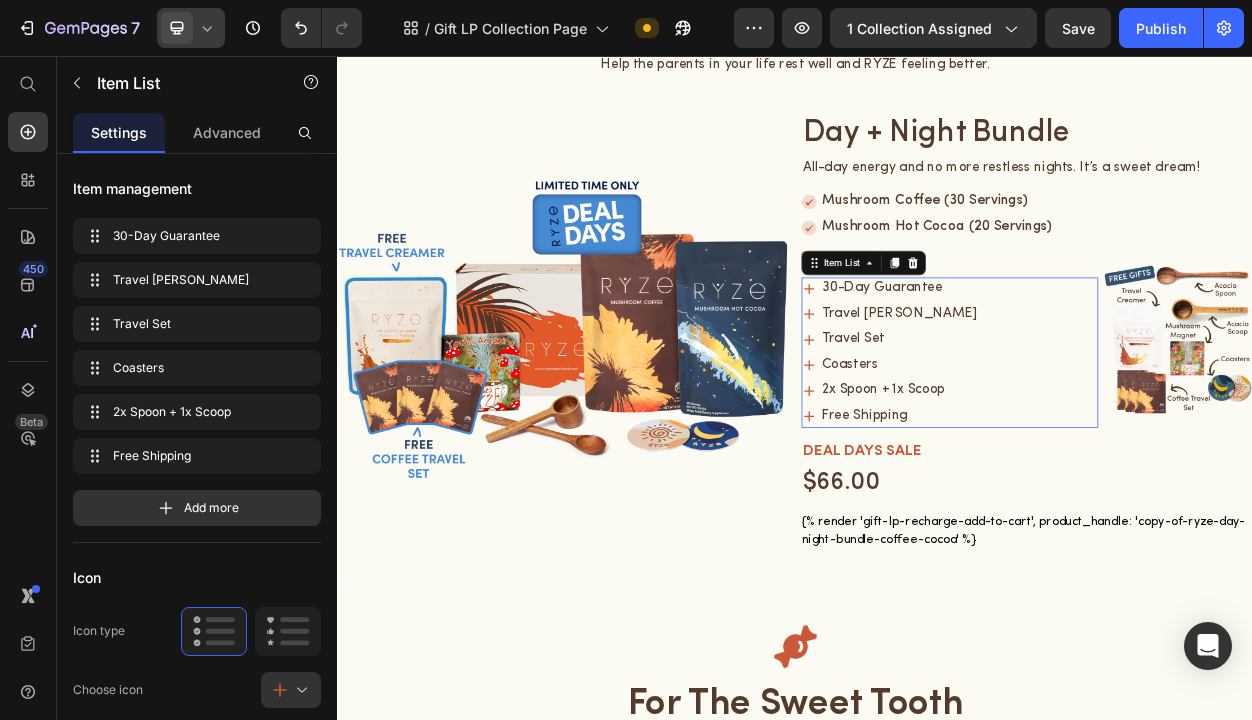 click on "2x Spoon + 1x Scoop" at bounding box center (1074, 494) 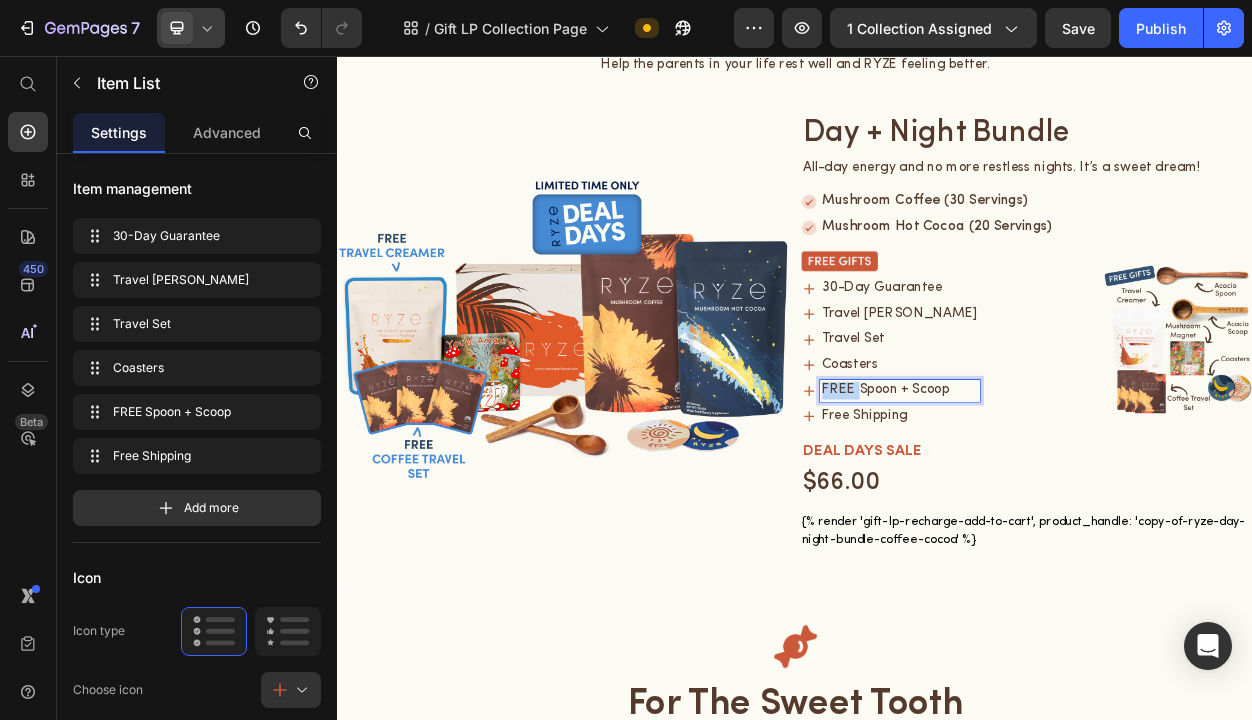 drag, startPoint x: 1014, startPoint y: 495, endPoint x: 957, endPoint y: 495, distance: 57 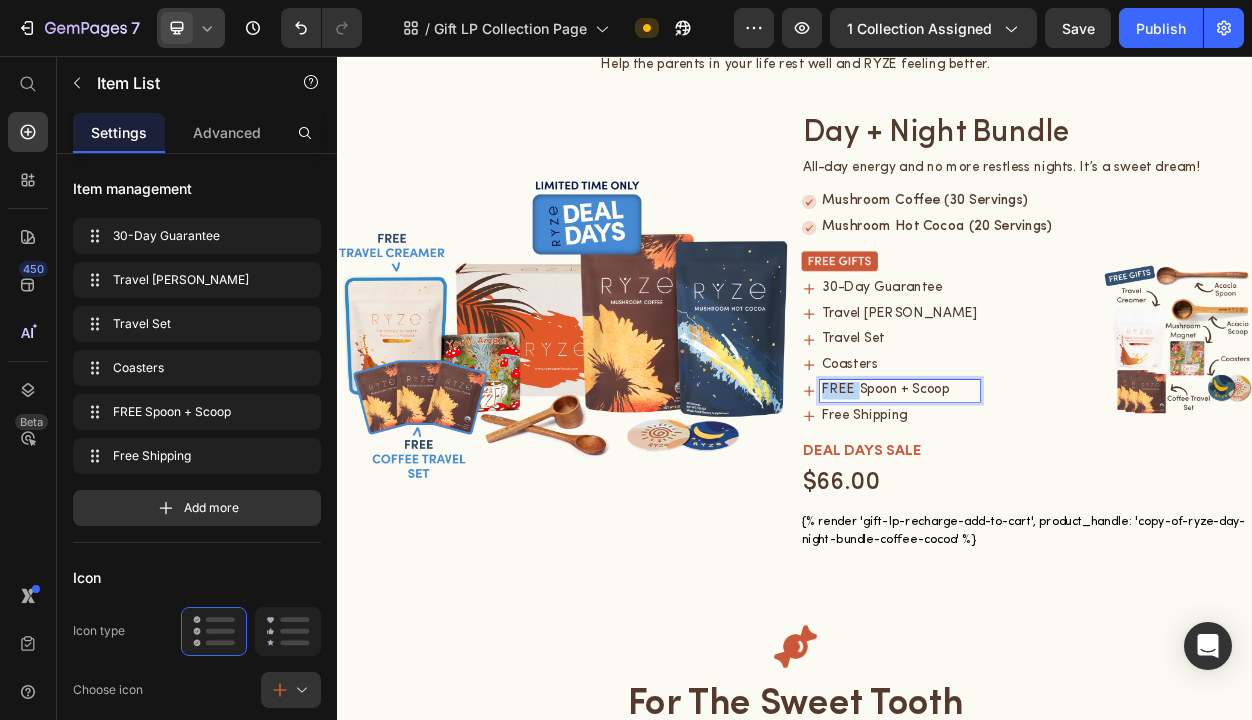click on "FREE Spoon + Scoop" at bounding box center [1062, 494] 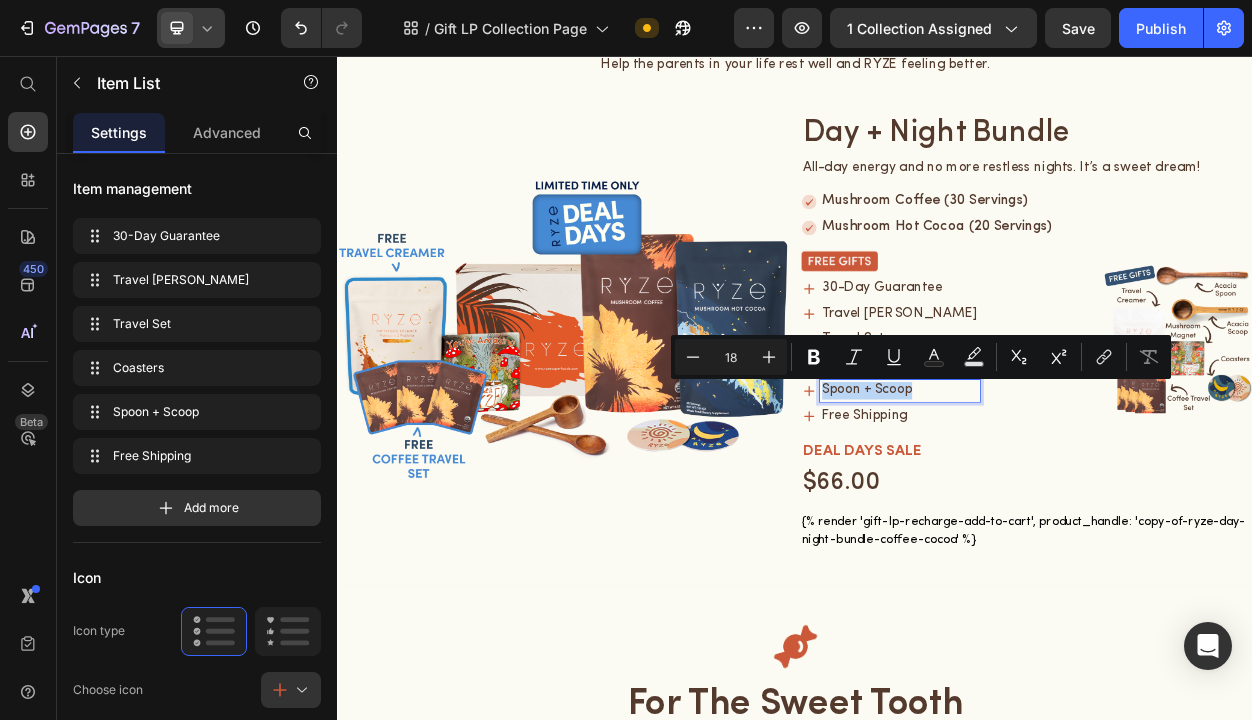 copy on "Spoon + Scoop" 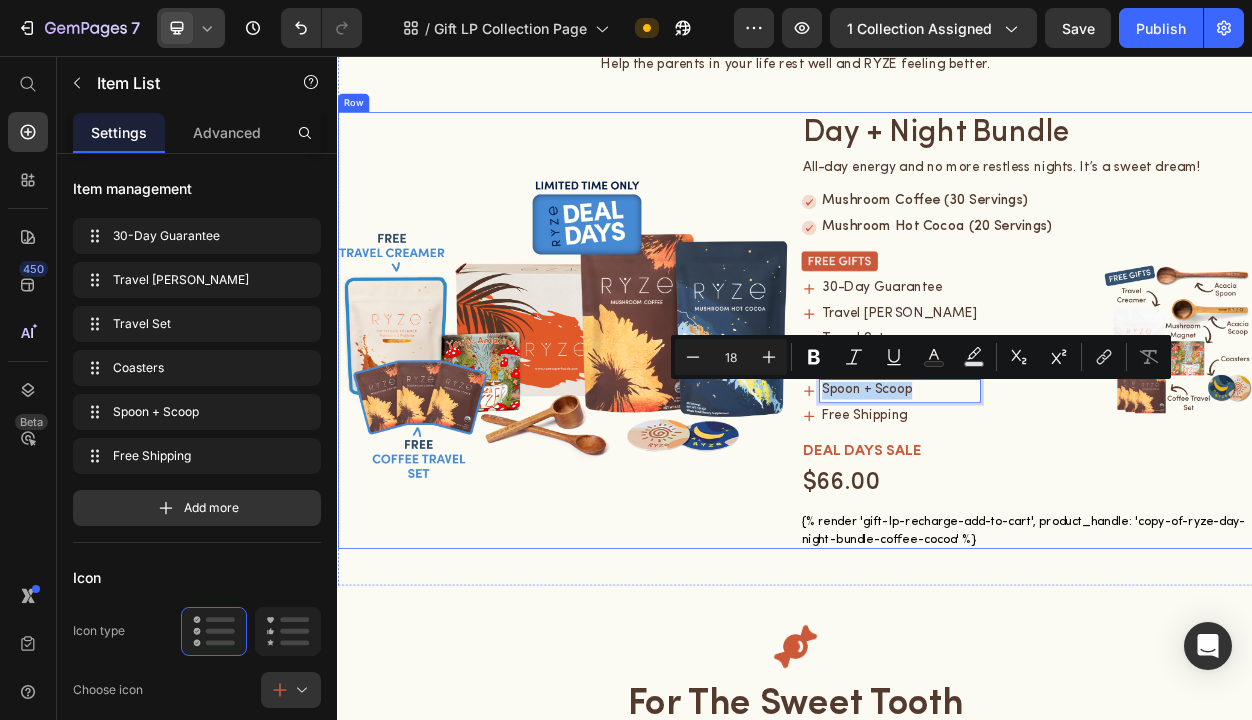 click on "Image" at bounding box center (633, 415) 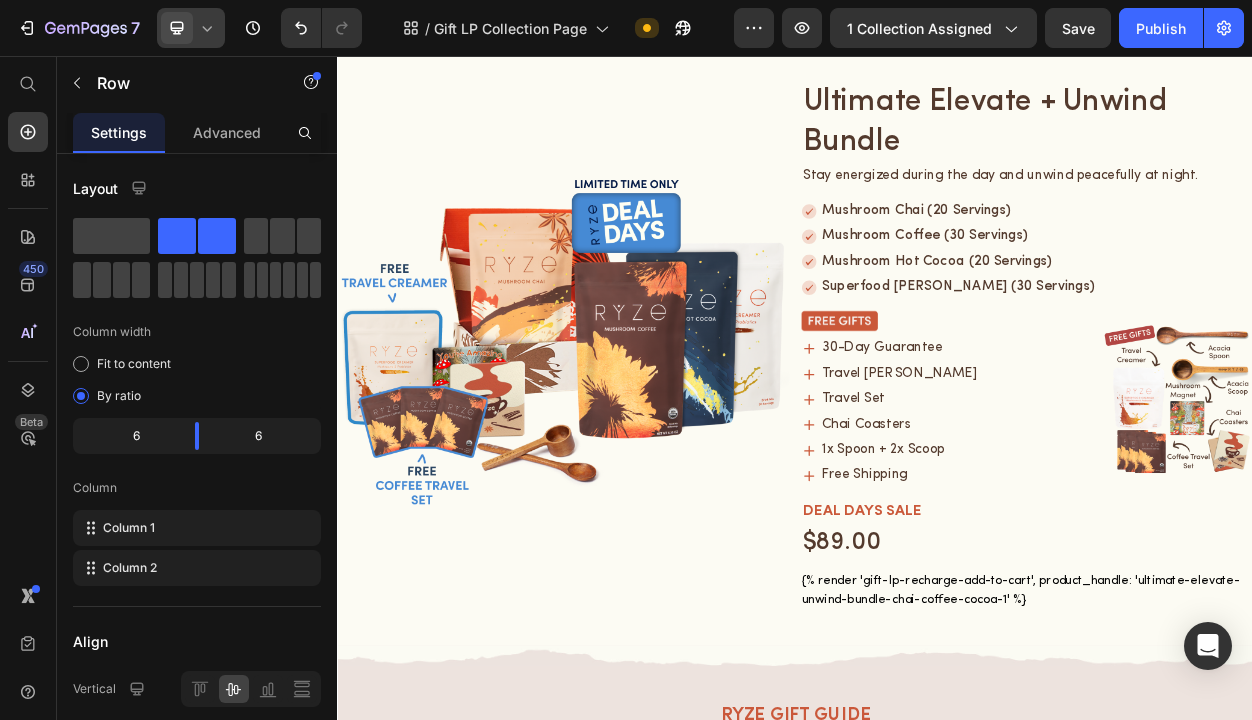 scroll, scrollTop: 4698, scrollLeft: 0, axis: vertical 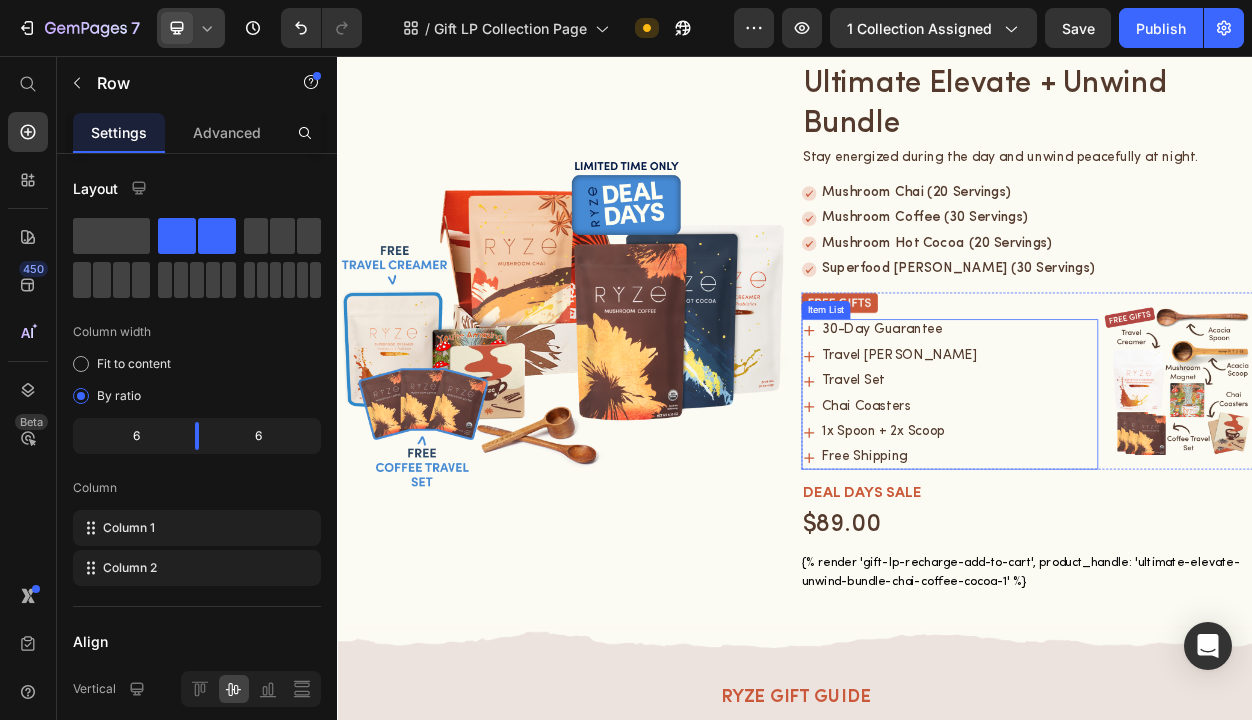click on "1x Spoon + 2x Scoop" at bounding box center (1074, 549) 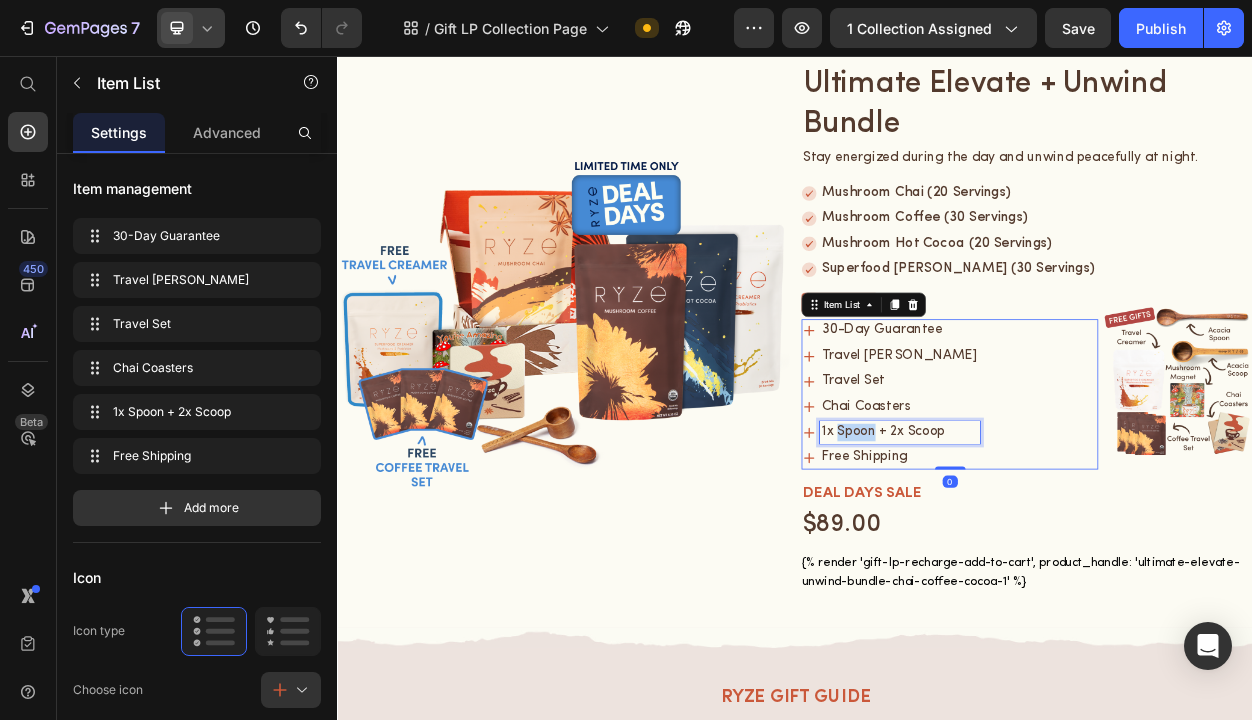 click on "1x Spoon + 2x Scoop" at bounding box center (1074, 549) 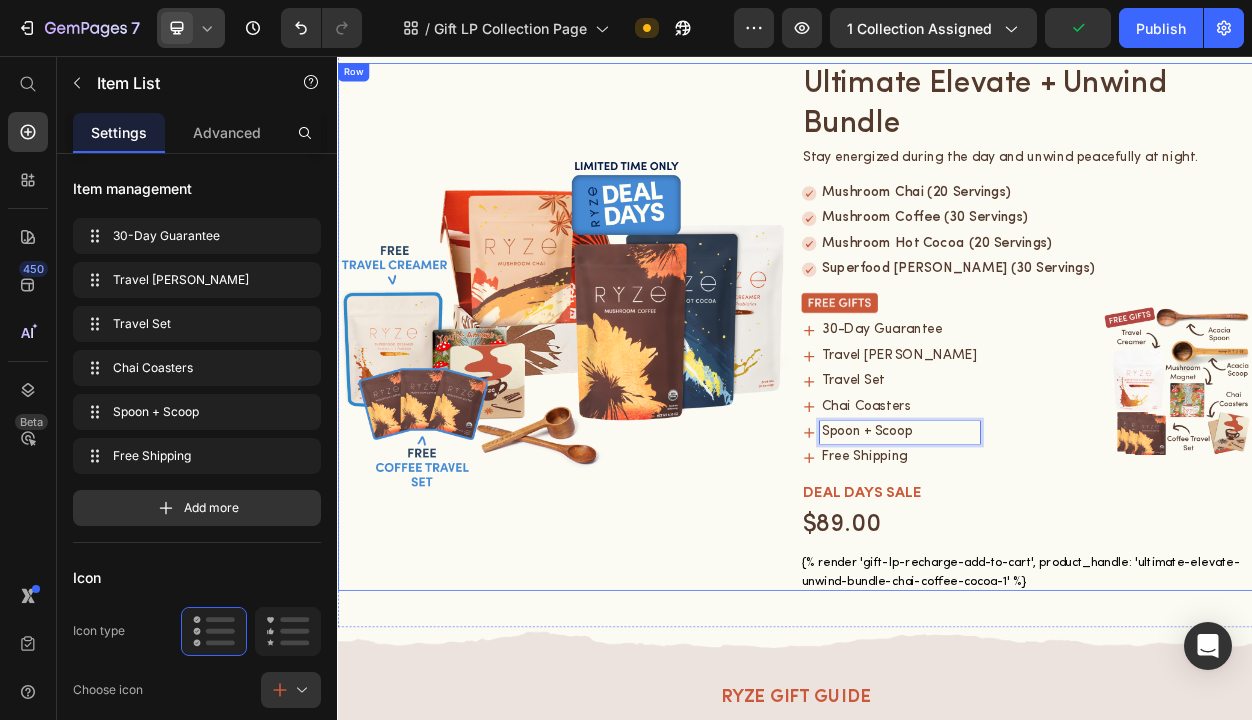 click on "Image" at bounding box center (633, 411) 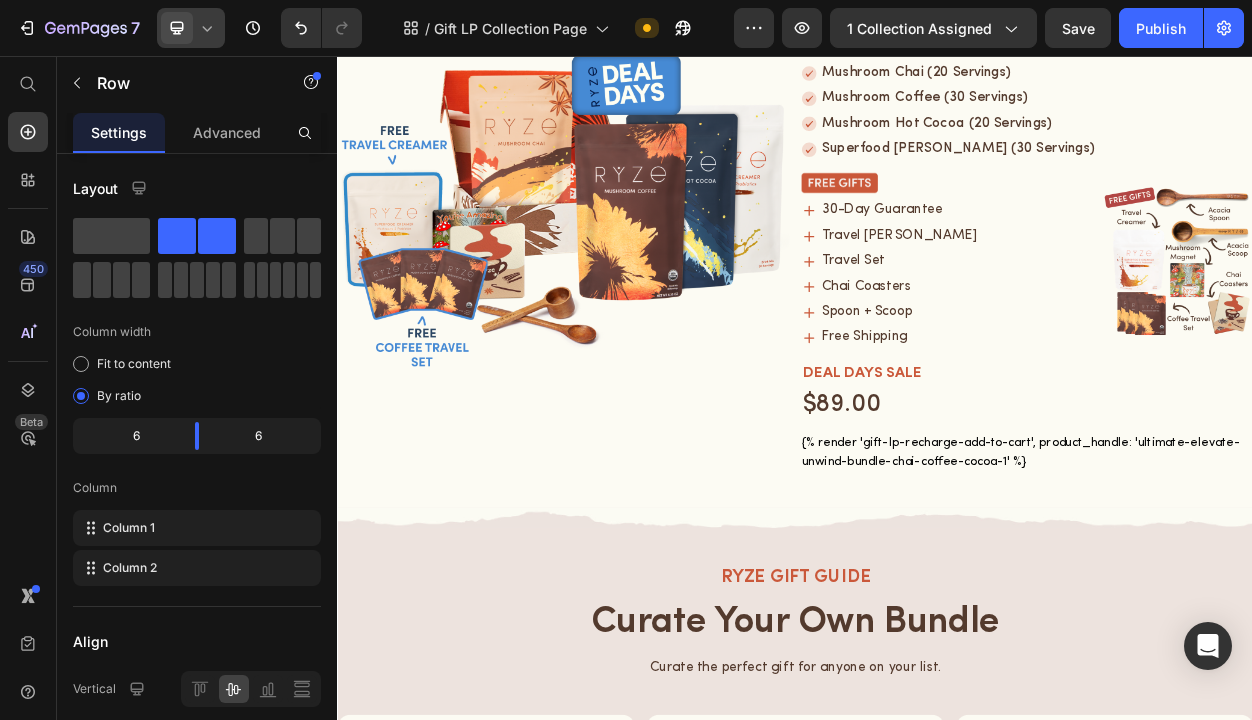 scroll, scrollTop: 4850, scrollLeft: 0, axis: vertical 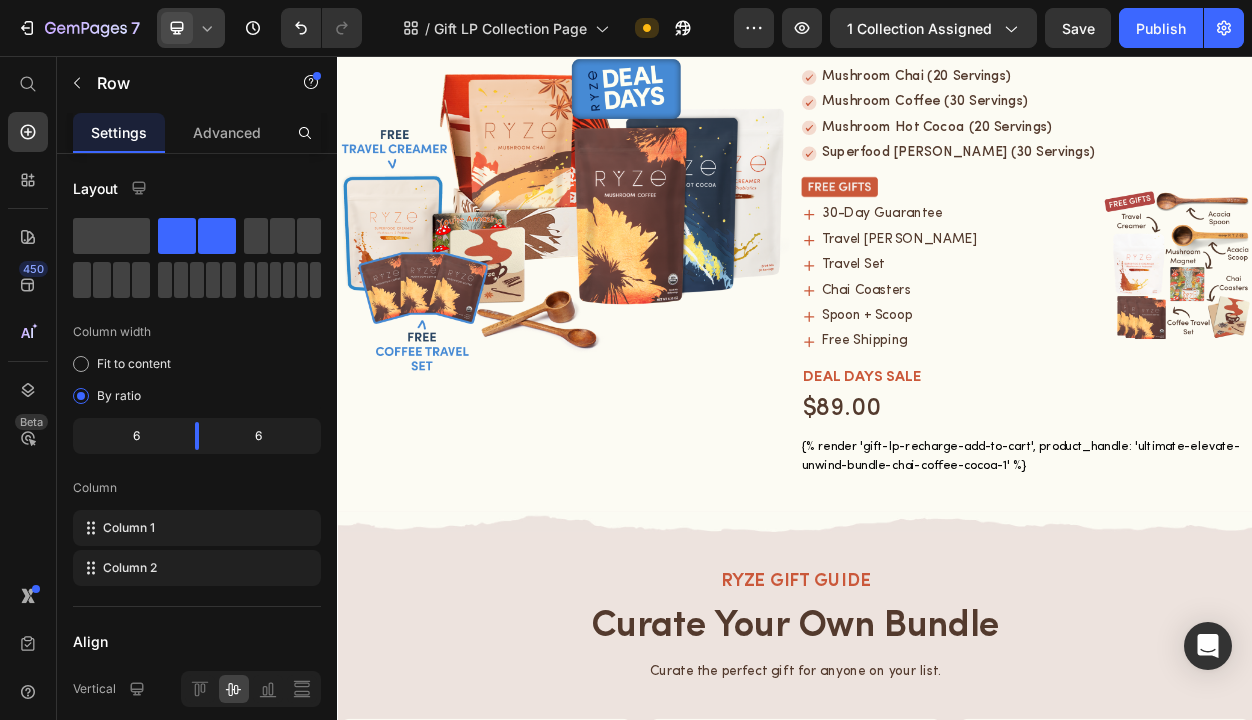 click 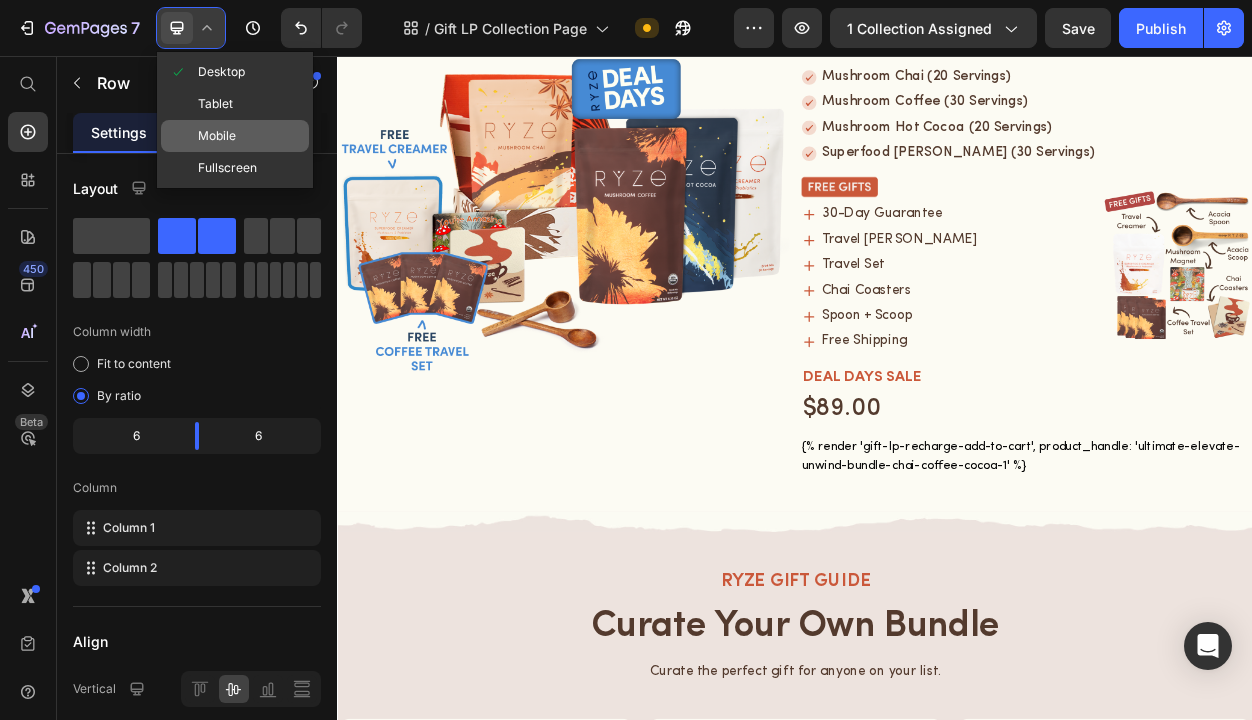 click on "Mobile" at bounding box center [217, 136] 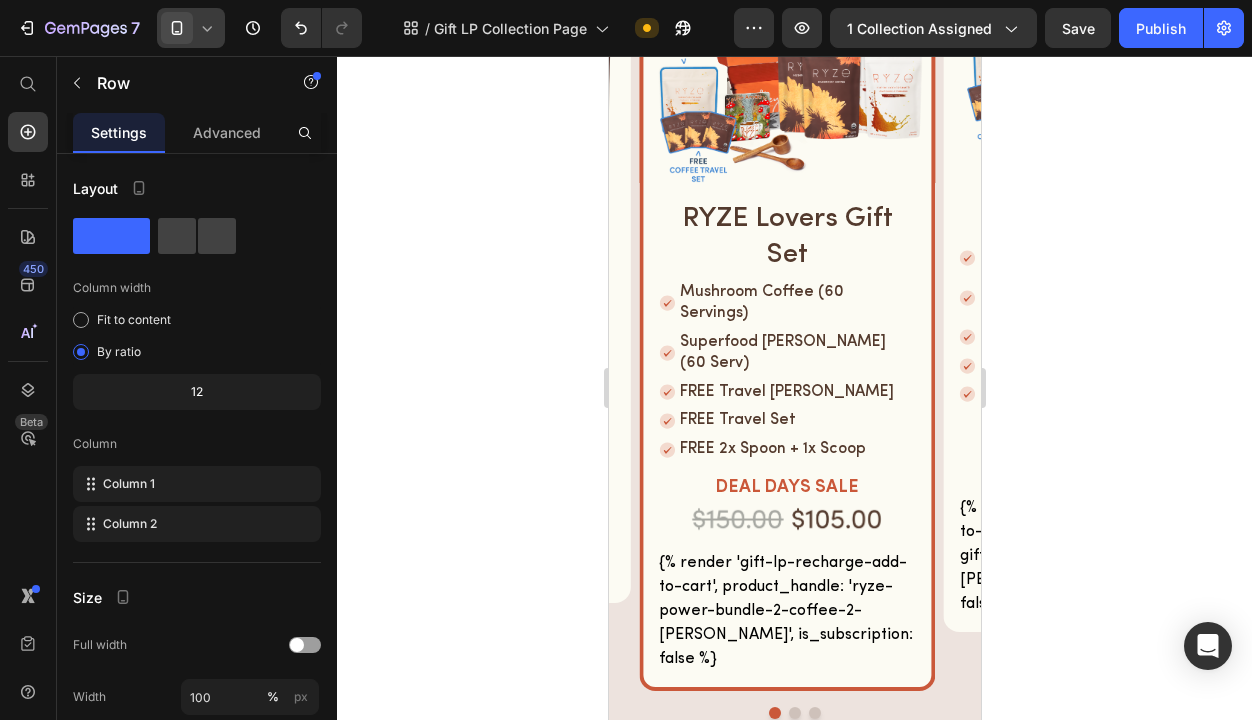 scroll, scrollTop: 1074, scrollLeft: 0, axis: vertical 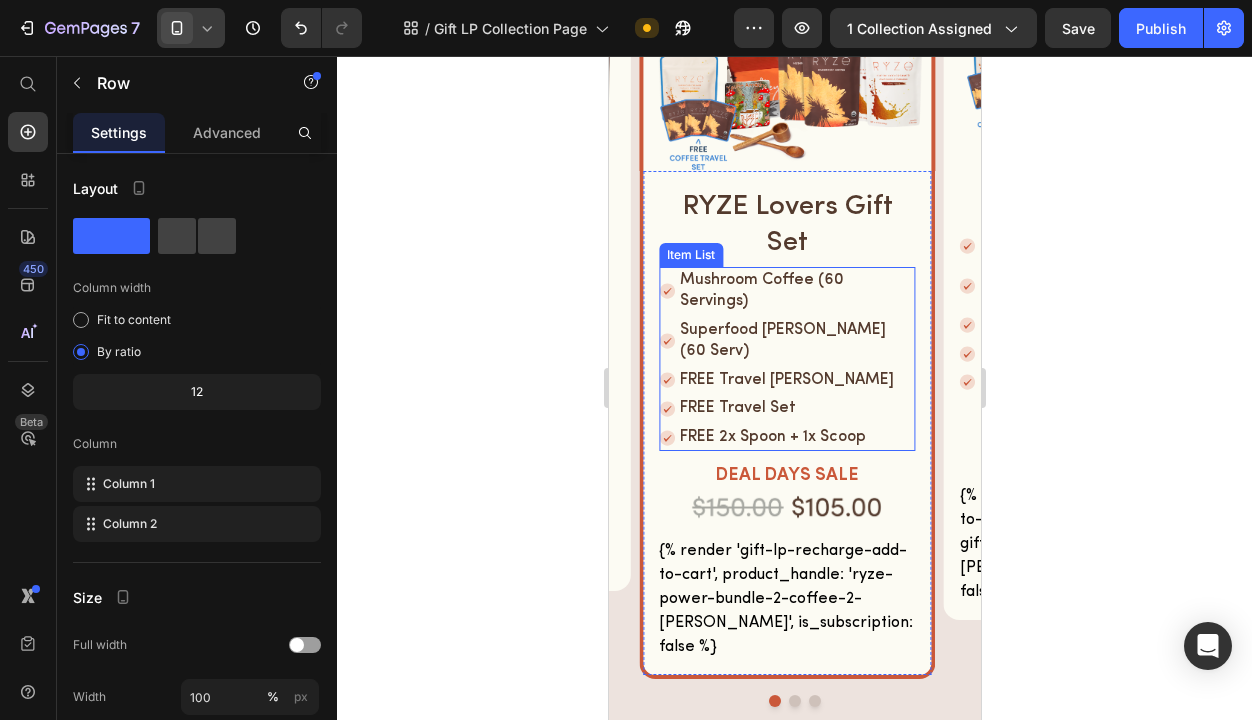click on "FREE 2x Spoon + 1x Scoop" at bounding box center [795, 437] 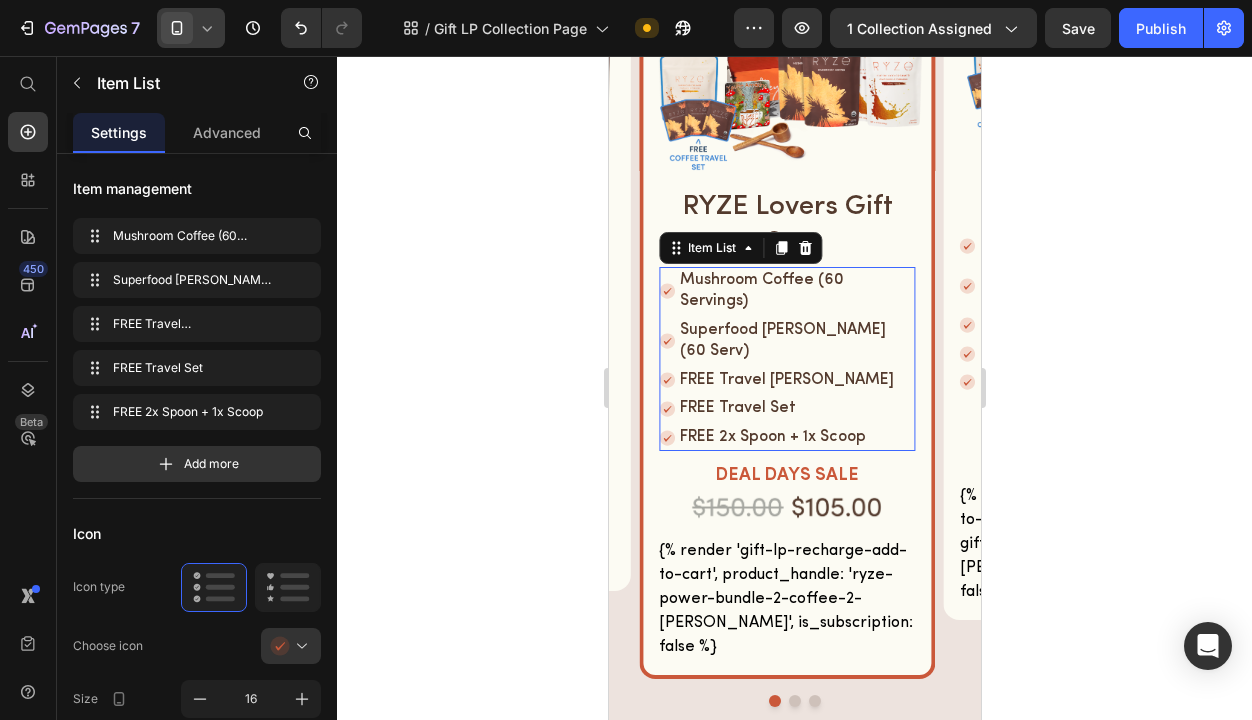 click on "FREE 2x Spoon + 1x Scoop" at bounding box center (795, 437) 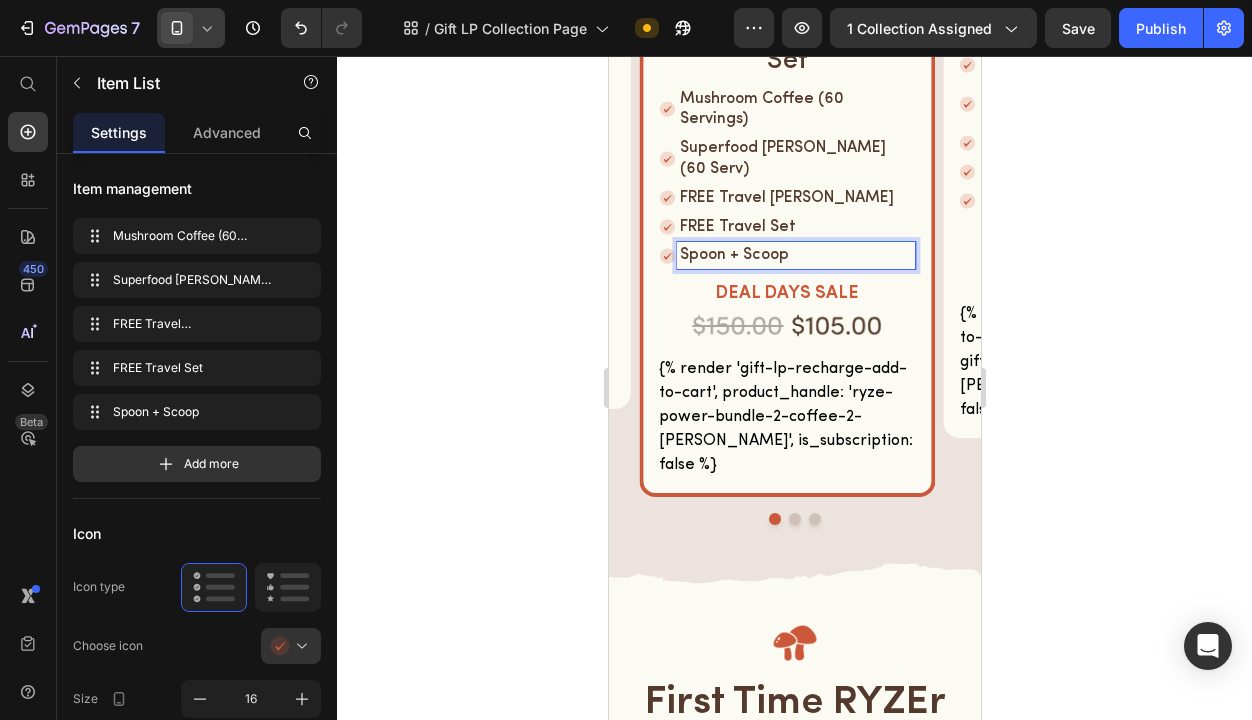 scroll, scrollTop: 1316, scrollLeft: 0, axis: vertical 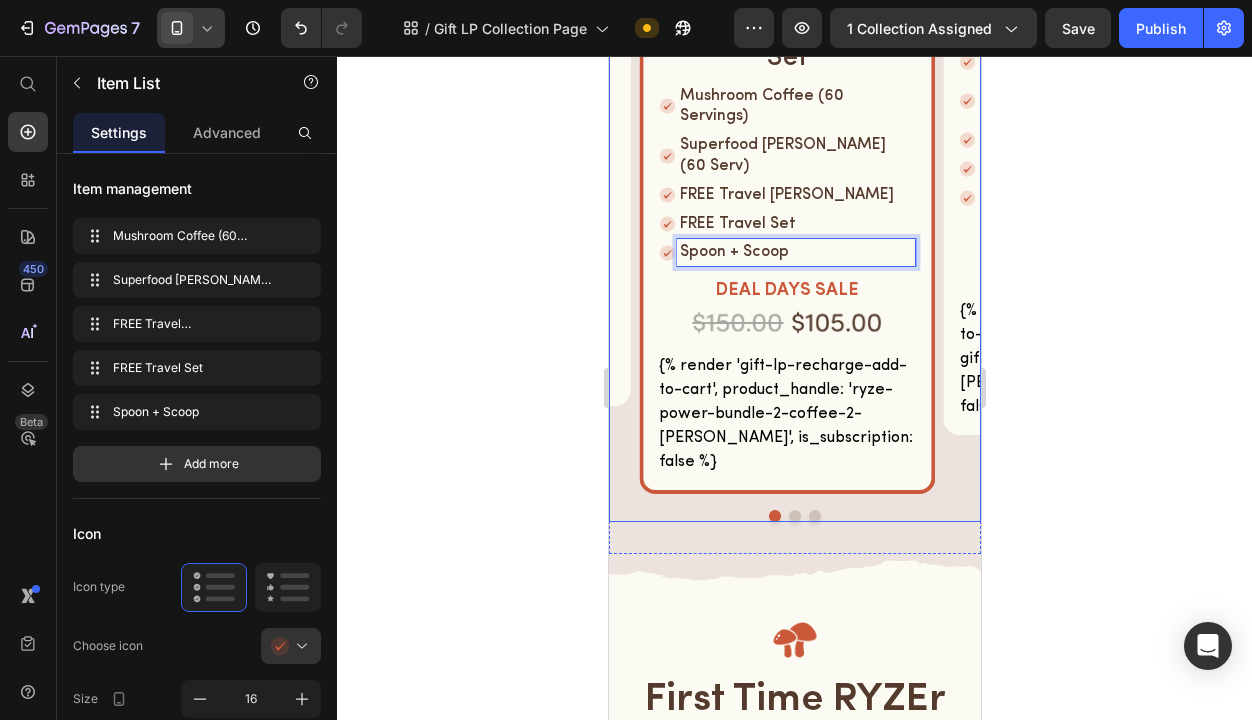 click at bounding box center [794, 516] 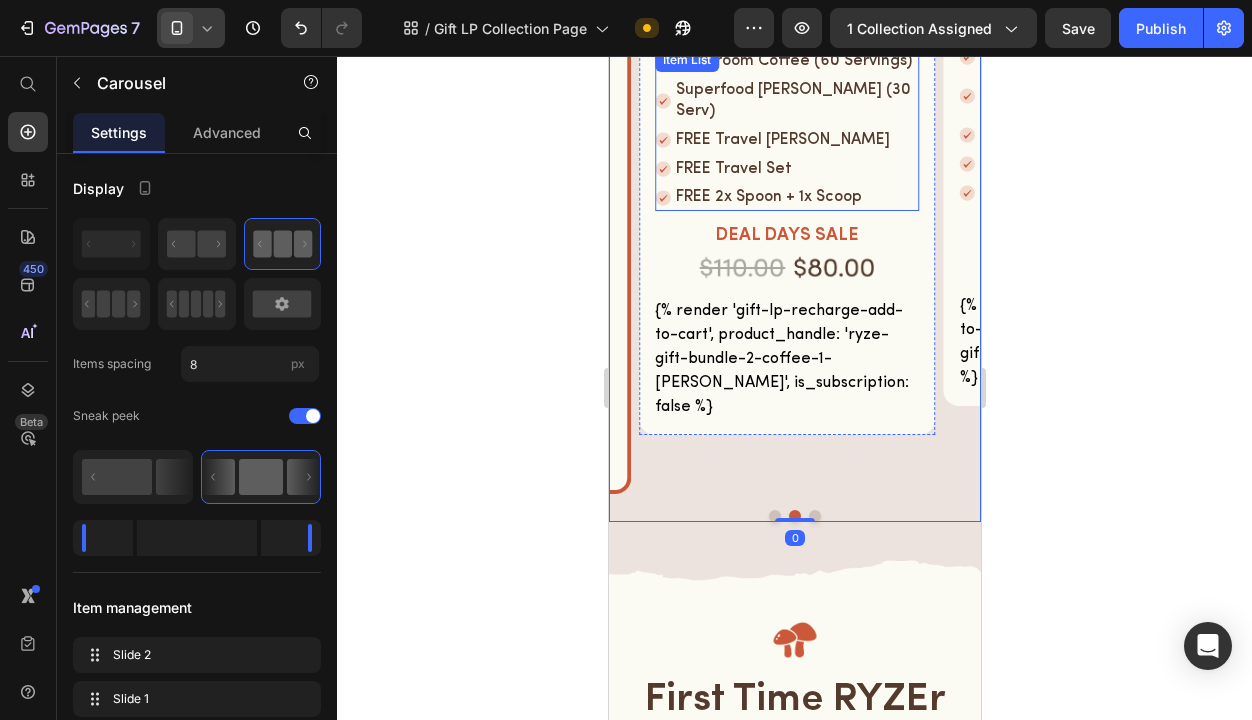click on "FREE 2x Spoon + 1x Scoop" at bounding box center (795, 197) 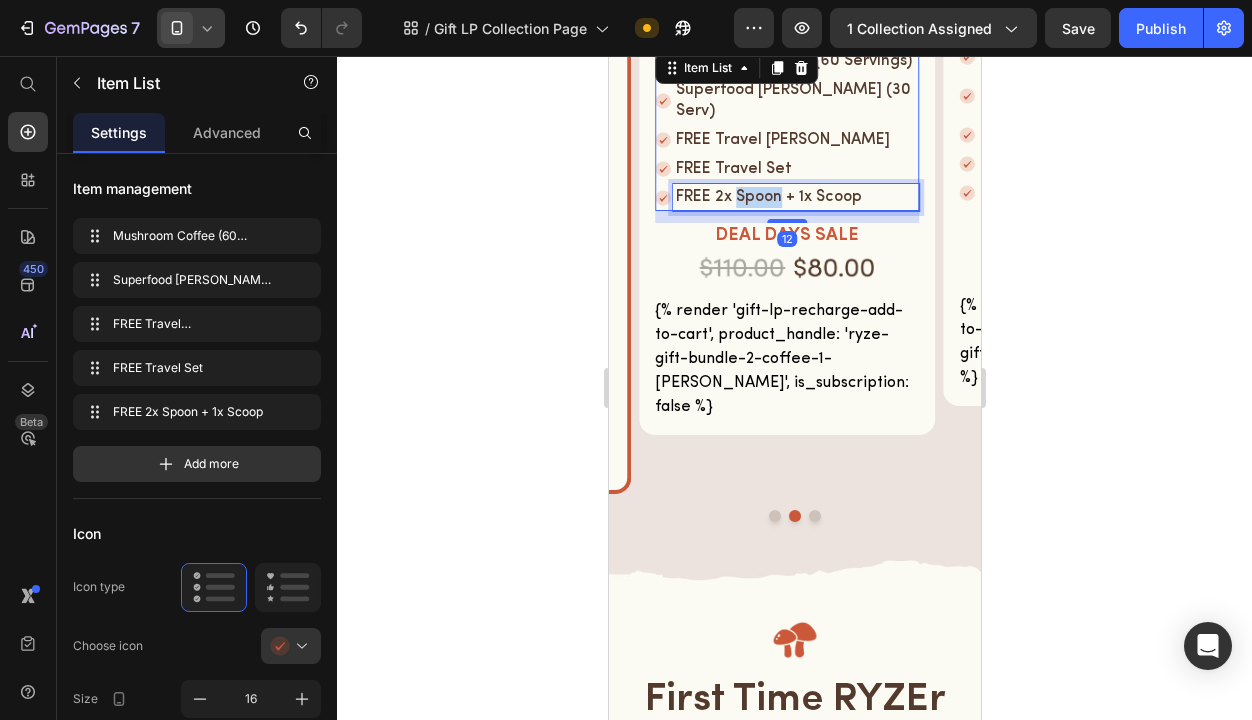 click on "FREE 2x Spoon + 1x Scoop" at bounding box center (795, 197) 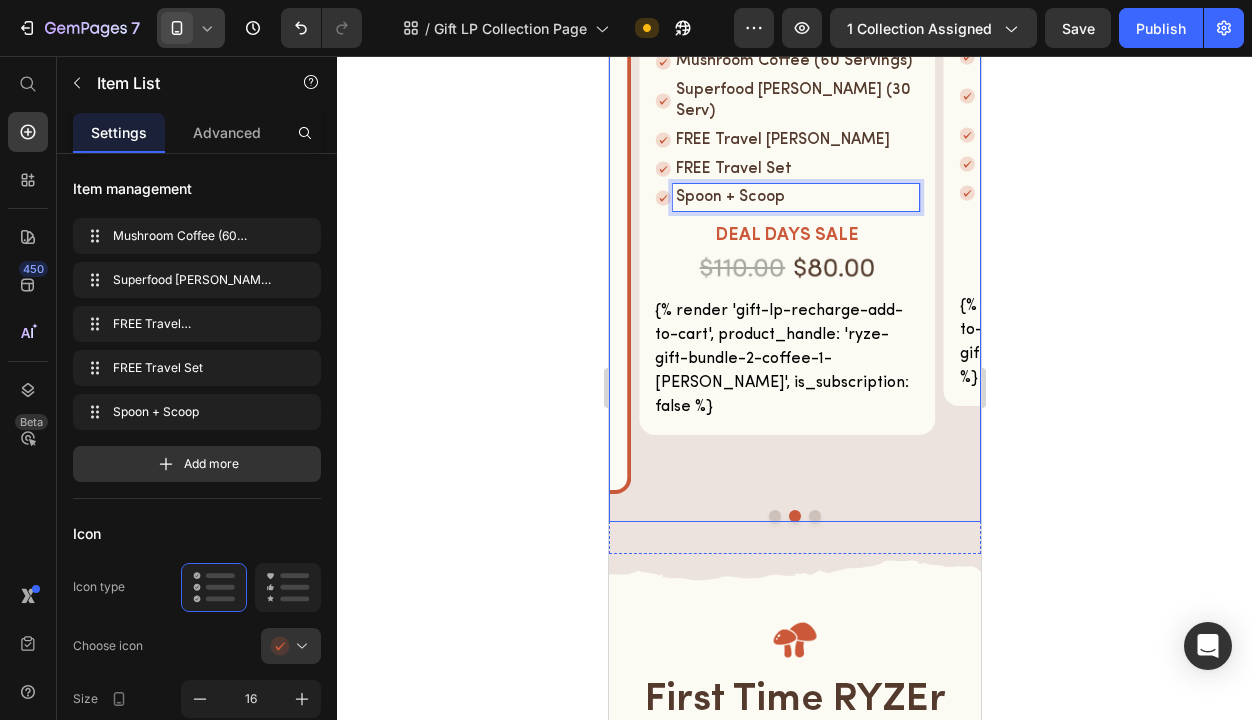 click at bounding box center [814, 516] 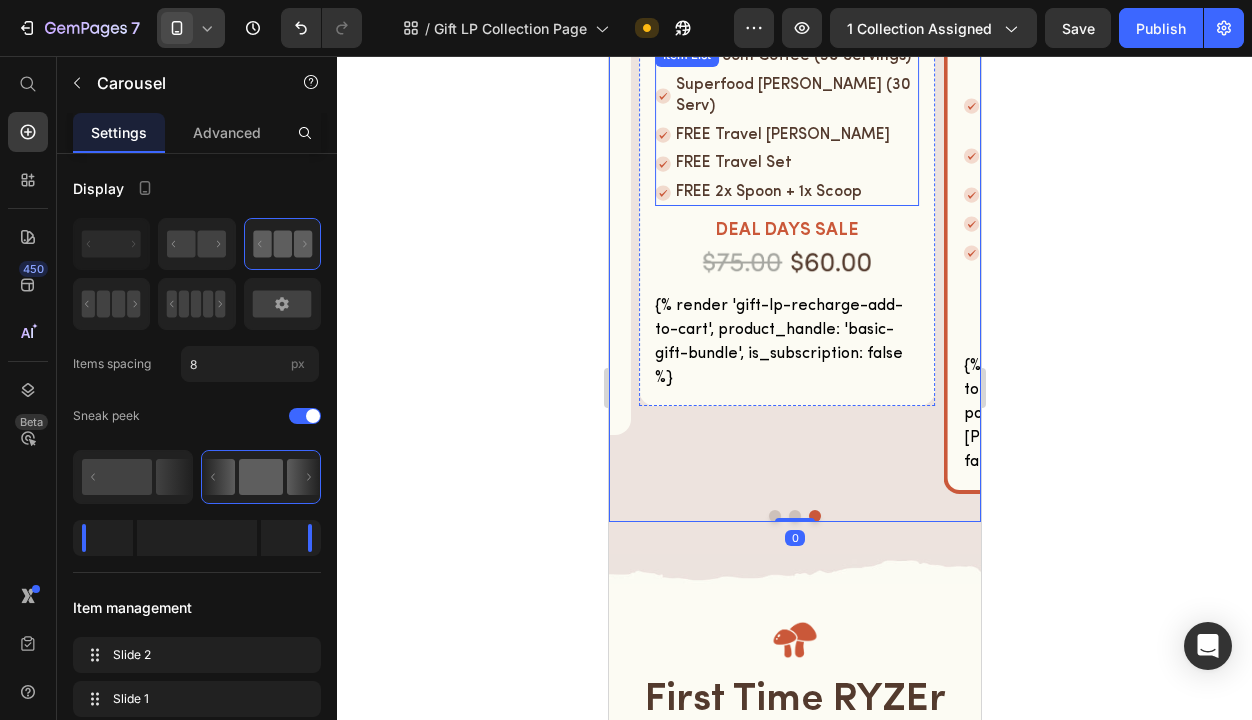 click on "FREE 2x Spoon + 1x Scoop" at bounding box center [795, 192] 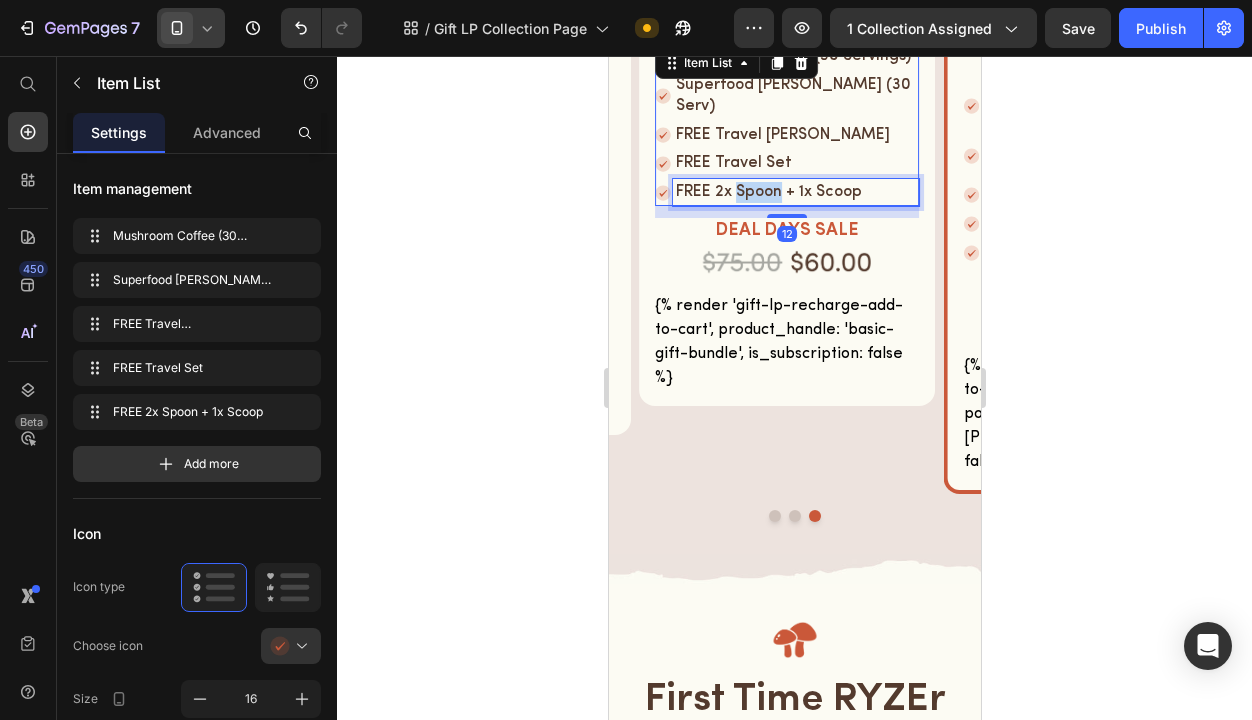click on "FREE 2x Spoon + 1x Scoop" at bounding box center (795, 192) 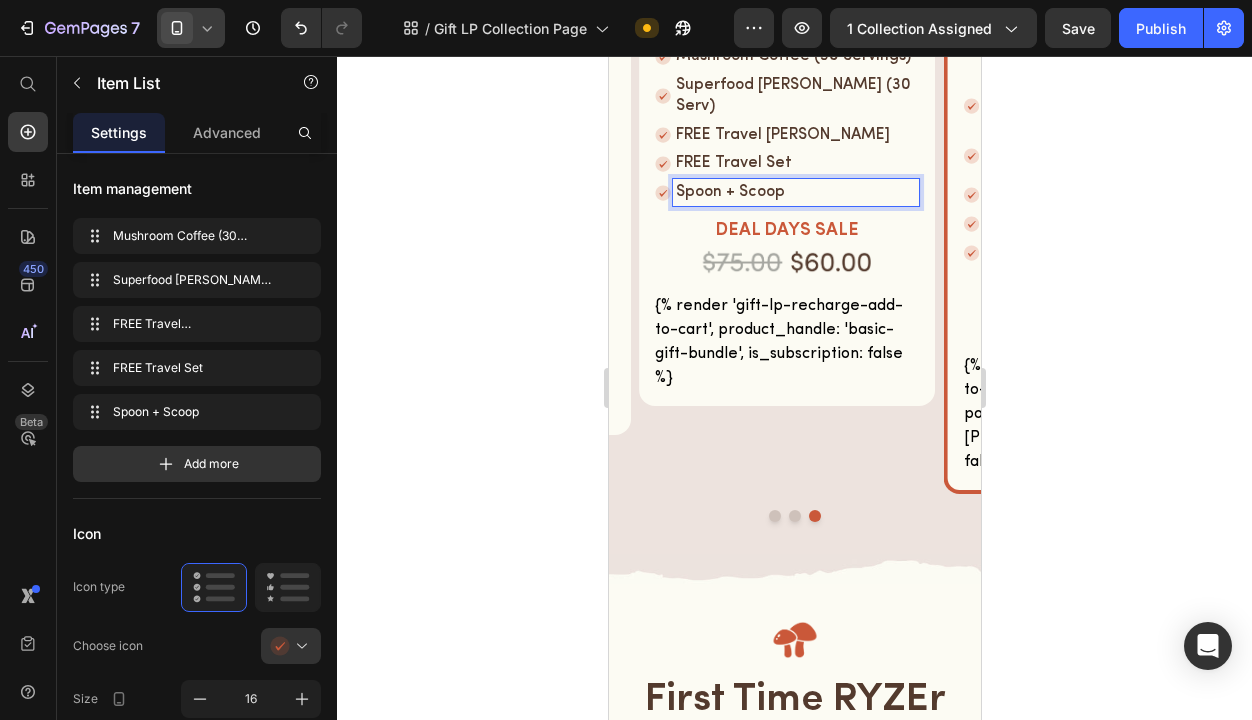 click on "Spoon + Scoop" at bounding box center [795, 192] 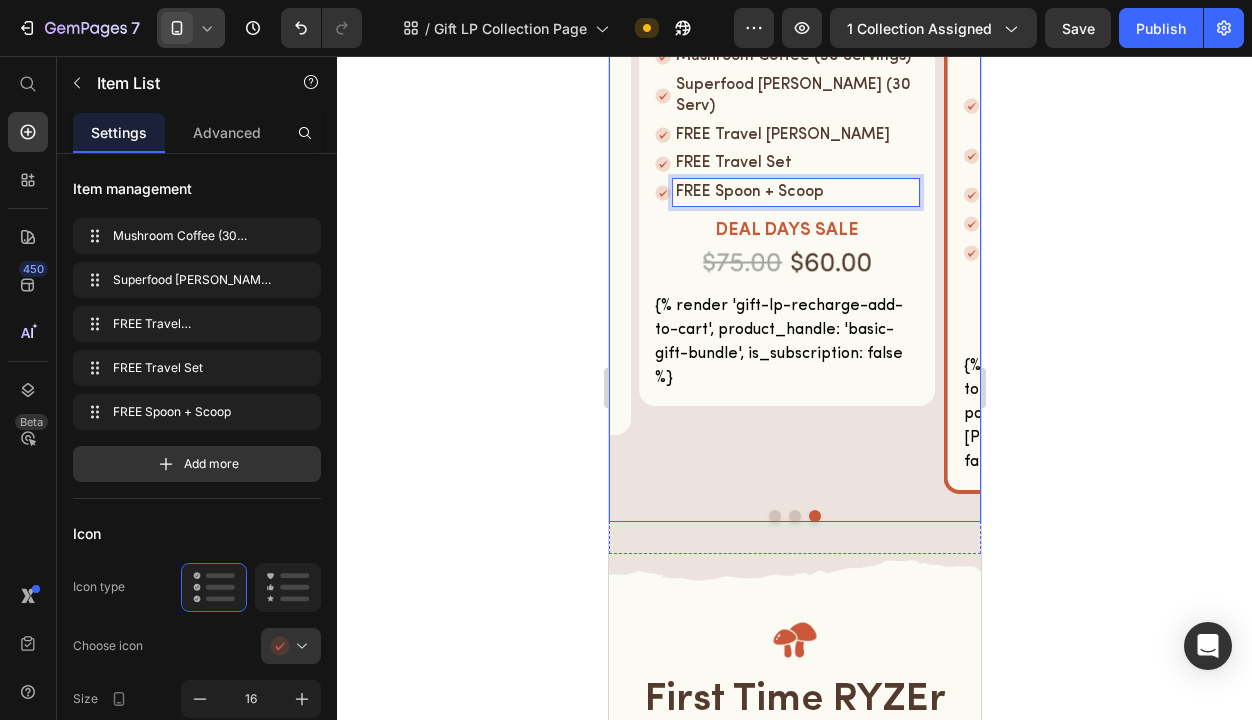 click at bounding box center (794, 516) 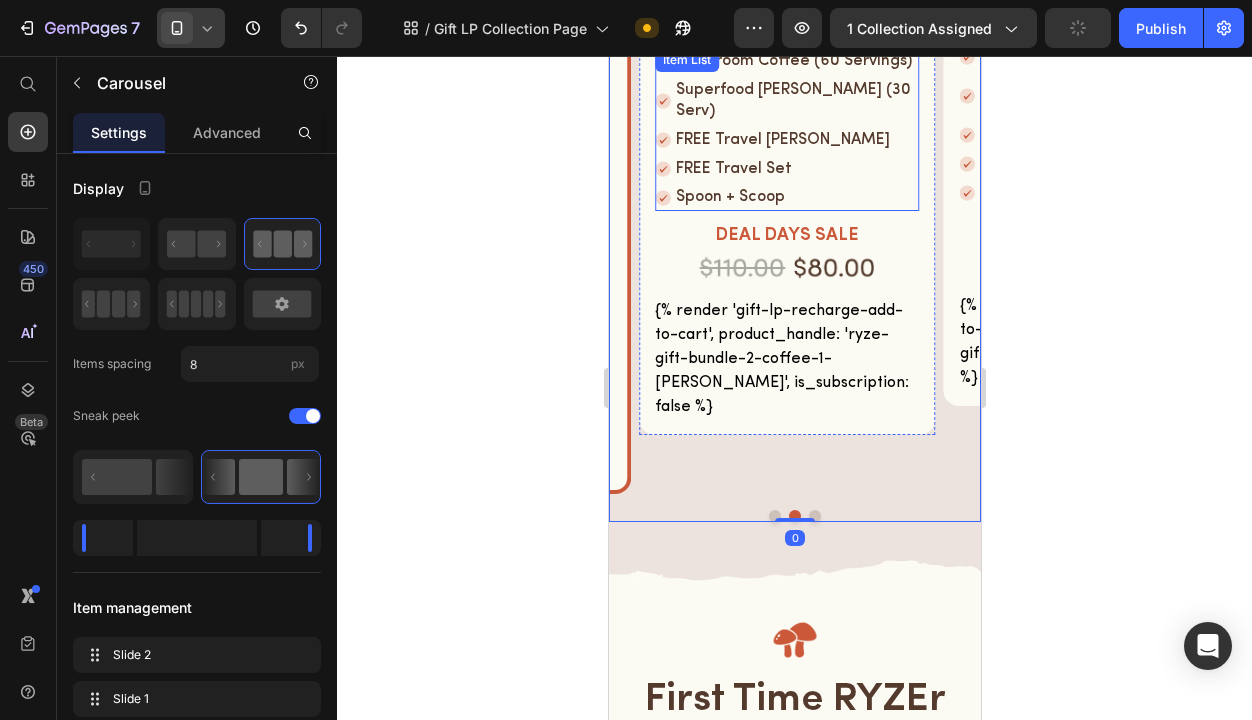 click on "Spoon + Scoop" at bounding box center [795, 197] 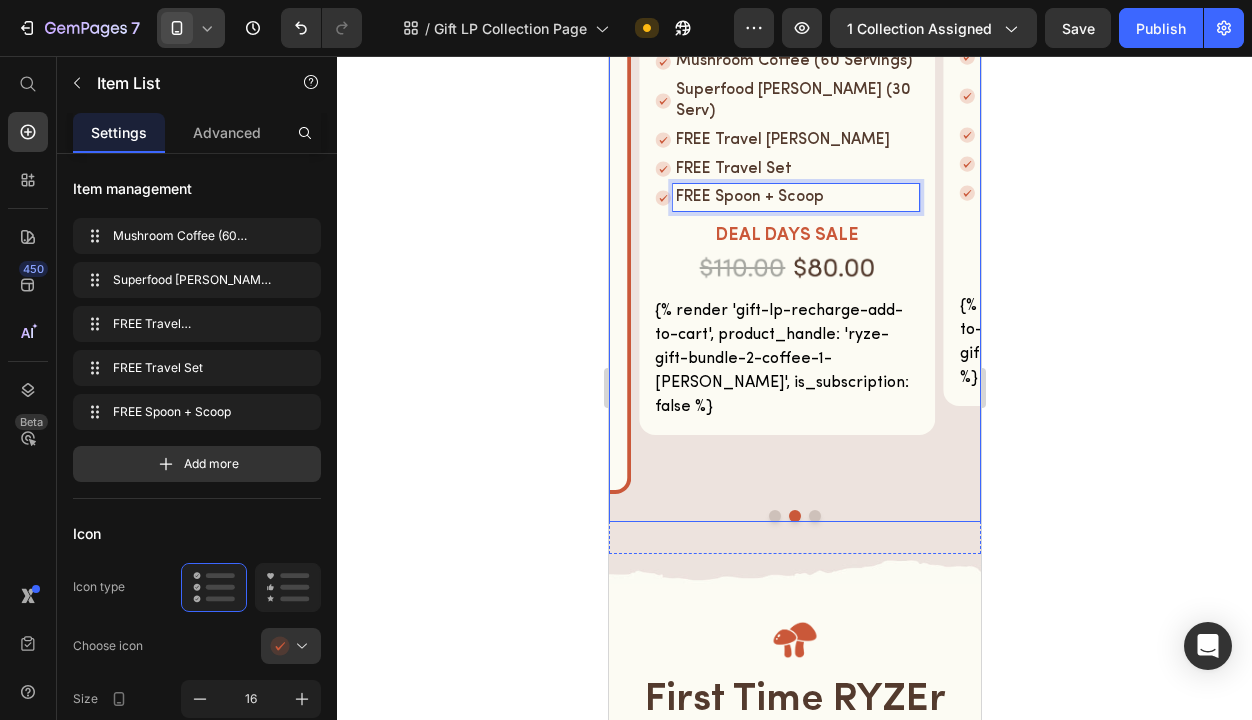 click at bounding box center [774, 516] 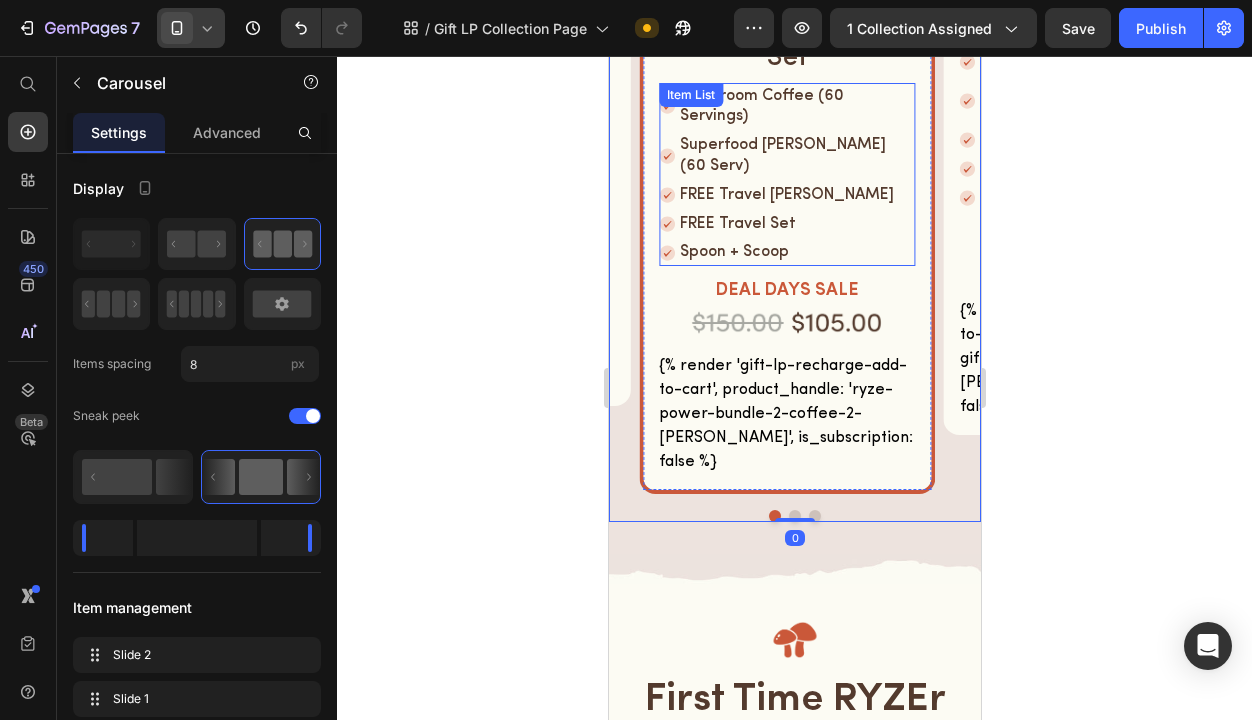 click on "Spoon + Scoop" at bounding box center (795, 252) 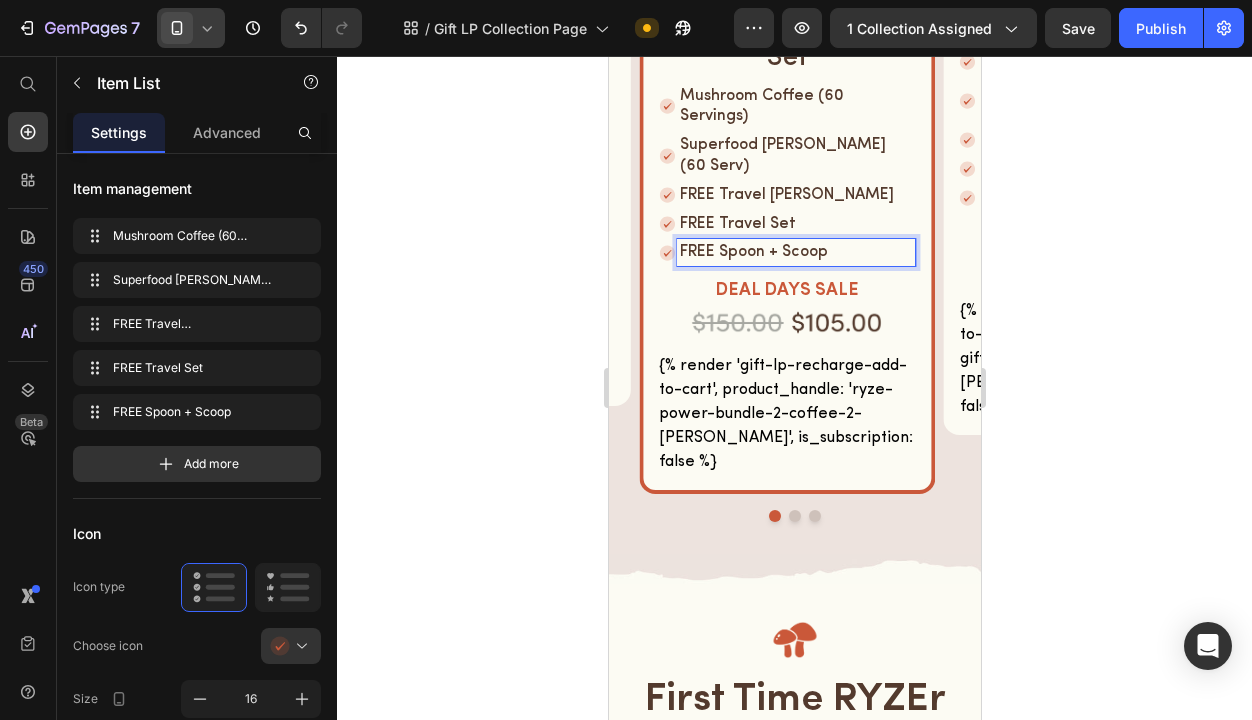 click 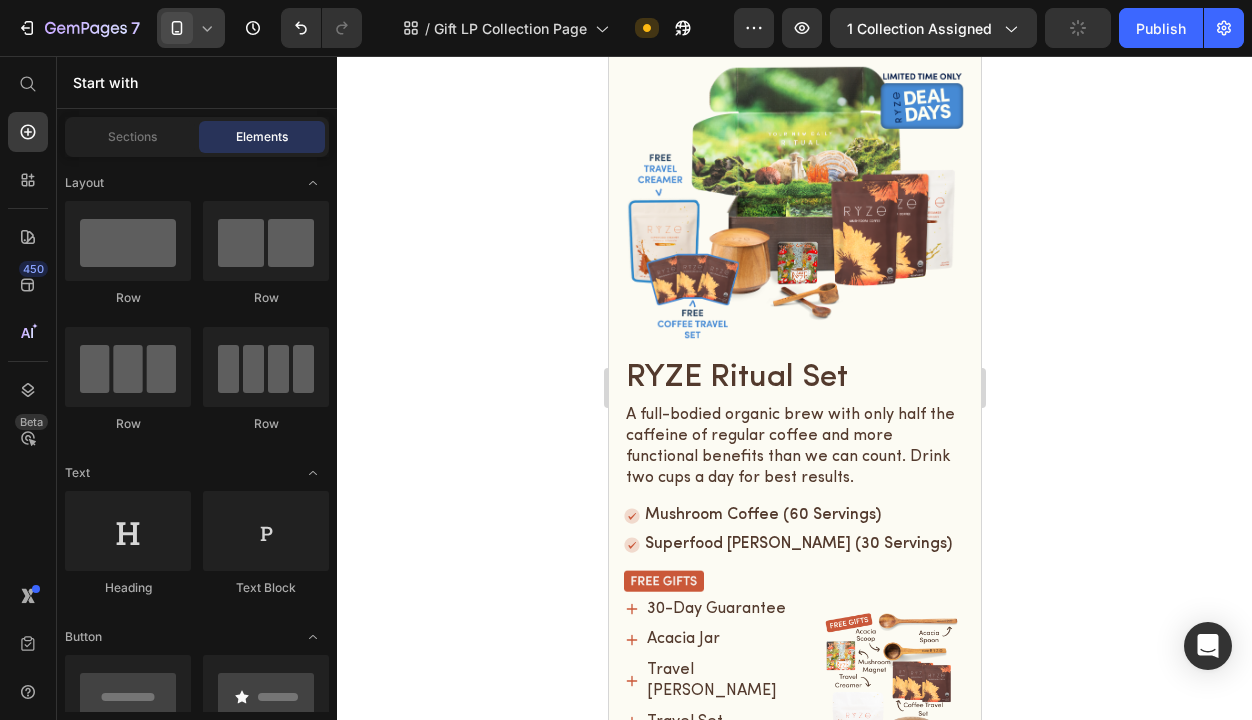 scroll, scrollTop: 2198, scrollLeft: 0, axis: vertical 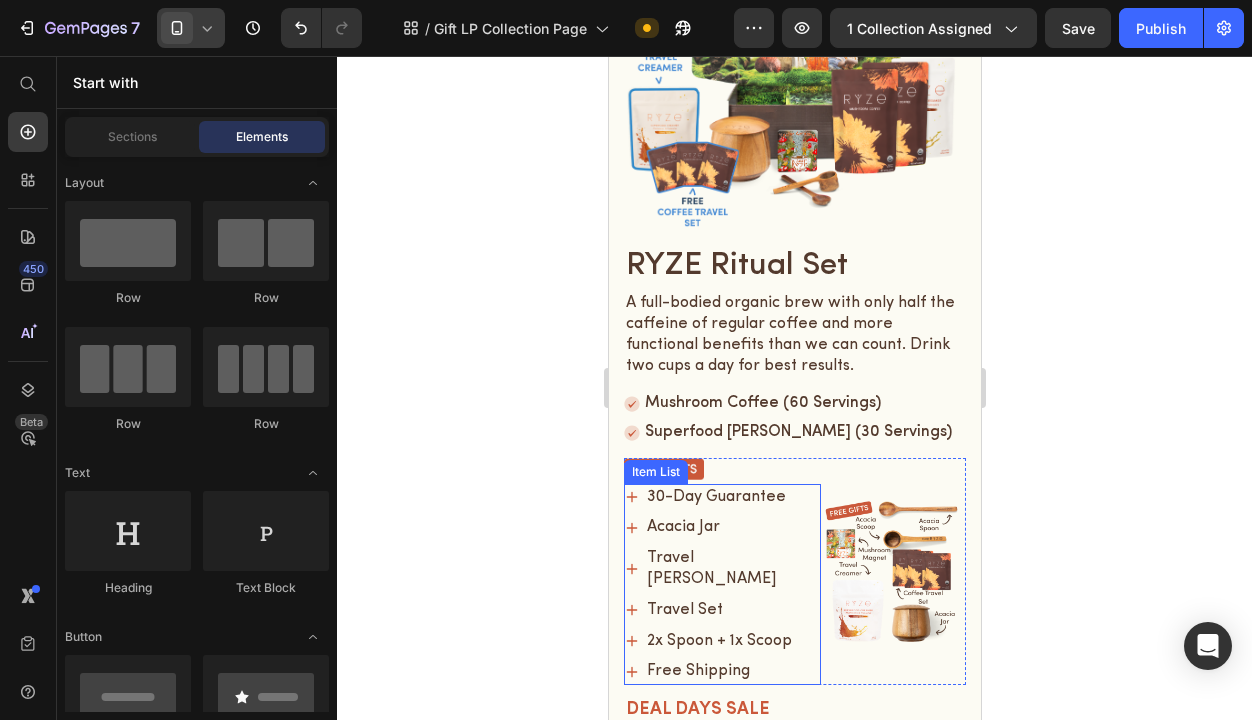 click on "2x Spoon + 1x Scoop" at bounding box center (731, 641) 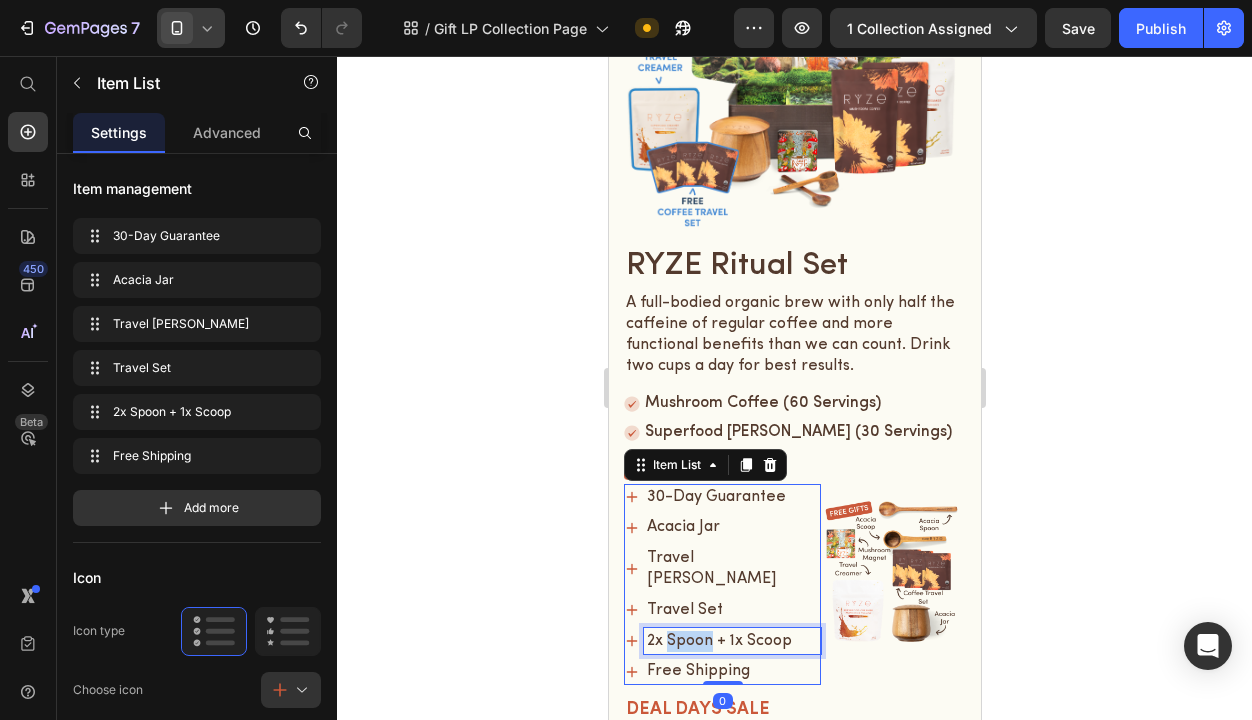 click on "2x Spoon + 1x Scoop" at bounding box center [731, 641] 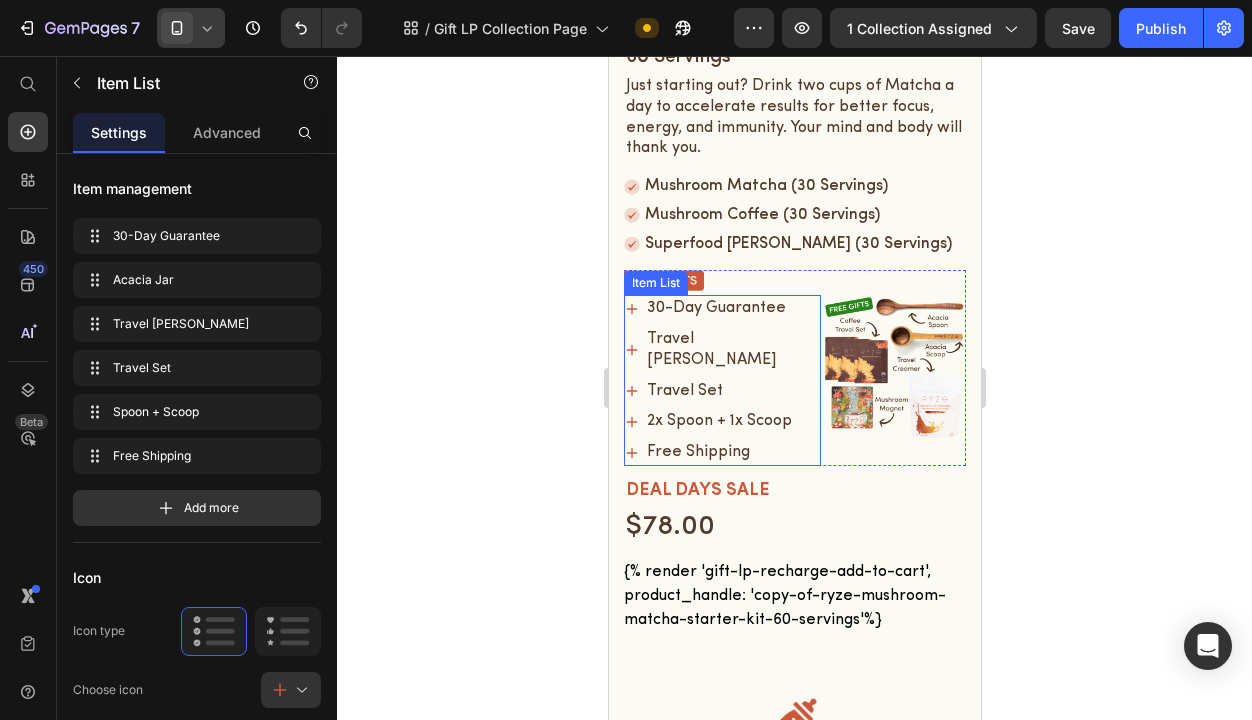 scroll, scrollTop: 3580, scrollLeft: 0, axis: vertical 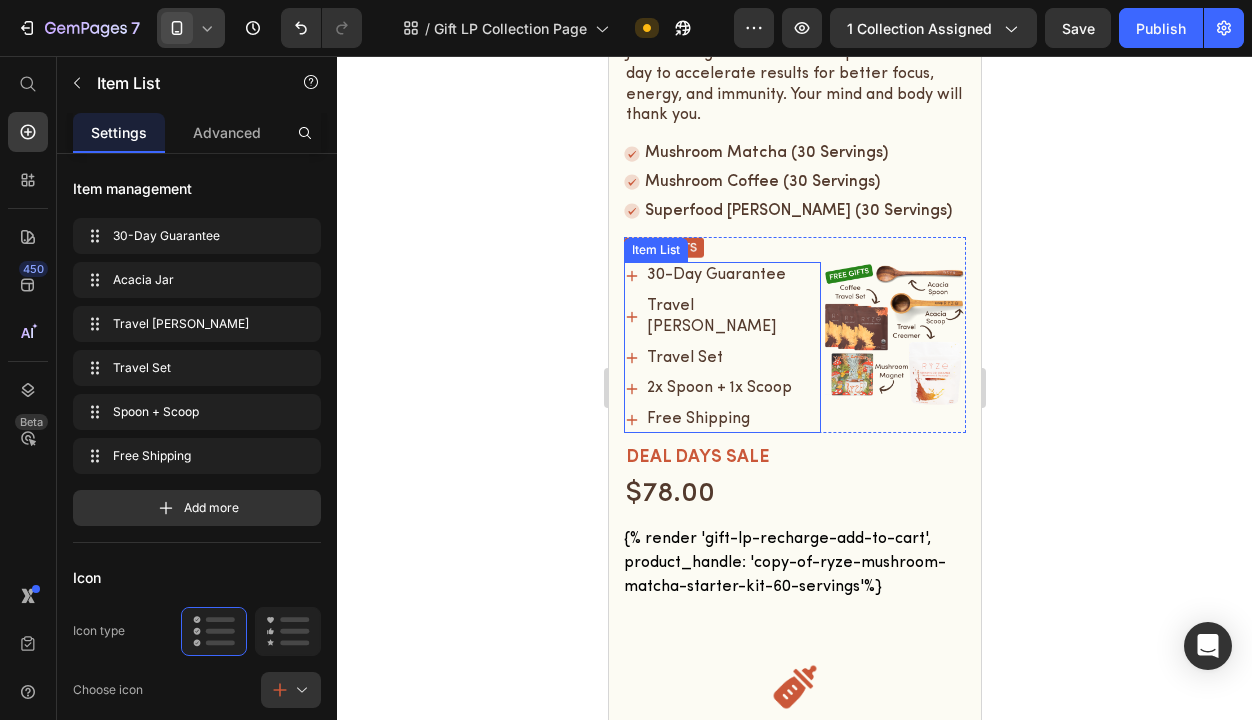 click on "2x Spoon + 1x Scoop" at bounding box center (731, 388) 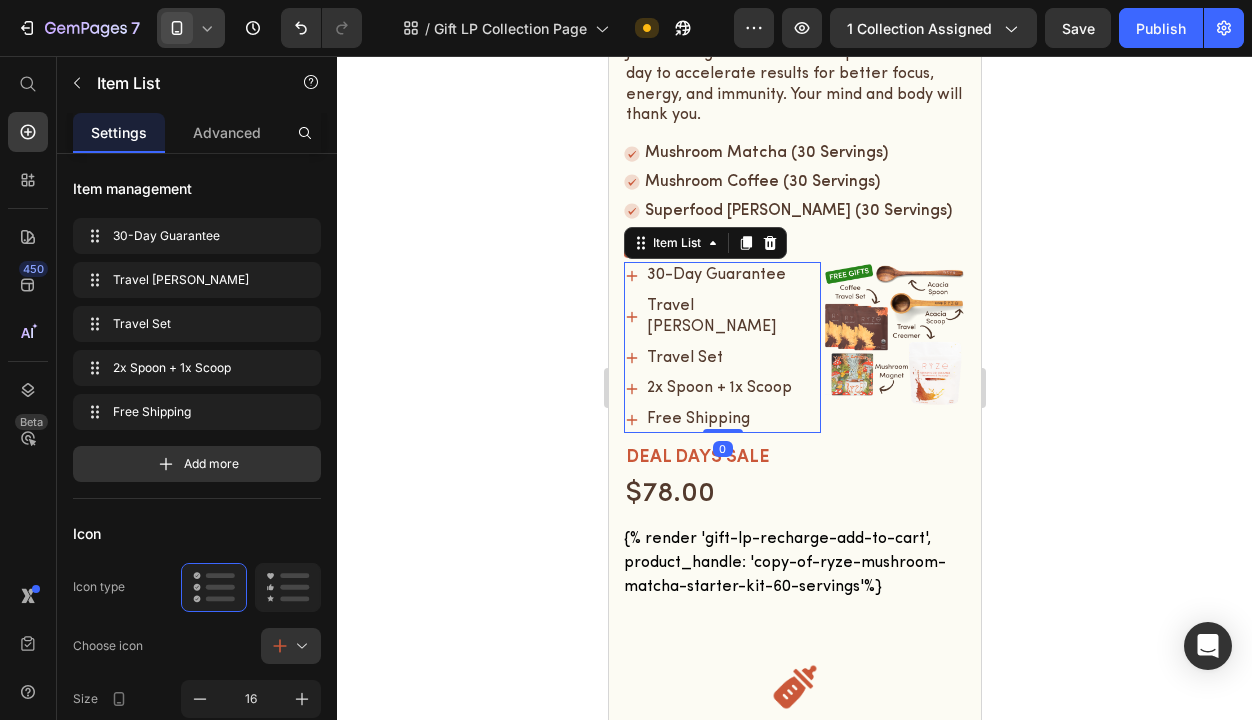click on "2x Spoon + 1x Scoop" at bounding box center [731, 388] 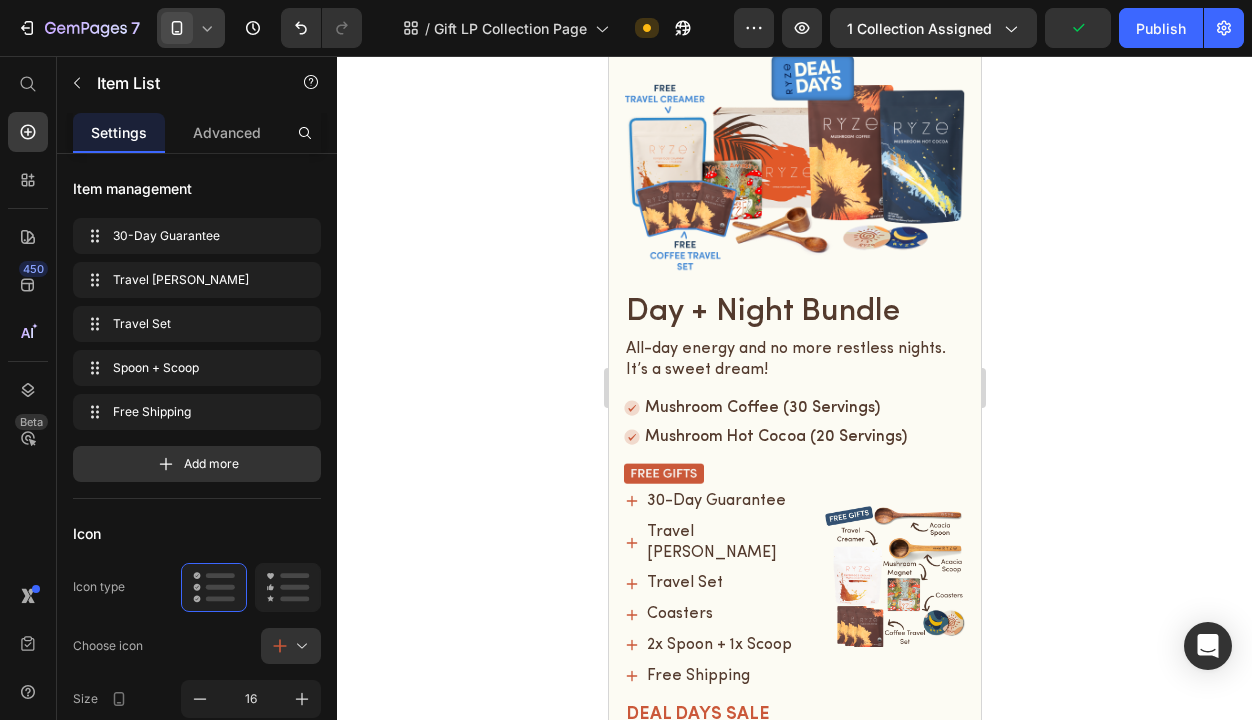 scroll, scrollTop: 4459, scrollLeft: 0, axis: vertical 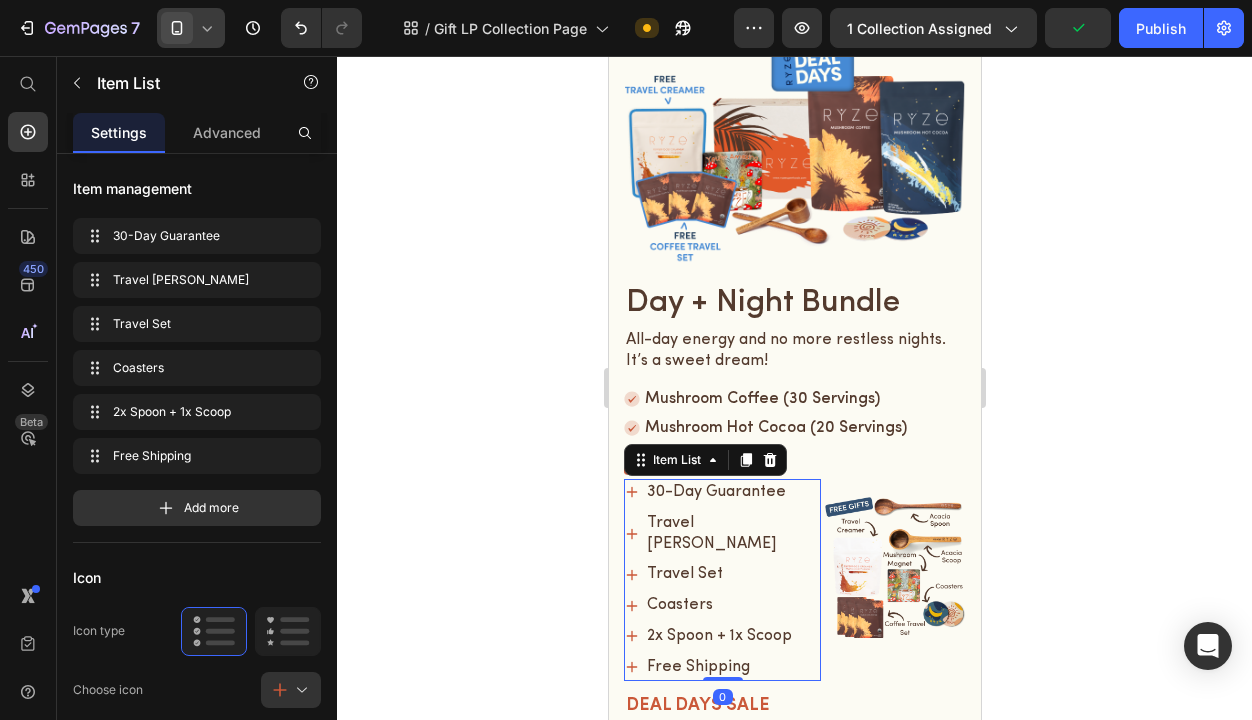 click on "2x Spoon + 1x Scoop" at bounding box center [731, 636] 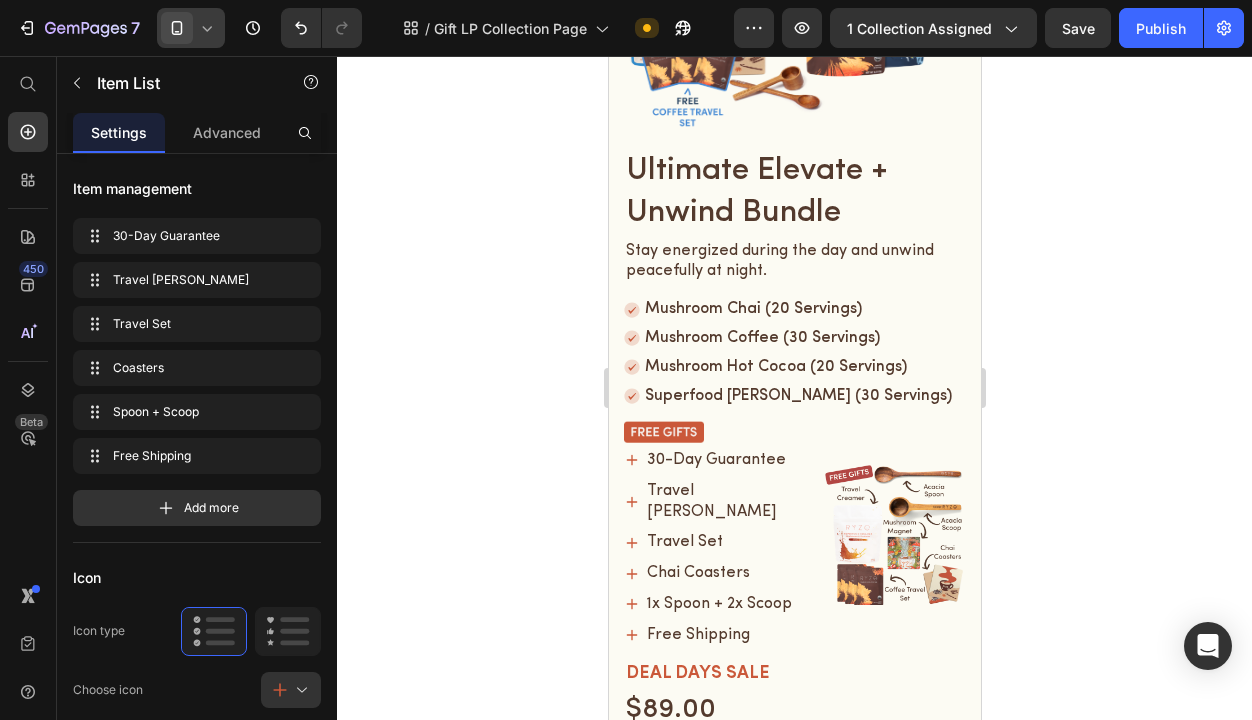 scroll, scrollTop: 5730, scrollLeft: 0, axis: vertical 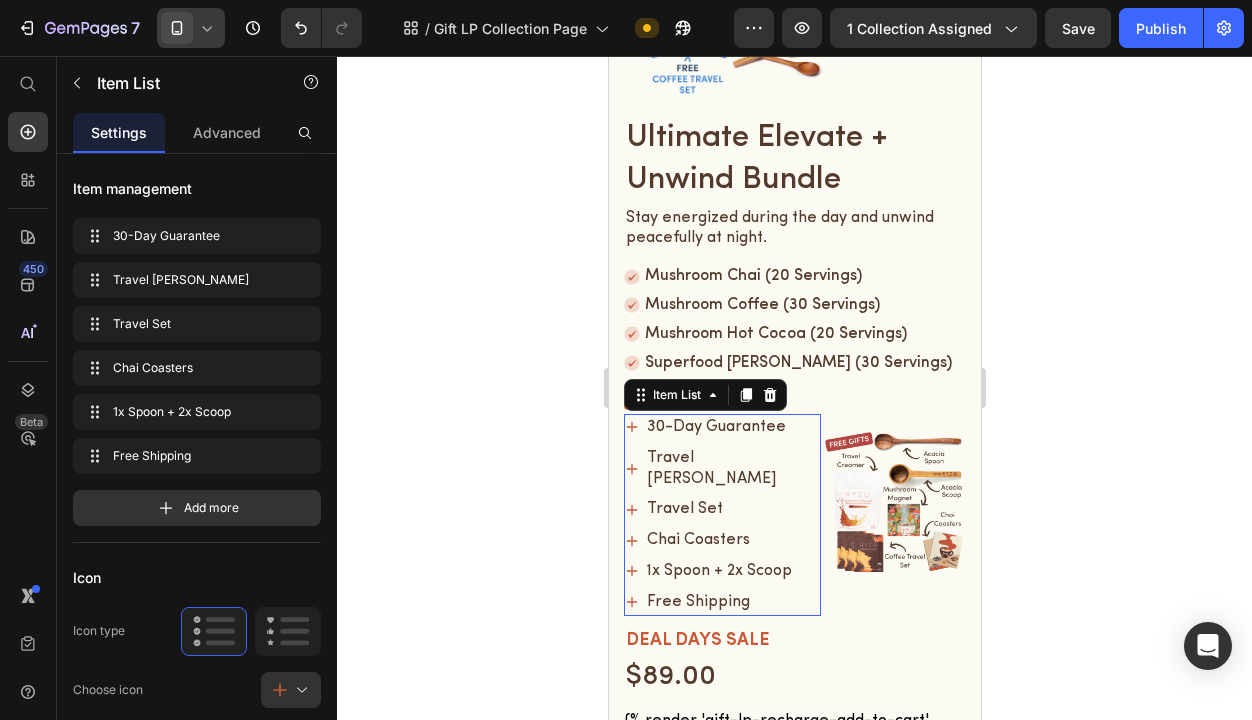 click on "1x Spoon + 2x Scoop" at bounding box center (731, 571) 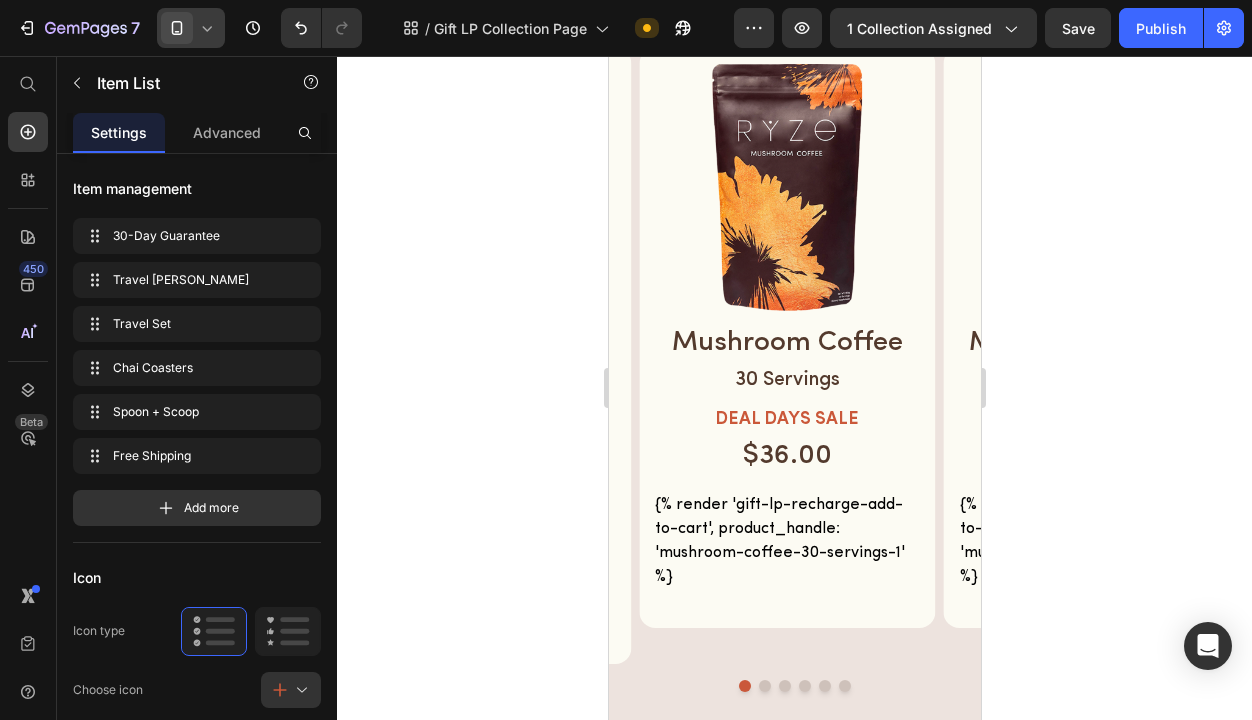 scroll, scrollTop: 6788, scrollLeft: 0, axis: vertical 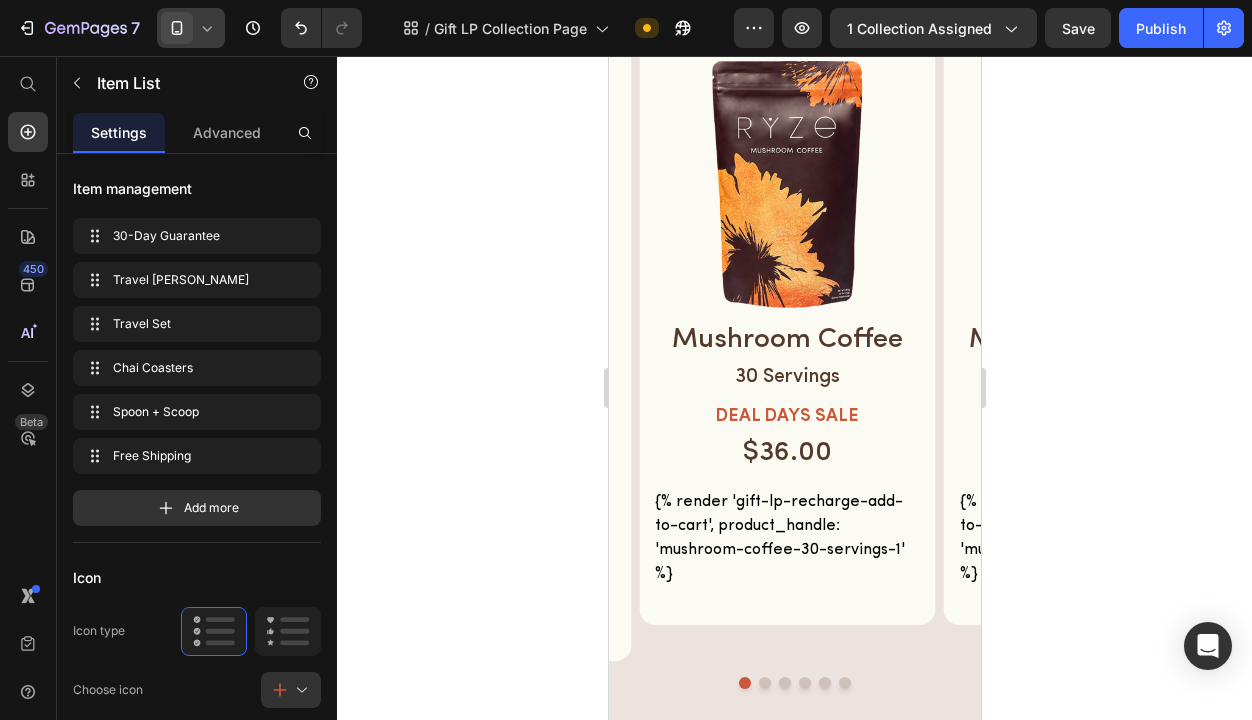 click 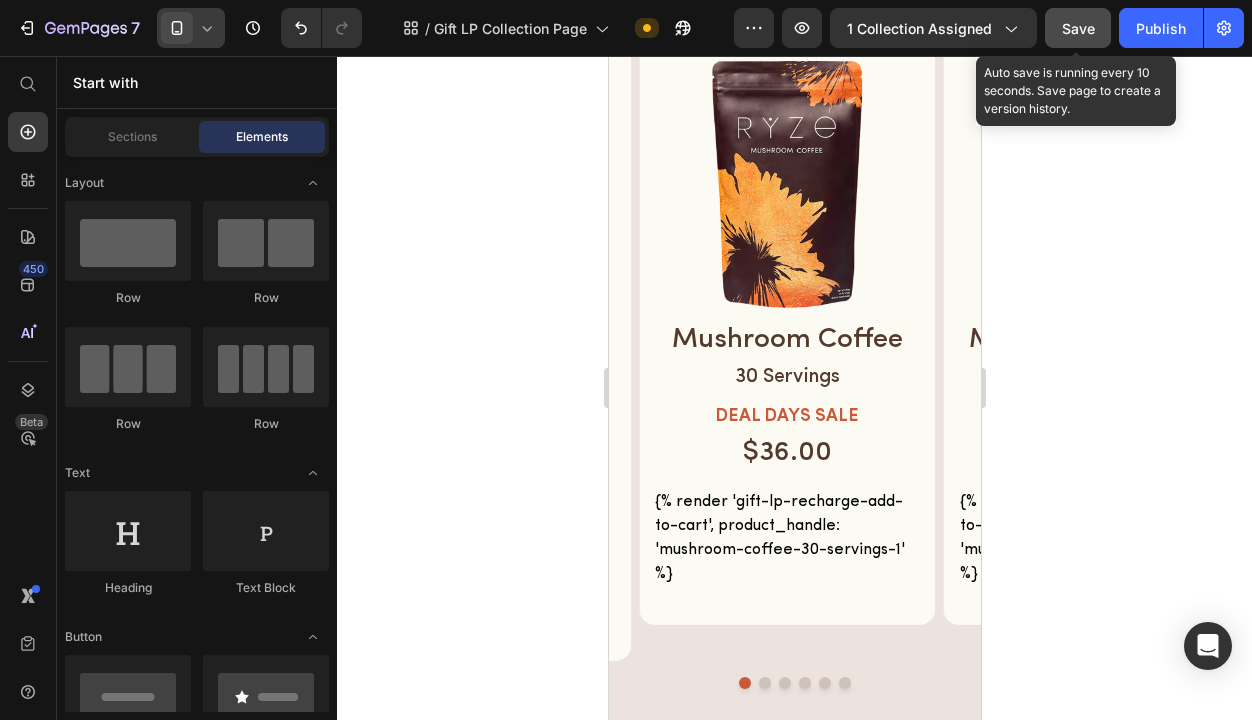 click on "Save" at bounding box center (1078, 28) 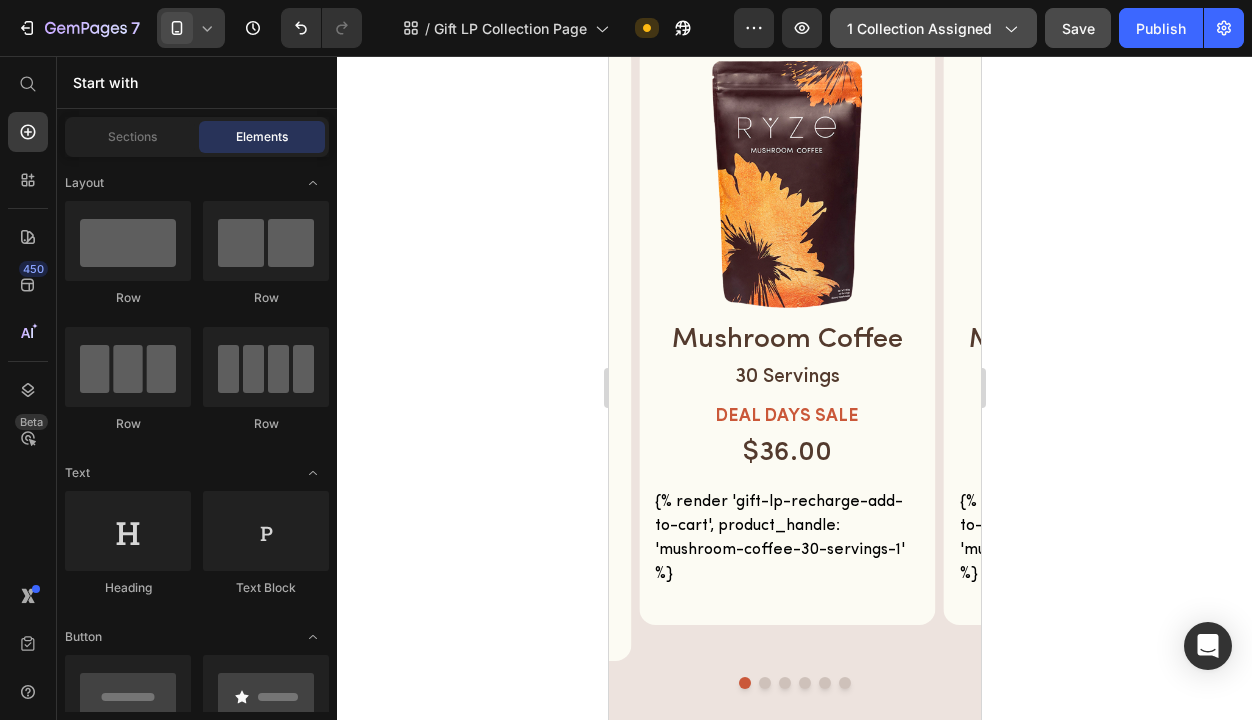 click 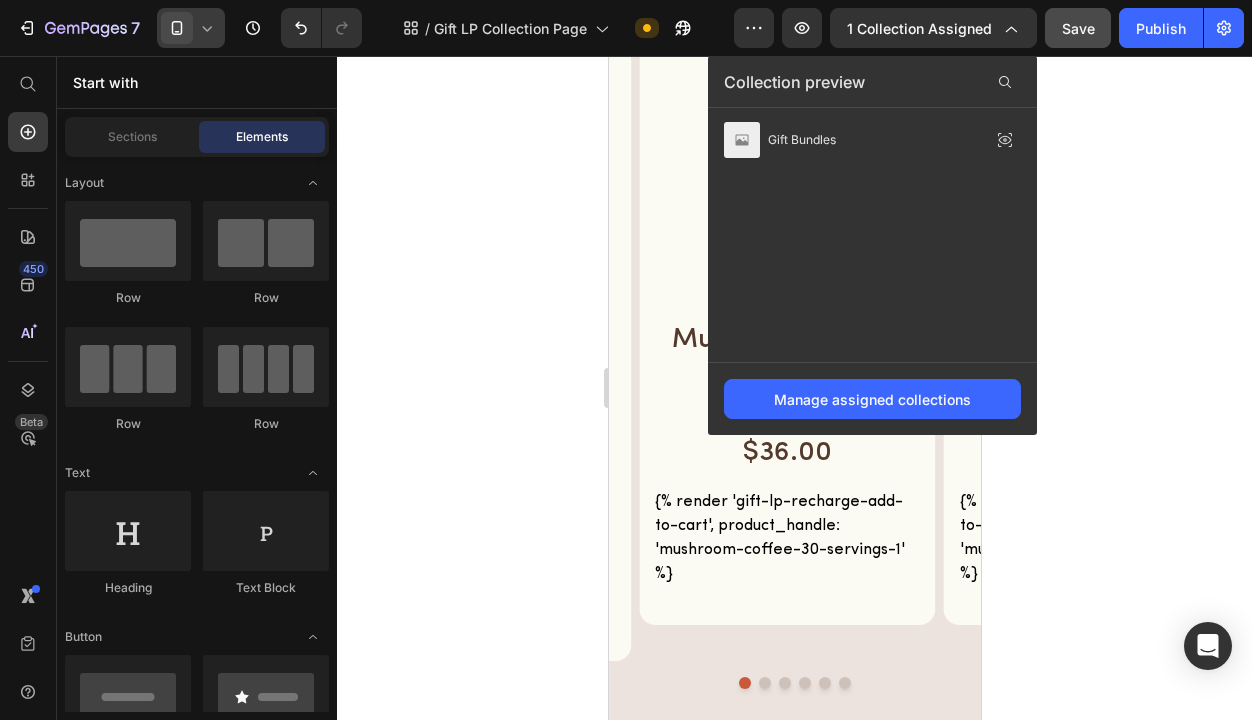 click 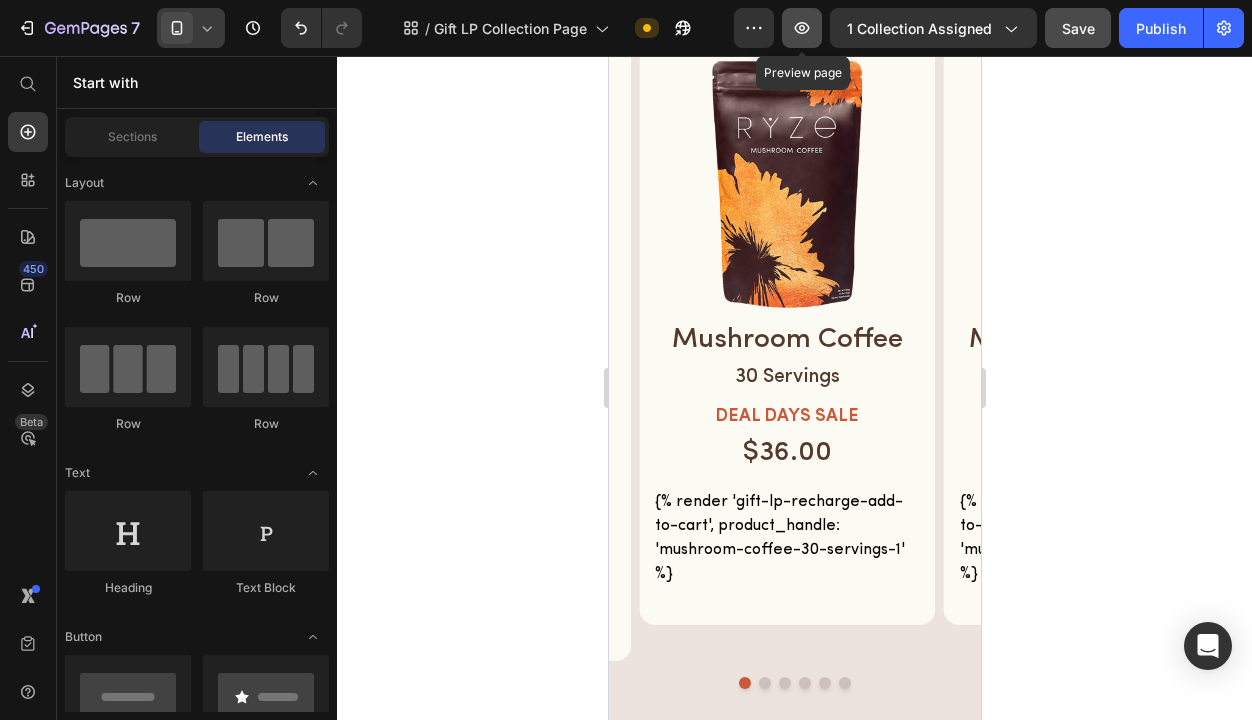 click 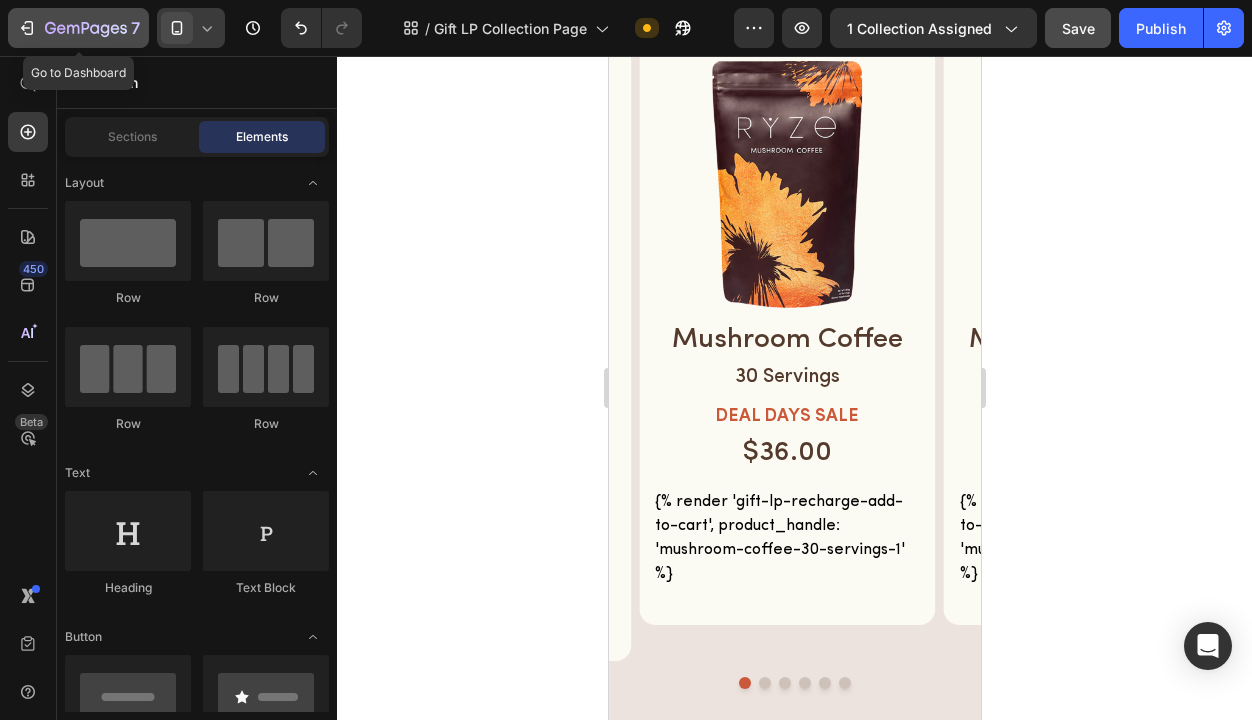 click 